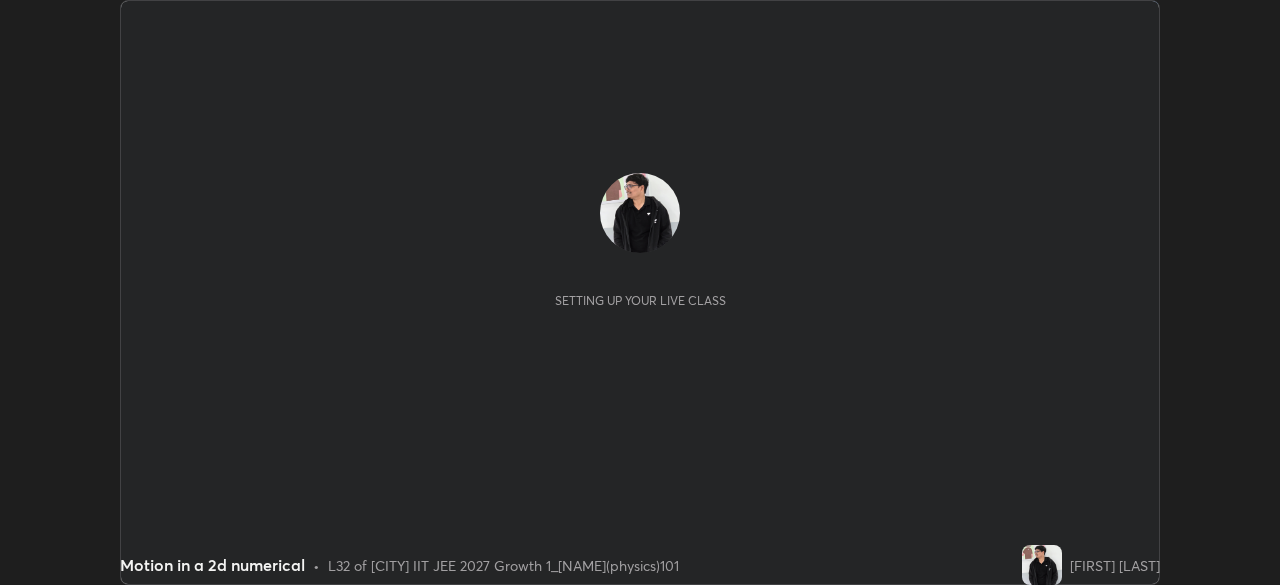 scroll, scrollTop: 0, scrollLeft: 0, axis: both 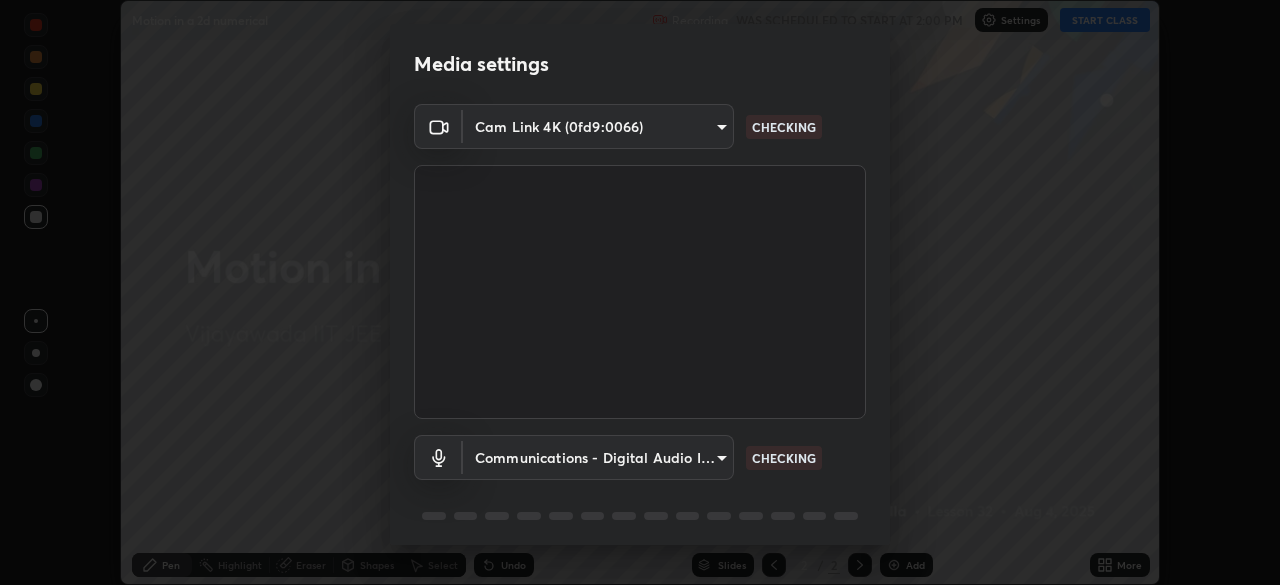 type on "d58fe3fcfc59e4750d52d9201d0ea35a07d3f0dad02a693c86db4369b3c93ba8" 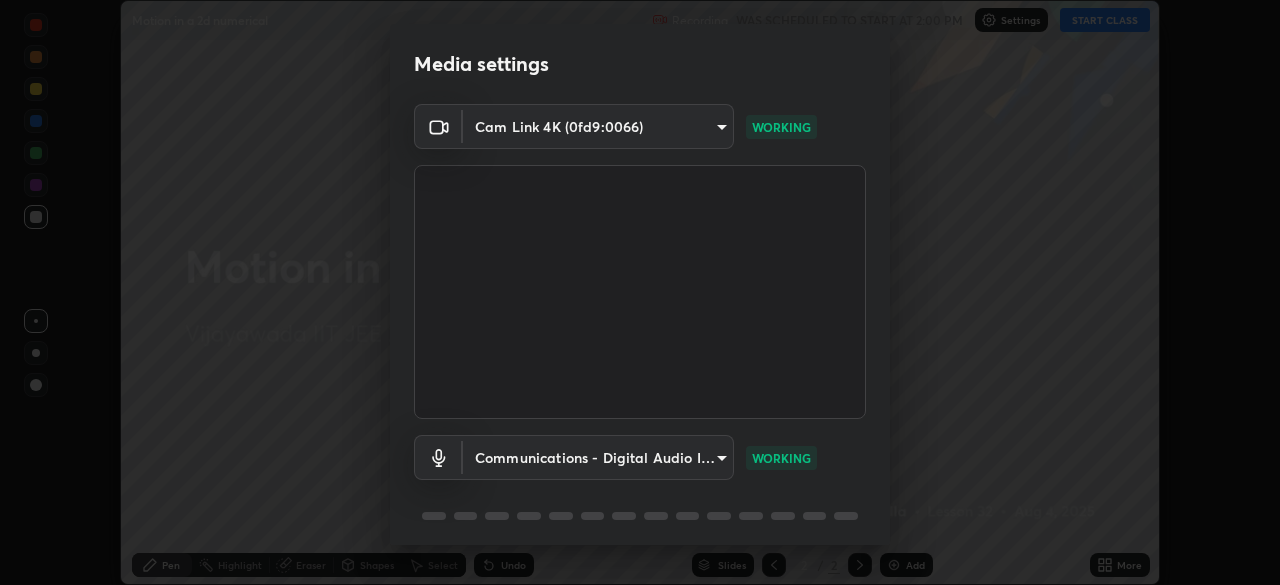scroll, scrollTop: 71, scrollLeft: 0, axis: vertical 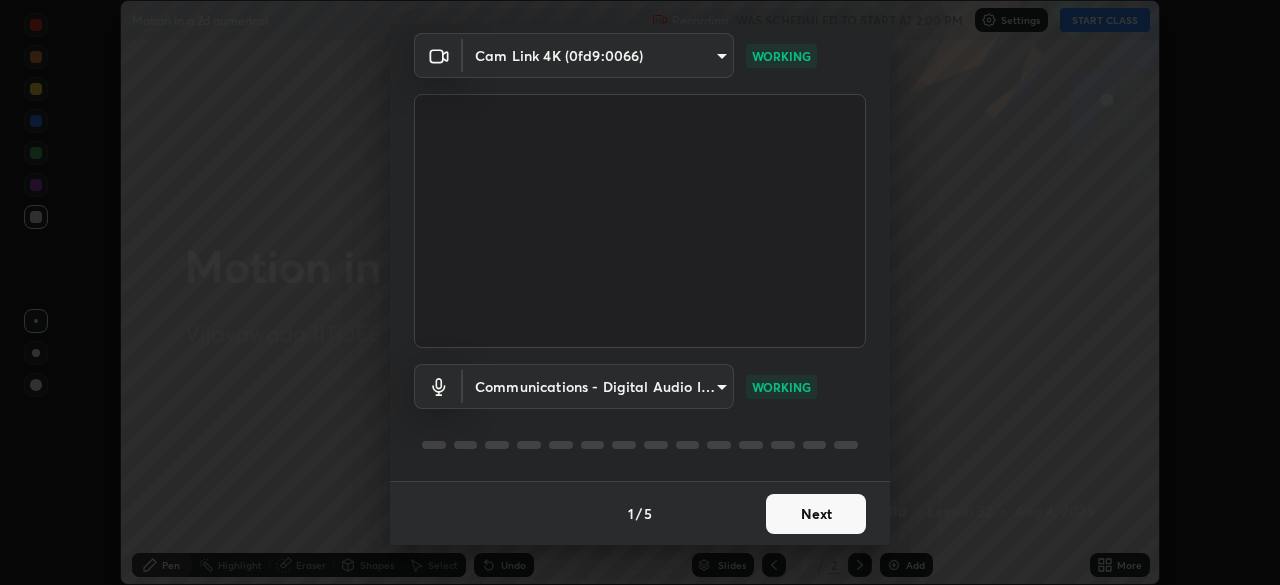 click on "Next" at bounding box center (816, 514) 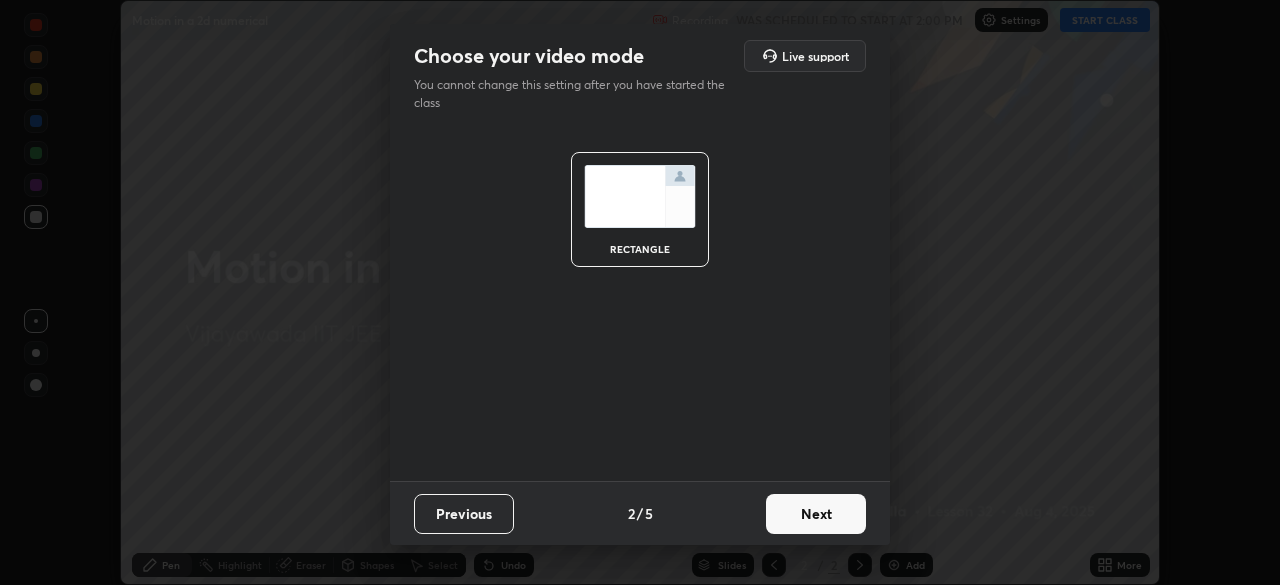 scroll, scrollTop: 0, scrollLeft: 0, axis: both 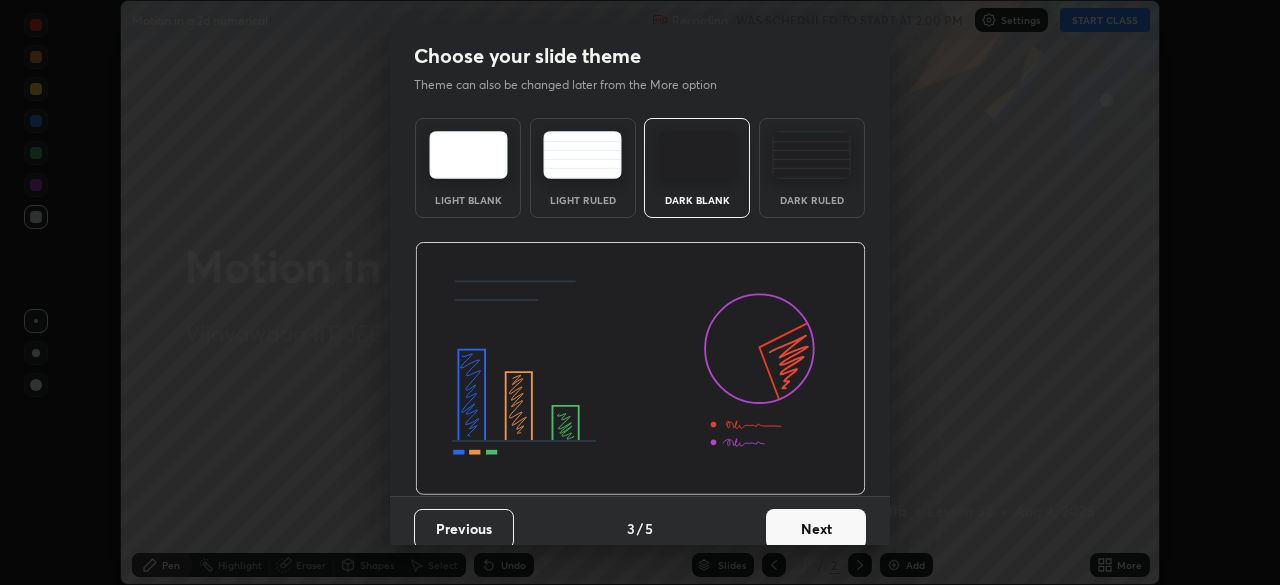 click on "Dark Ruled" at bounding box center (812, 168) 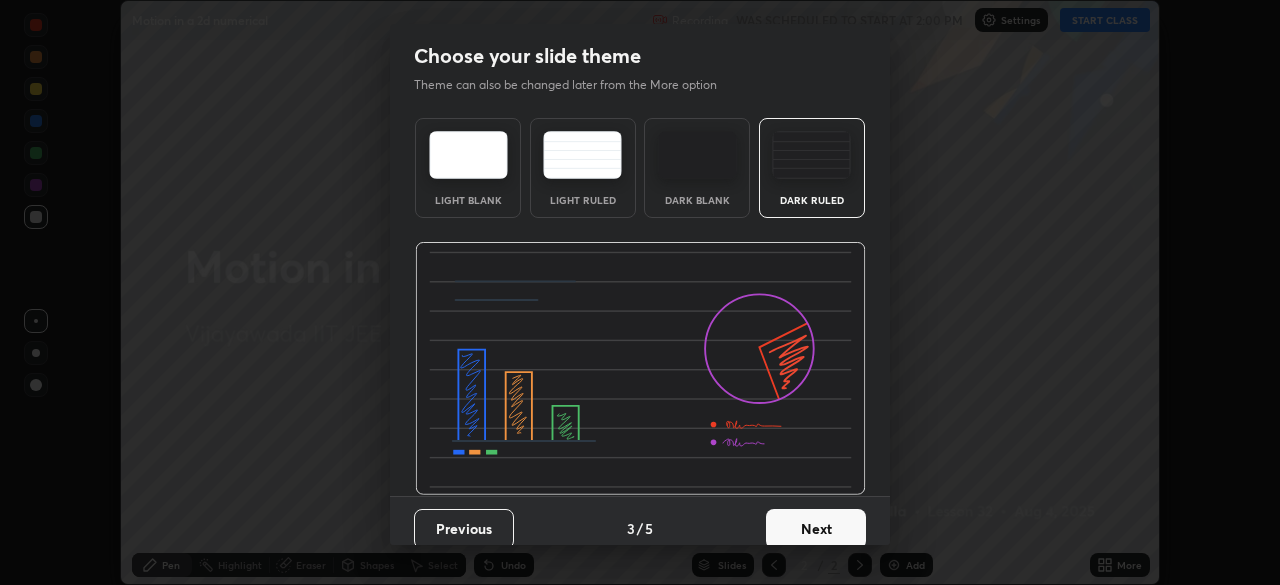 click on "Next" at bounding box center [816, 529] 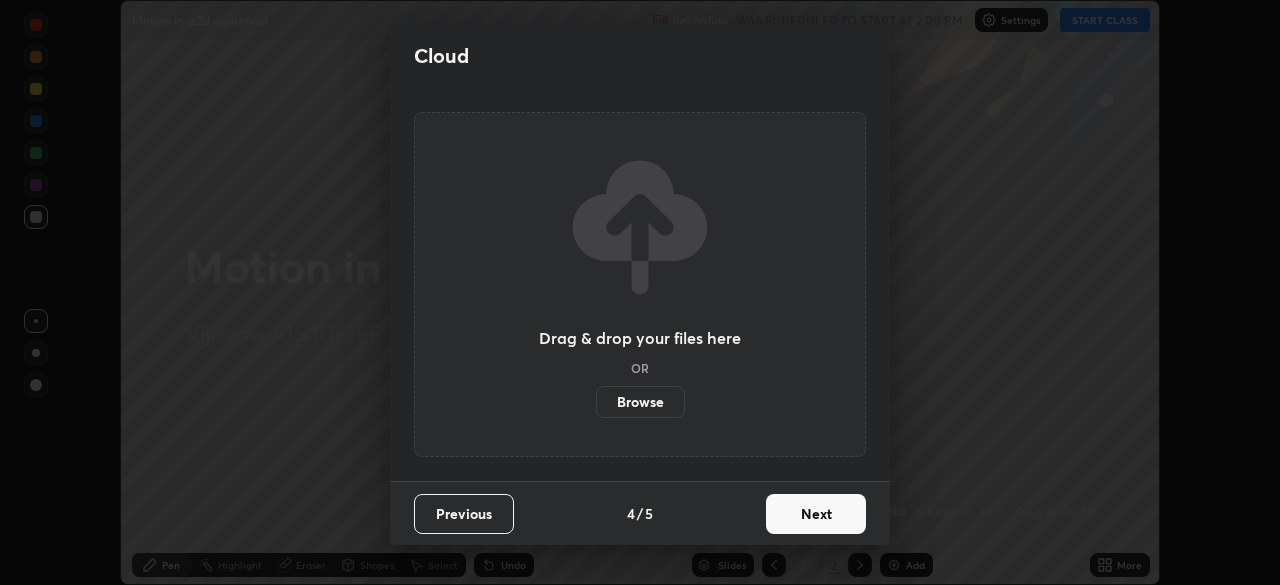 click on "Next" at bounding box center [816, 514] 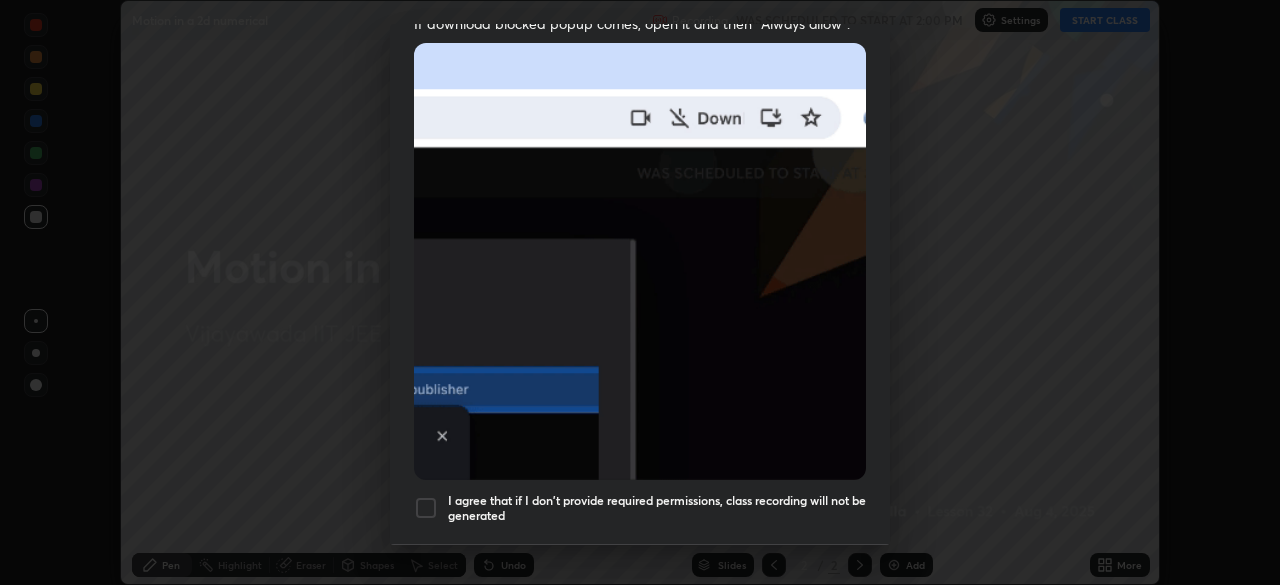 scroll, scrollTop: 439, scrollLeft: 0, axis: vertical 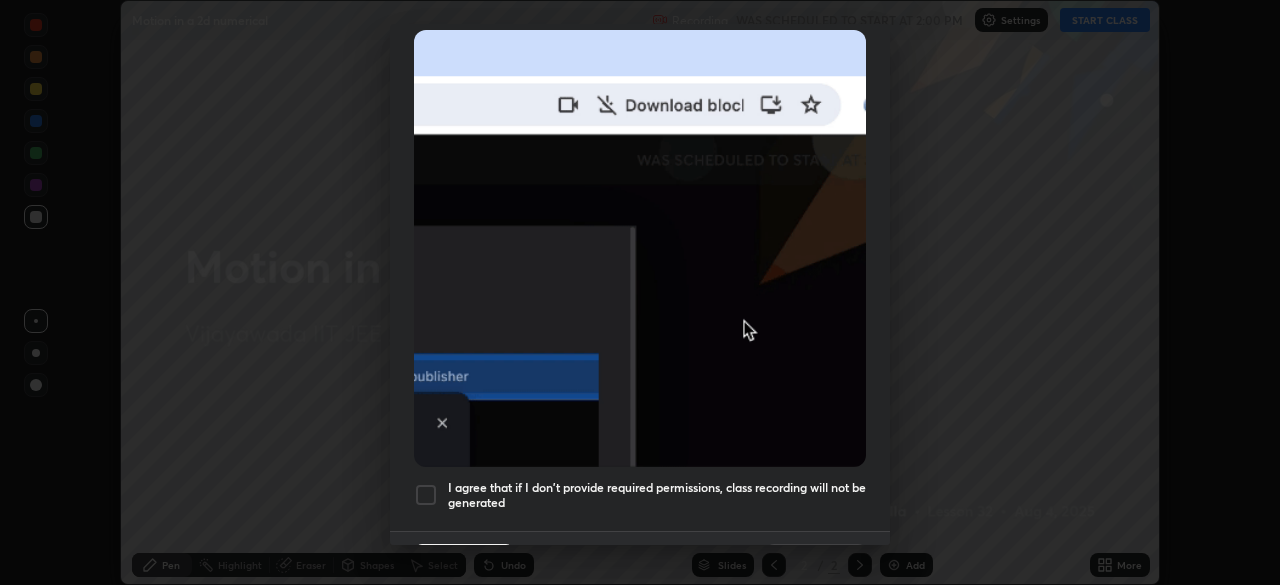 click at bounding box center (426, 495) 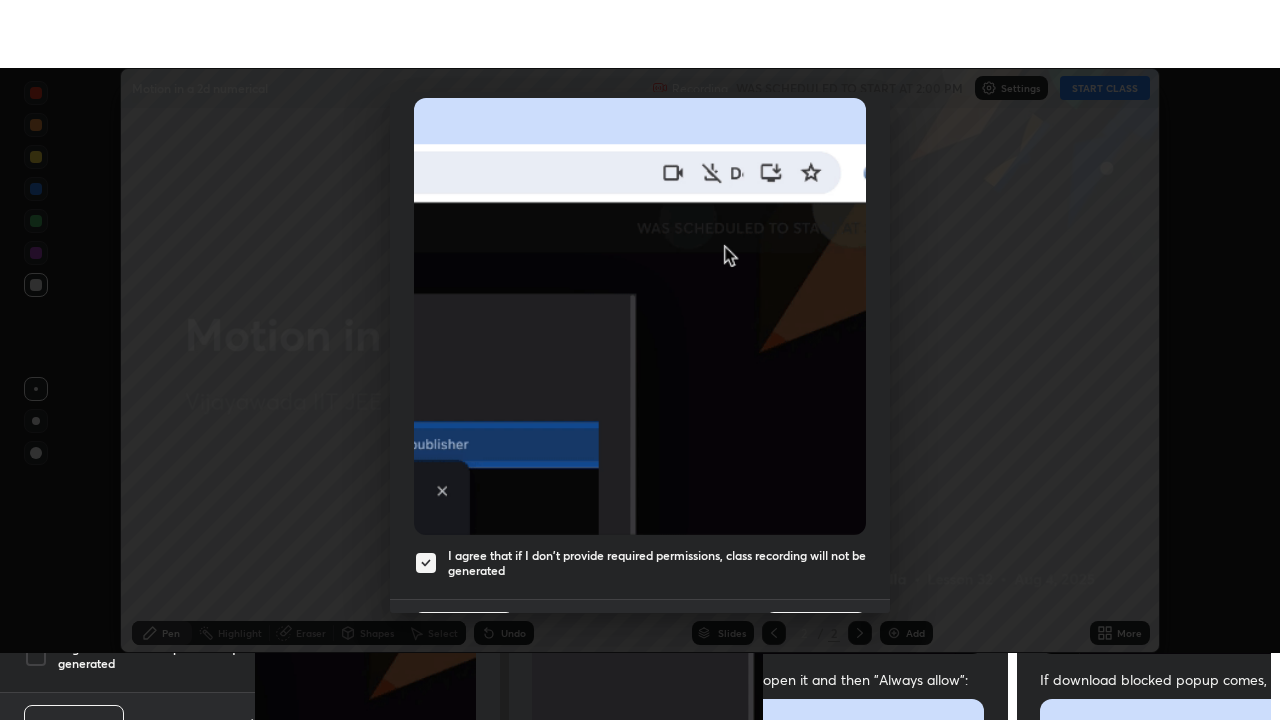 scroll, scrollTop: 465, scrollLeft: 0, axis: vertical 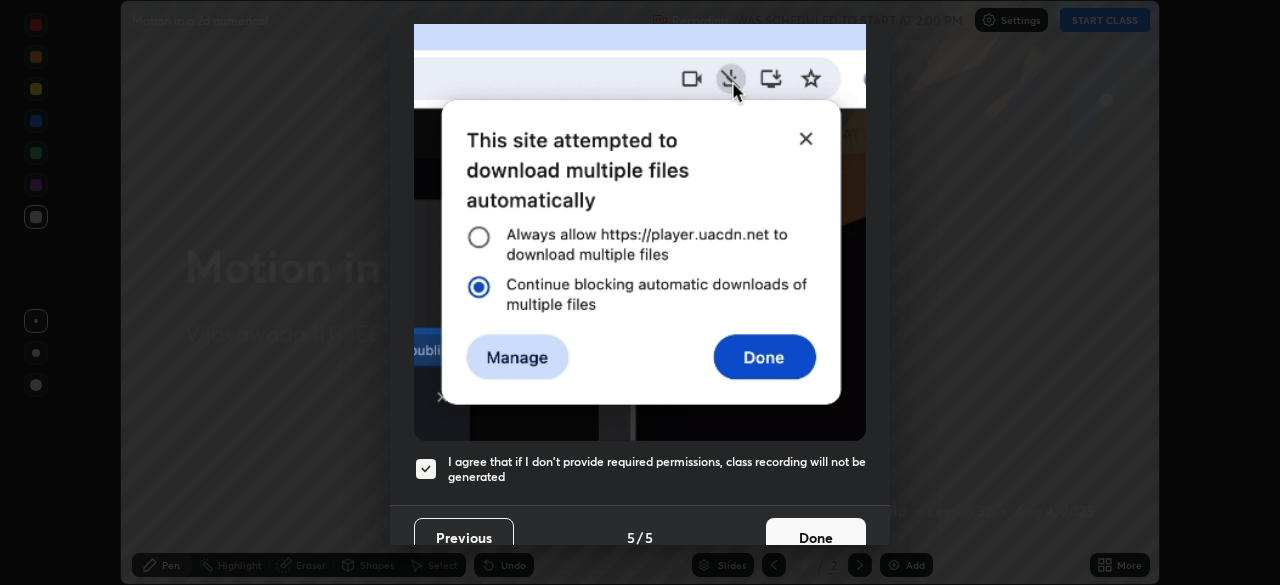 click on "Done" at bounding box center (816, 538) 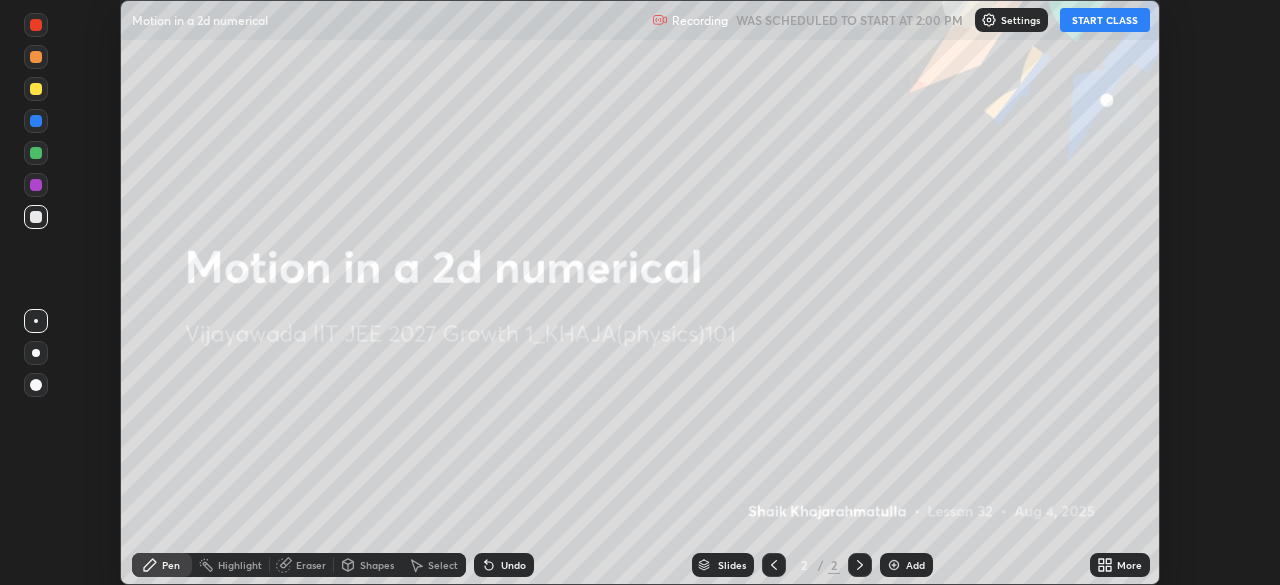 click at bounding box center (894, 565) 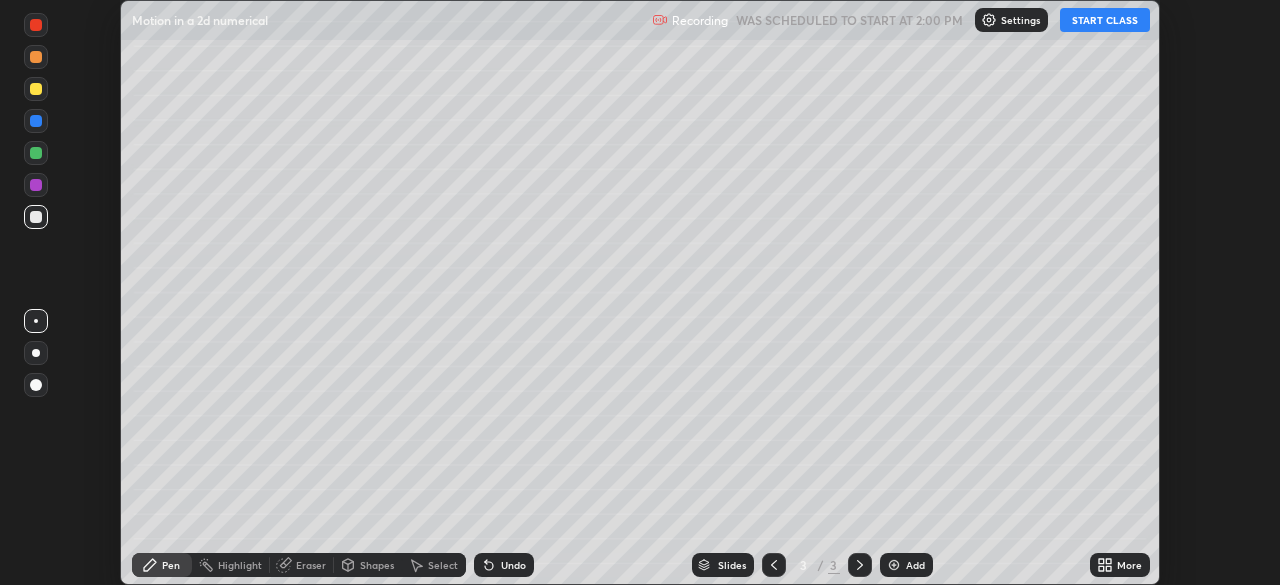 click on "START CLASS" at bounding box center [1105, 20] 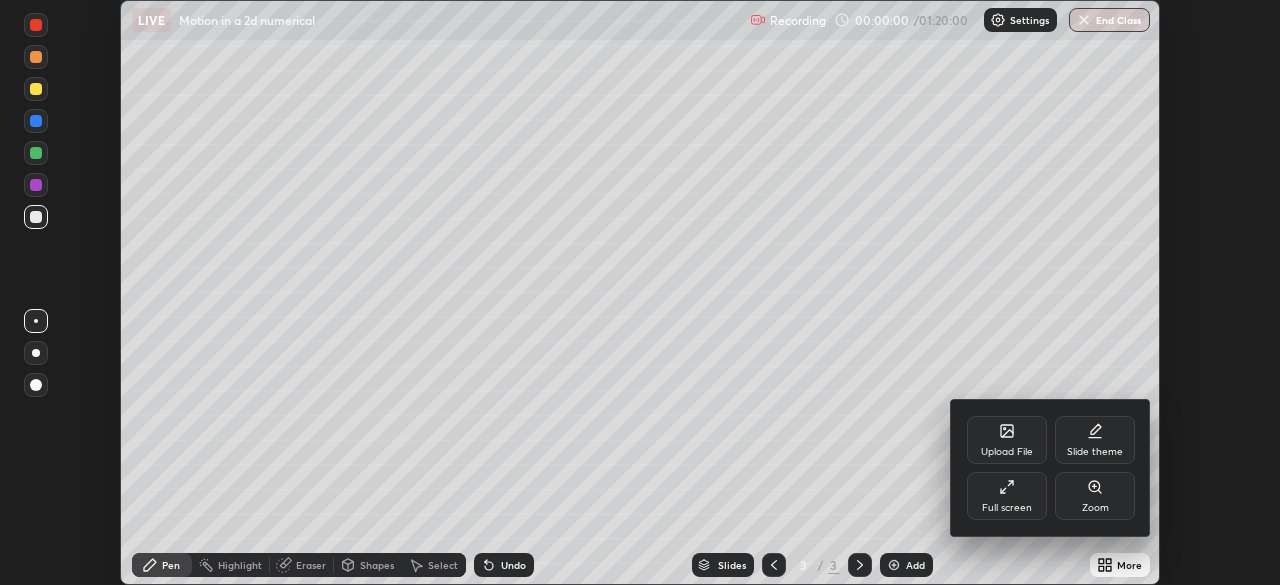 click on "Full screen" at bounding box center (1007, 496) 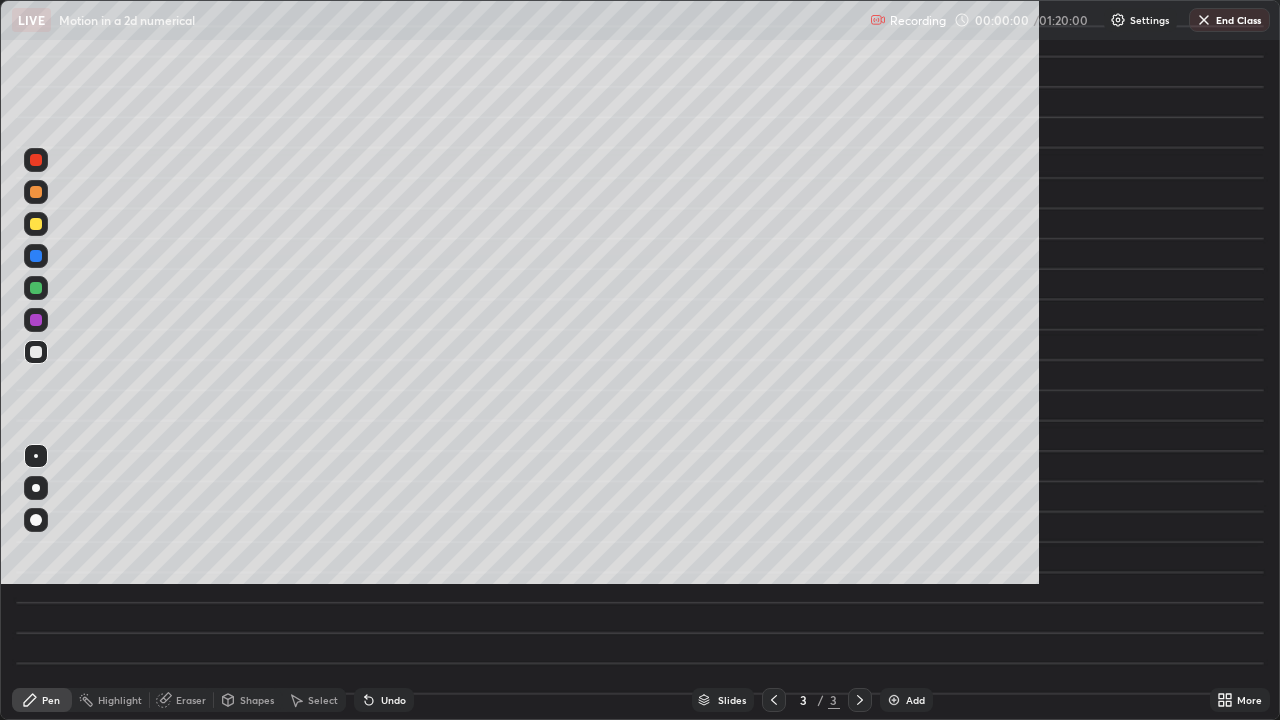 scroll, scrollTop: 99280, scrollLeft: 98720, axis: both 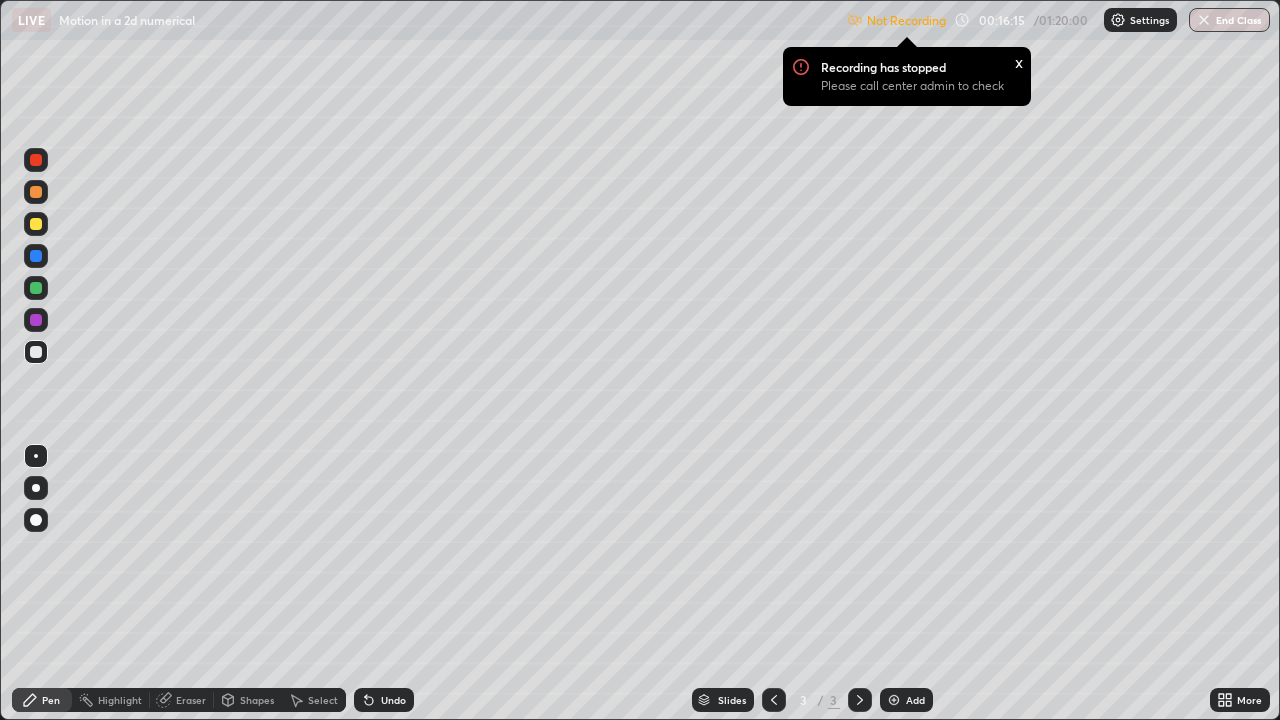 click at bounding box center [1118, 20] 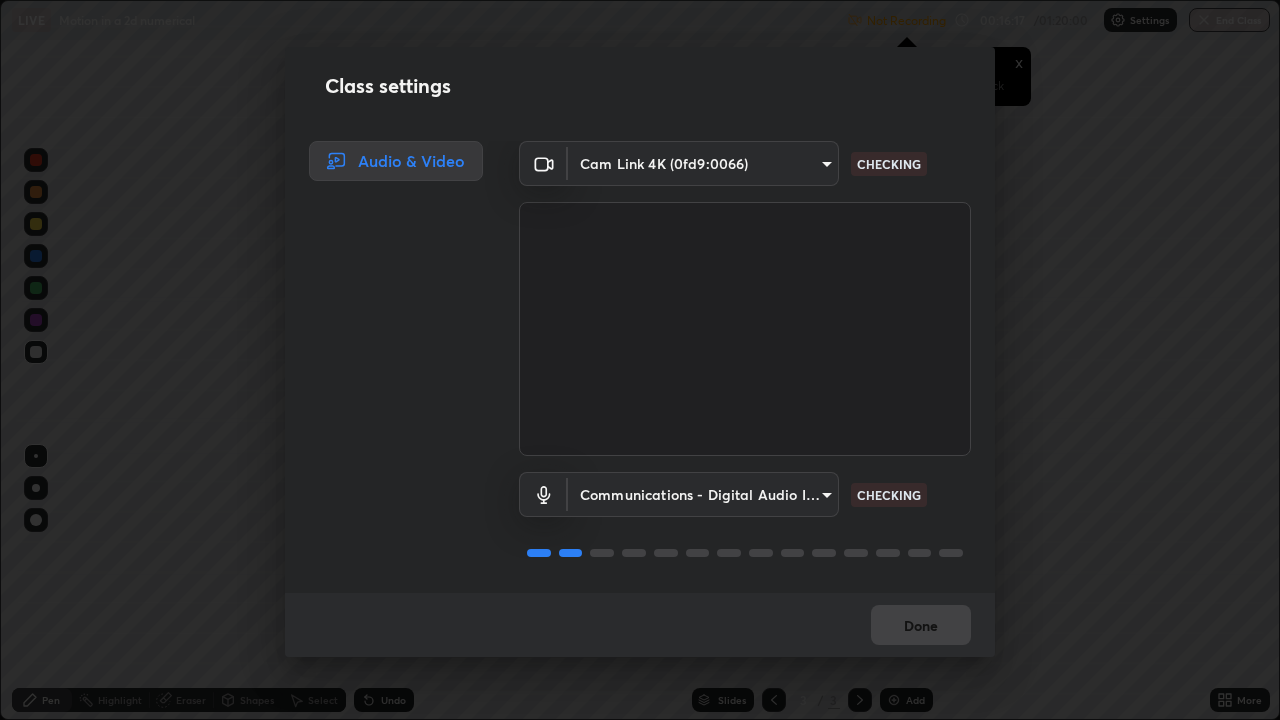 scroll, scrollTop: 2, scrollLeft: 0, axis: vertical 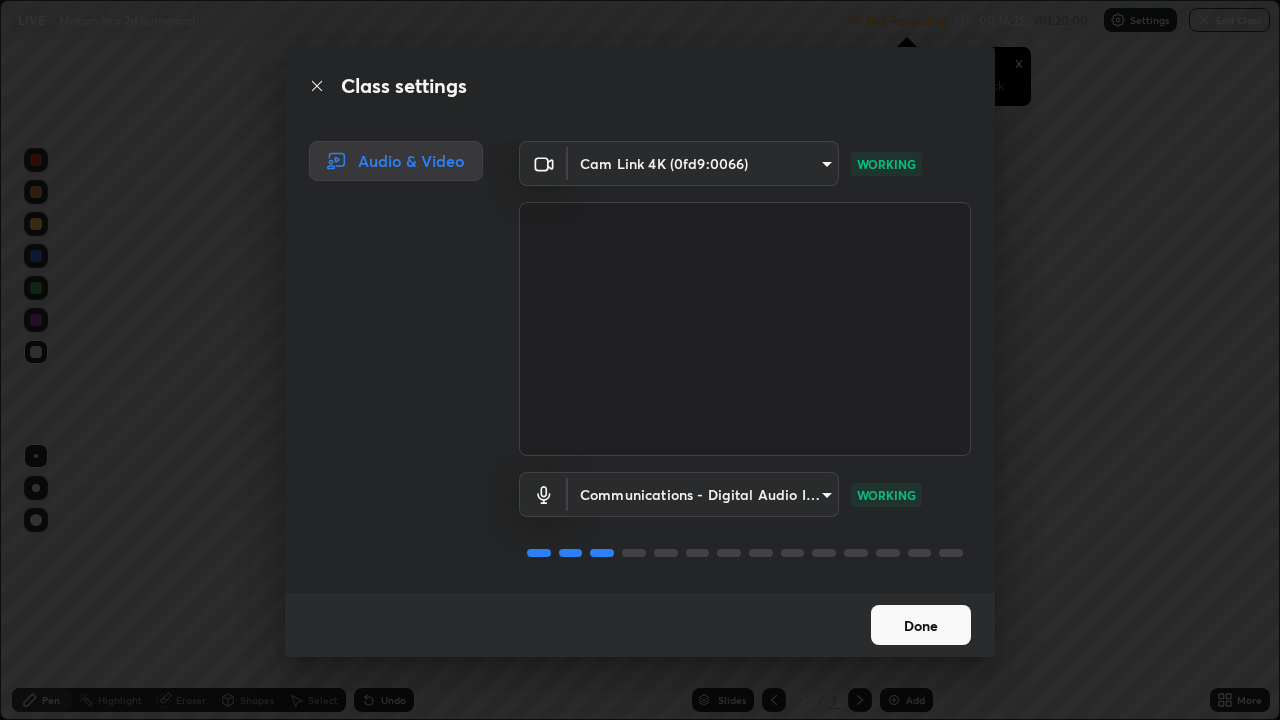 click on "Done" at bounding box center [921, 625] 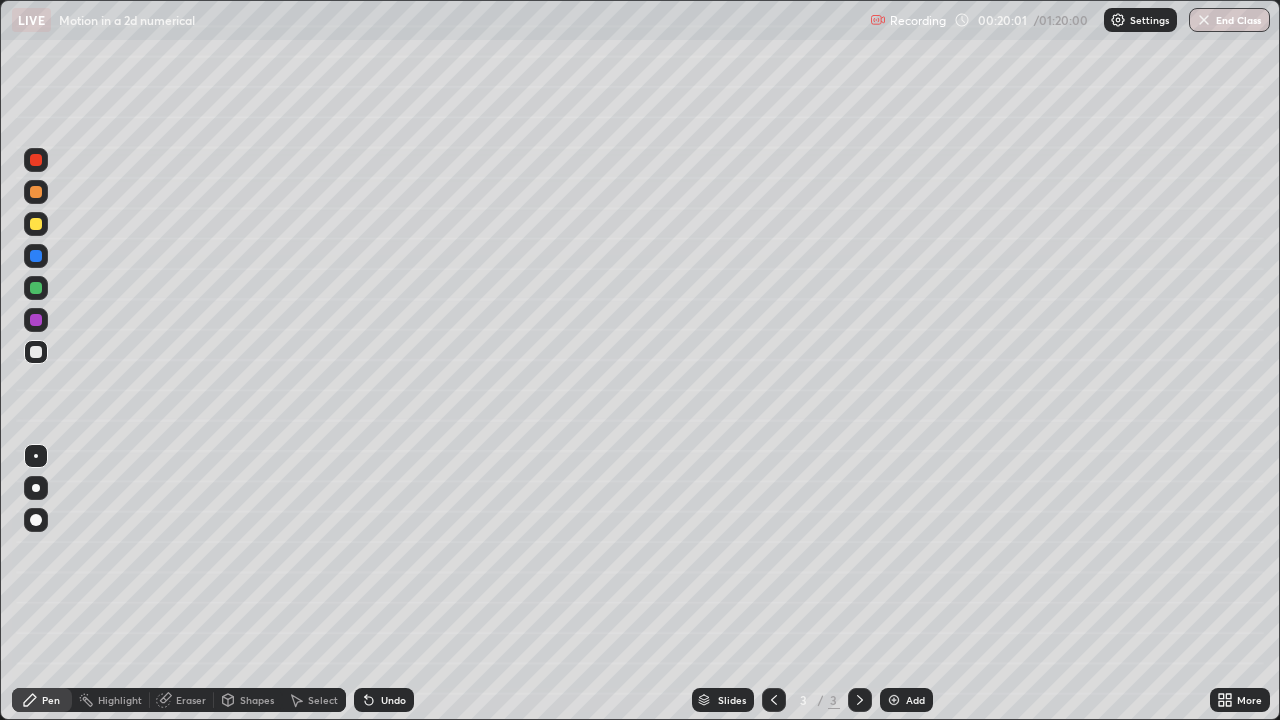 click at bounding box center [36, 224] 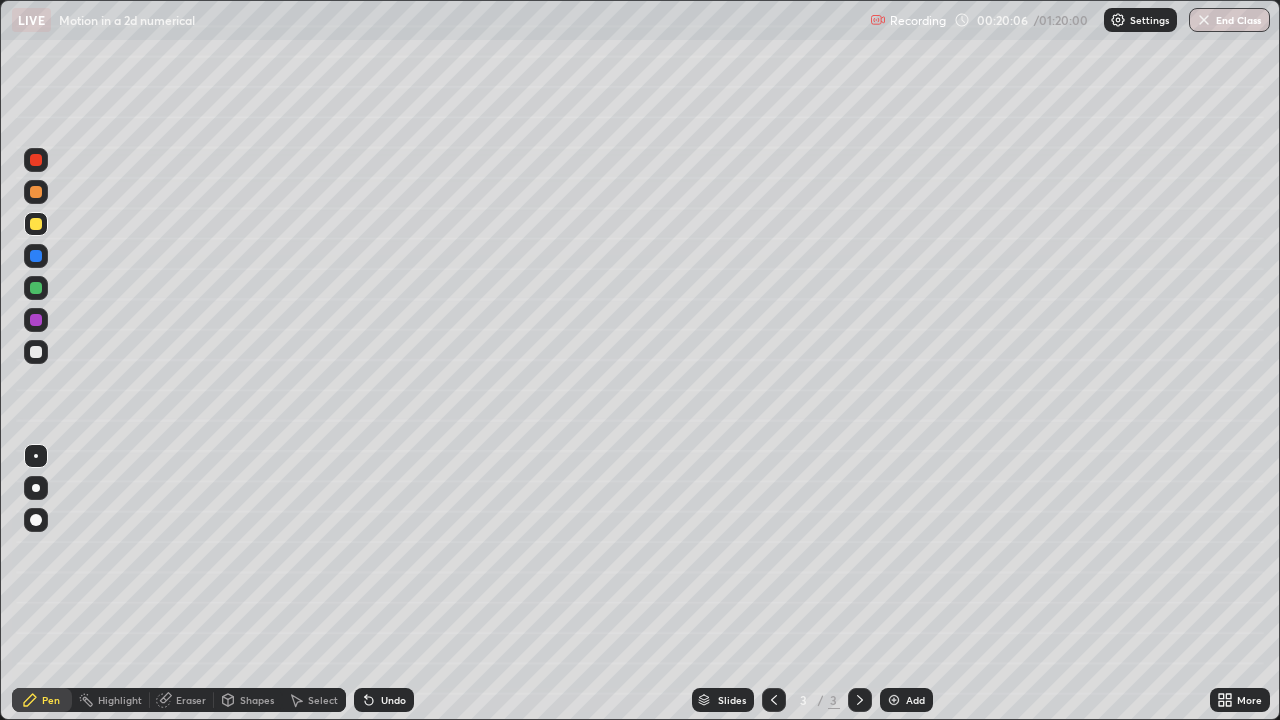 click at bounding box center (36, 352) 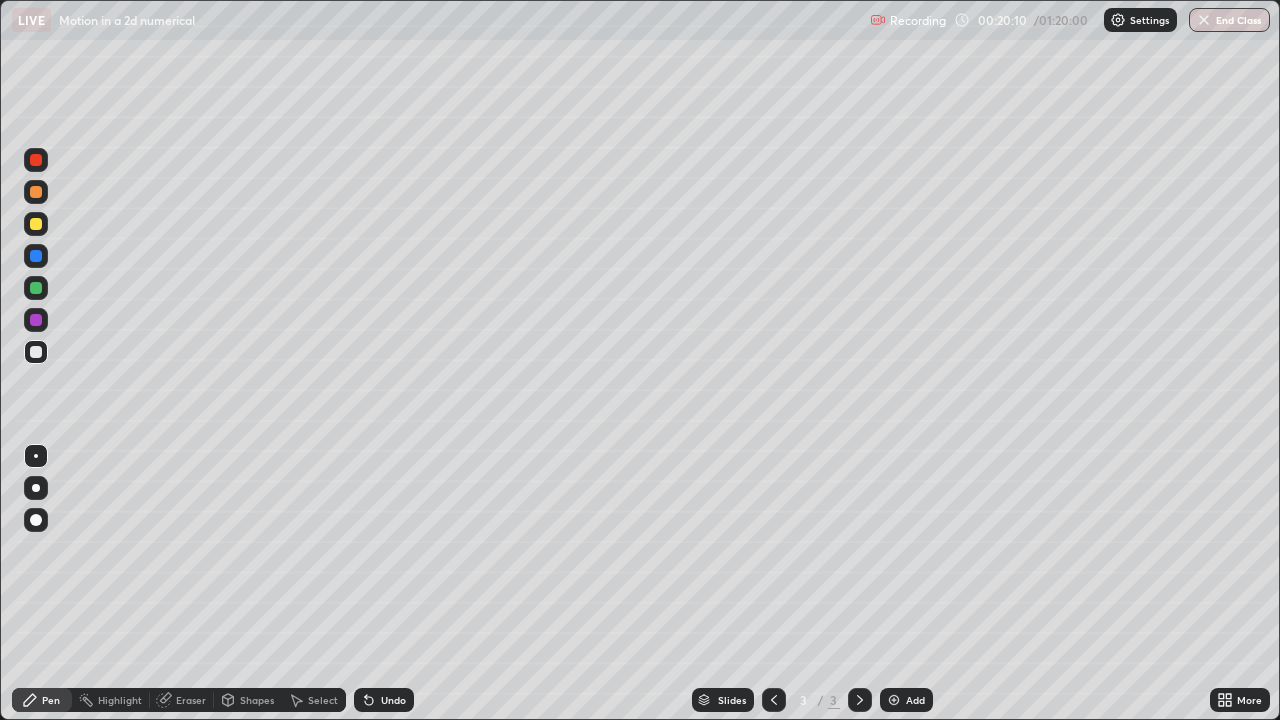 click at bounding box center (36, 224) 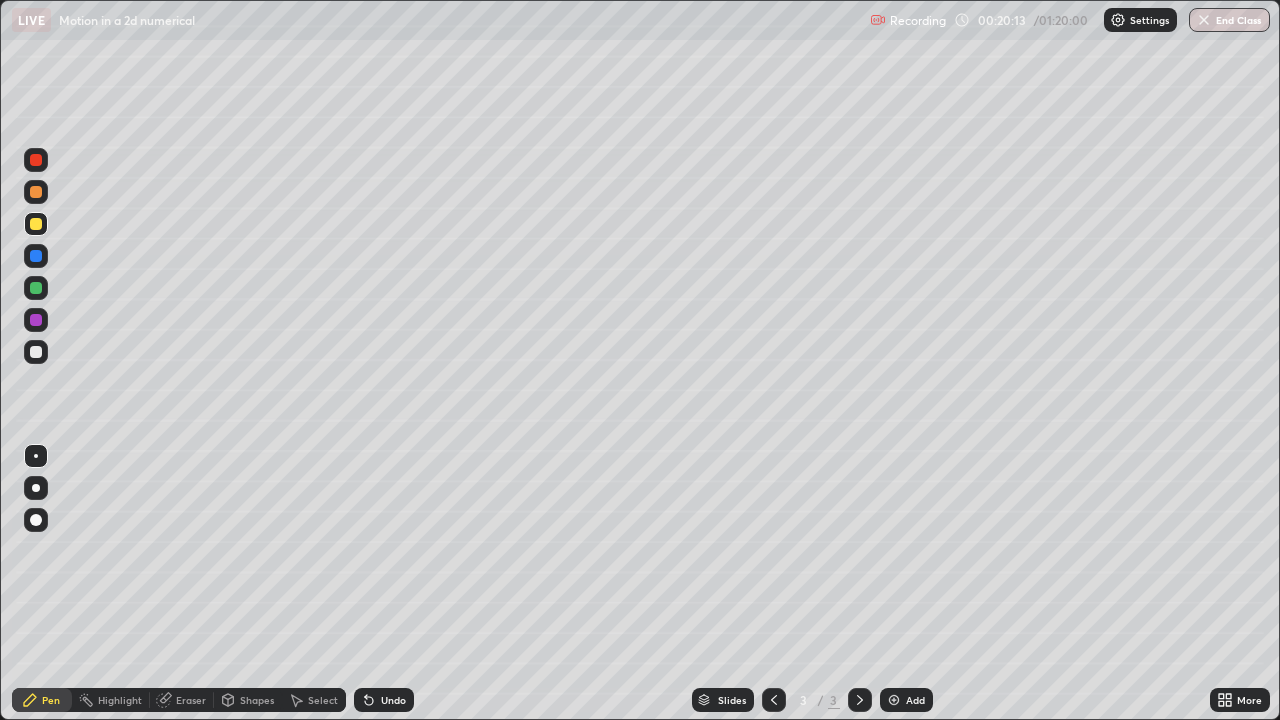 click on "Undo" at bounding box center (384, 700) 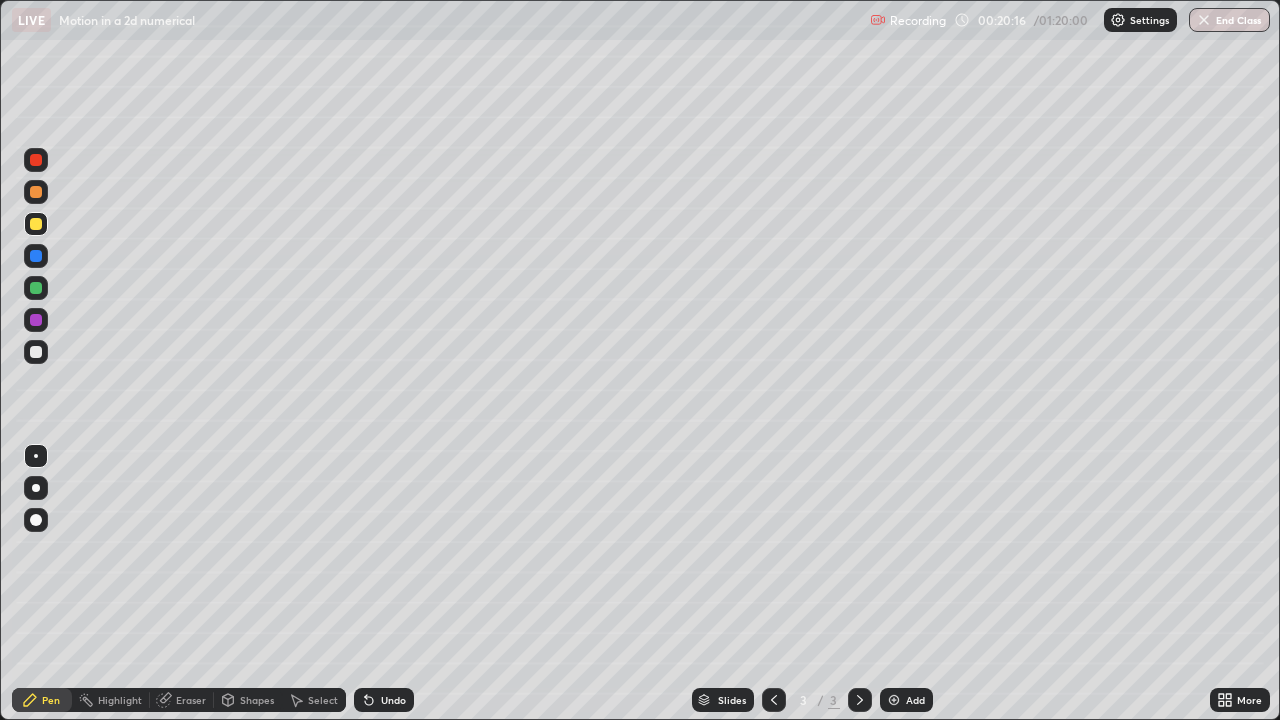click at bounding box center [36, 352] 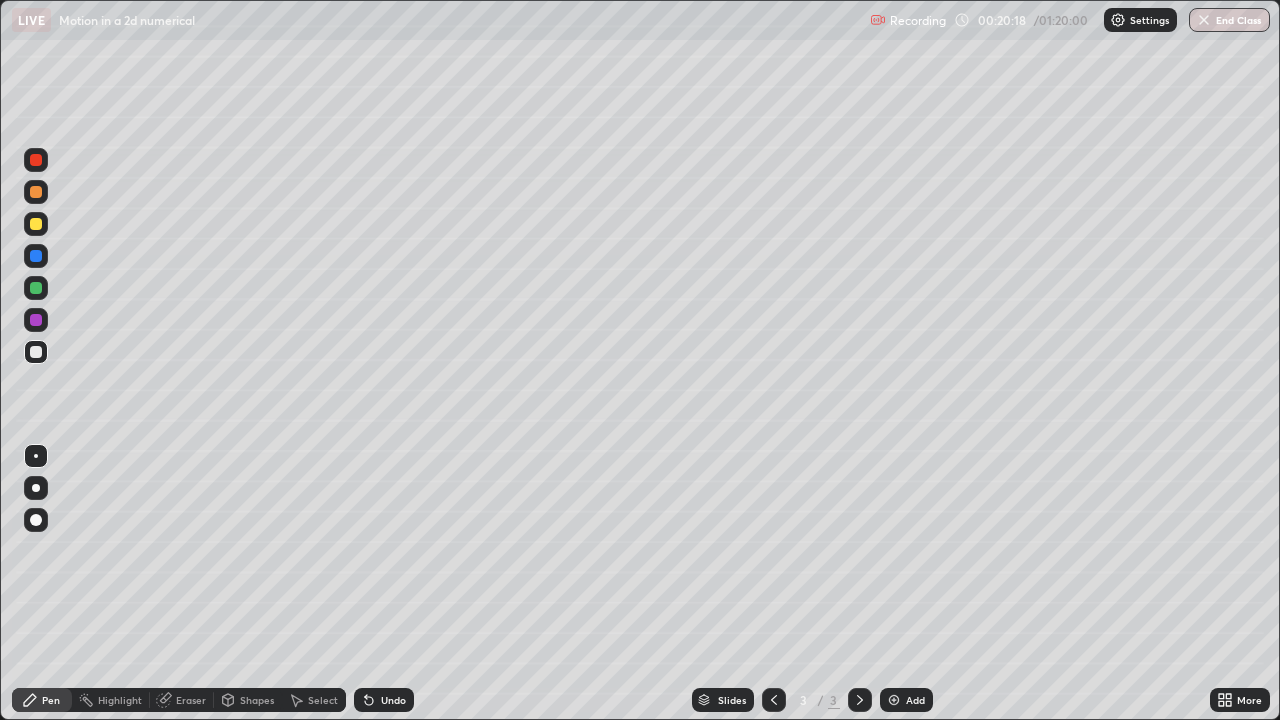 click at bounding box center (36, 224) 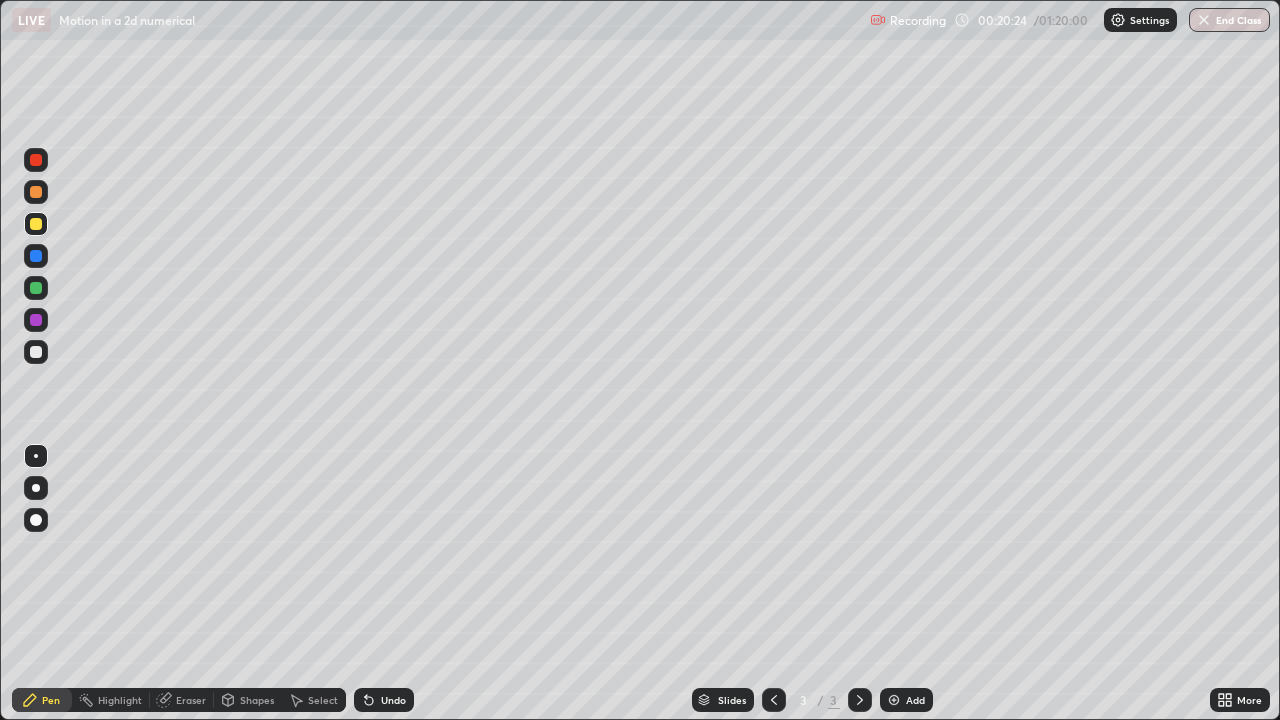 click at bounding box center (36, 352) 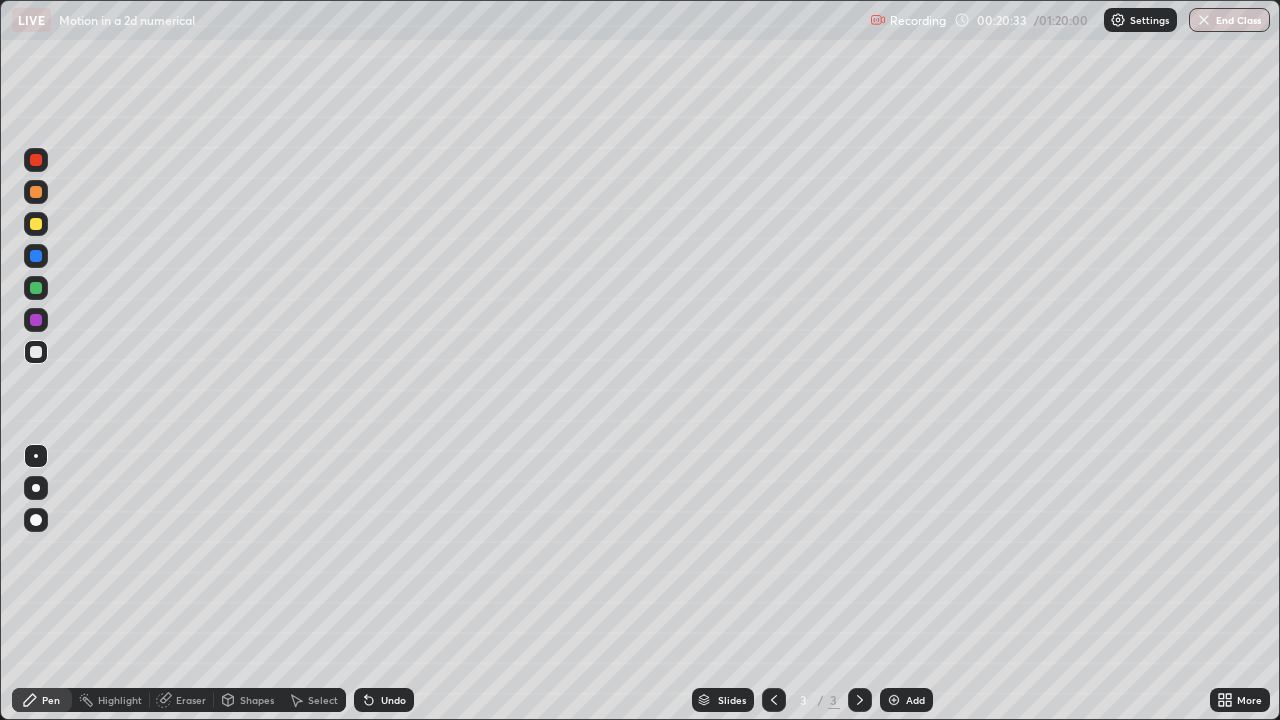 click at bounding box center (36, 224) 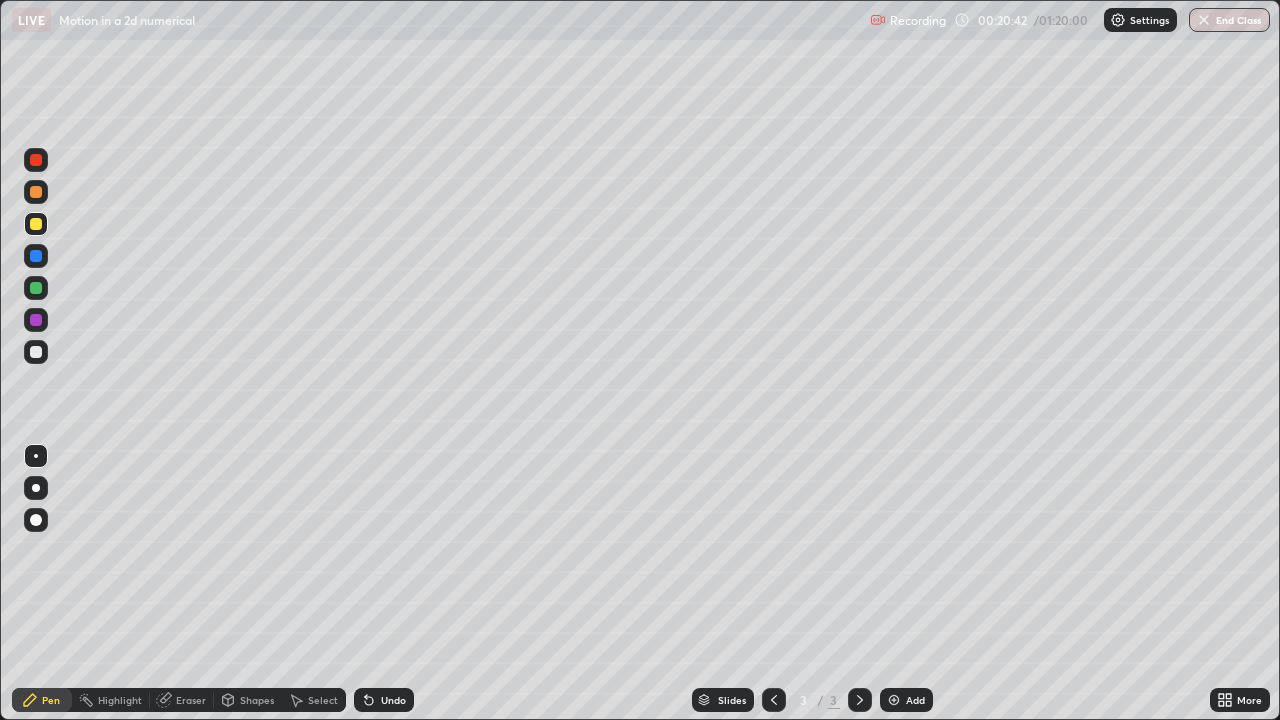 click at bounding box center [36, 192] 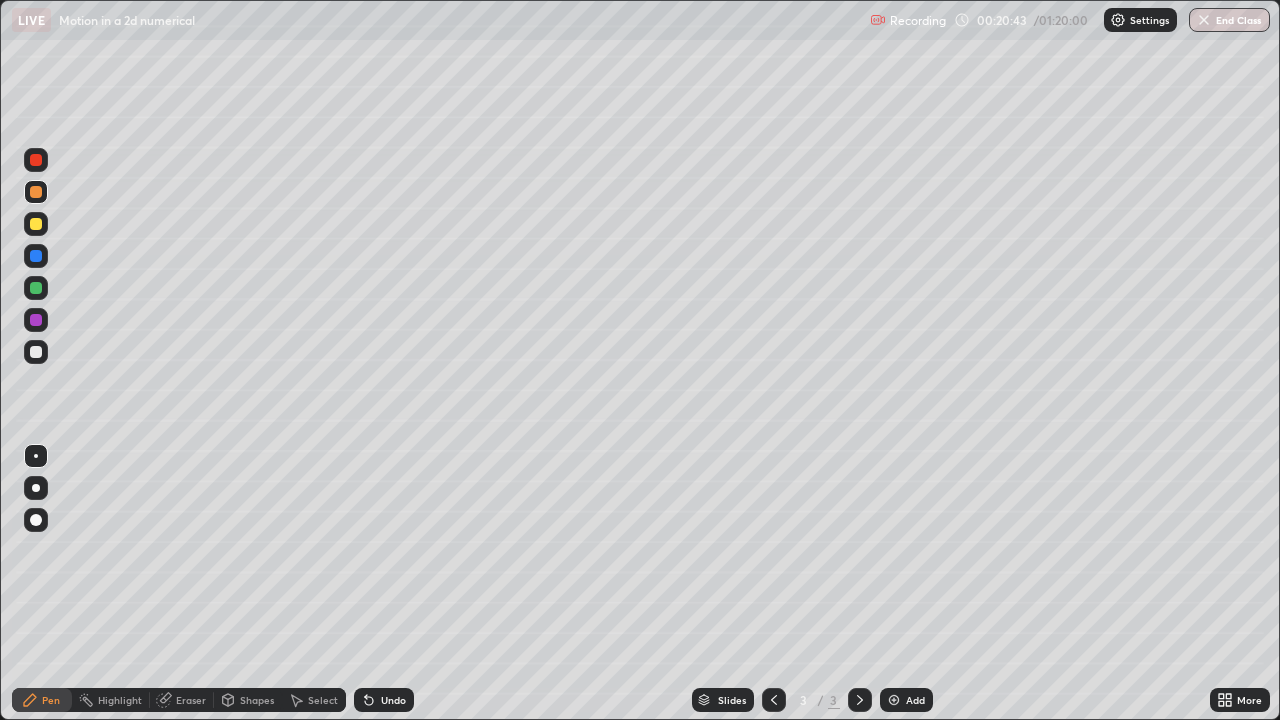 click at bounding box center [36, 288] 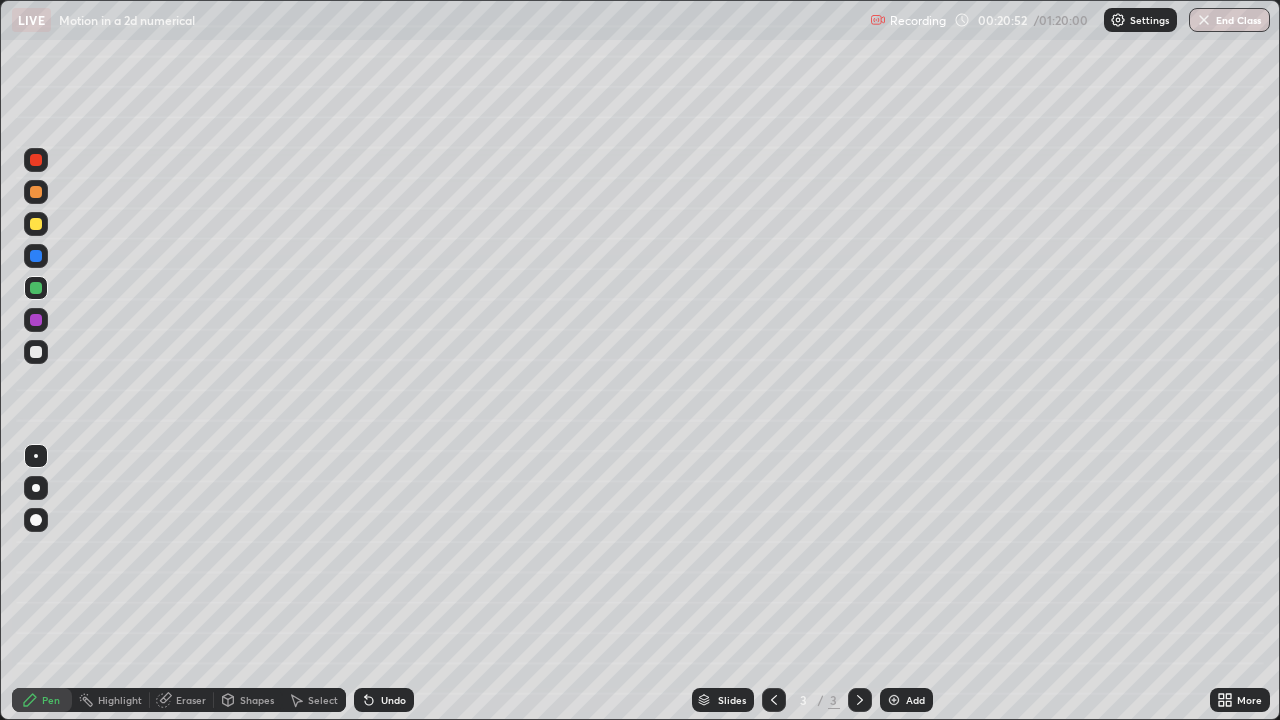 click on "Undo" at bounding box center [393, 700] 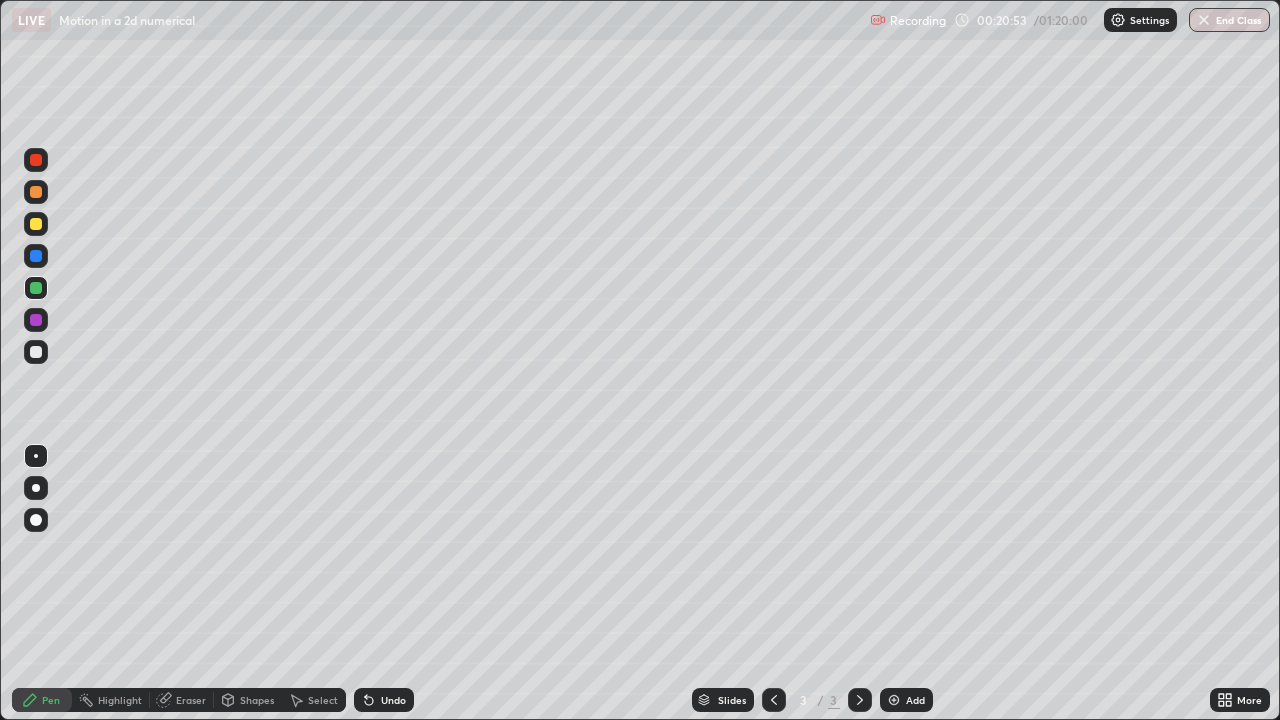 click on "Undo" at bounding box center [384, 700] 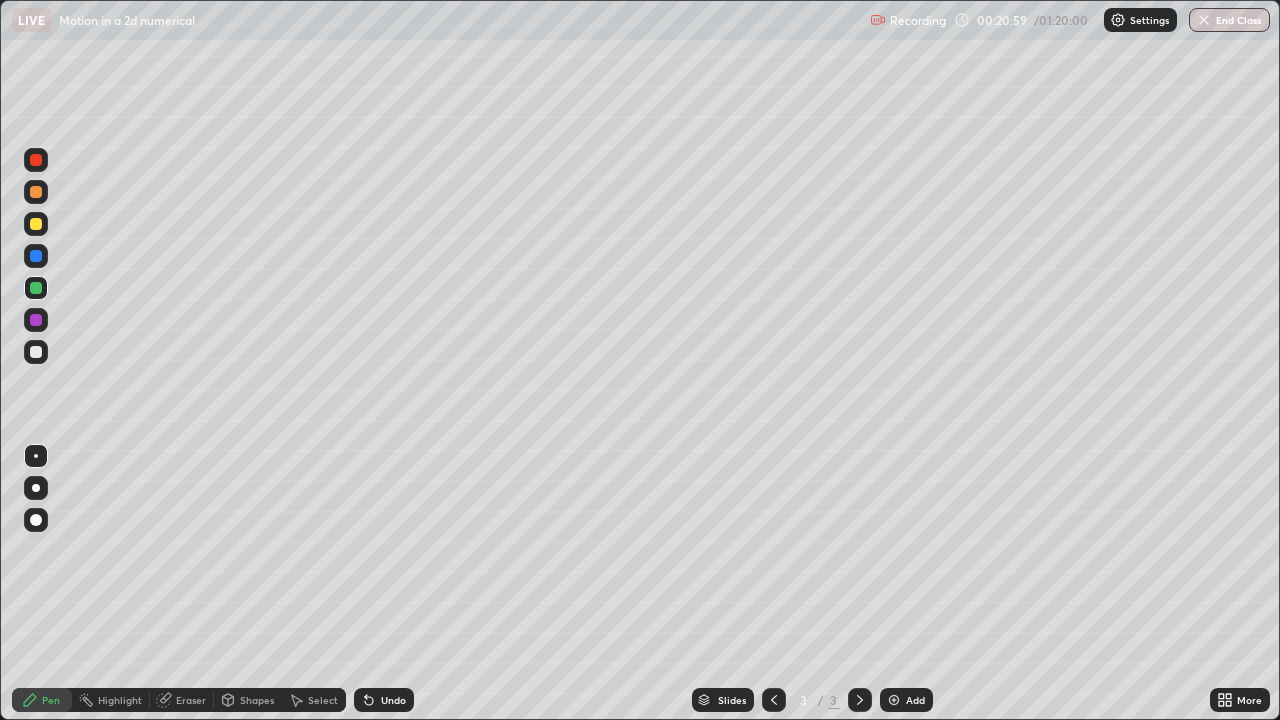 click at bounding box center [36, 352] 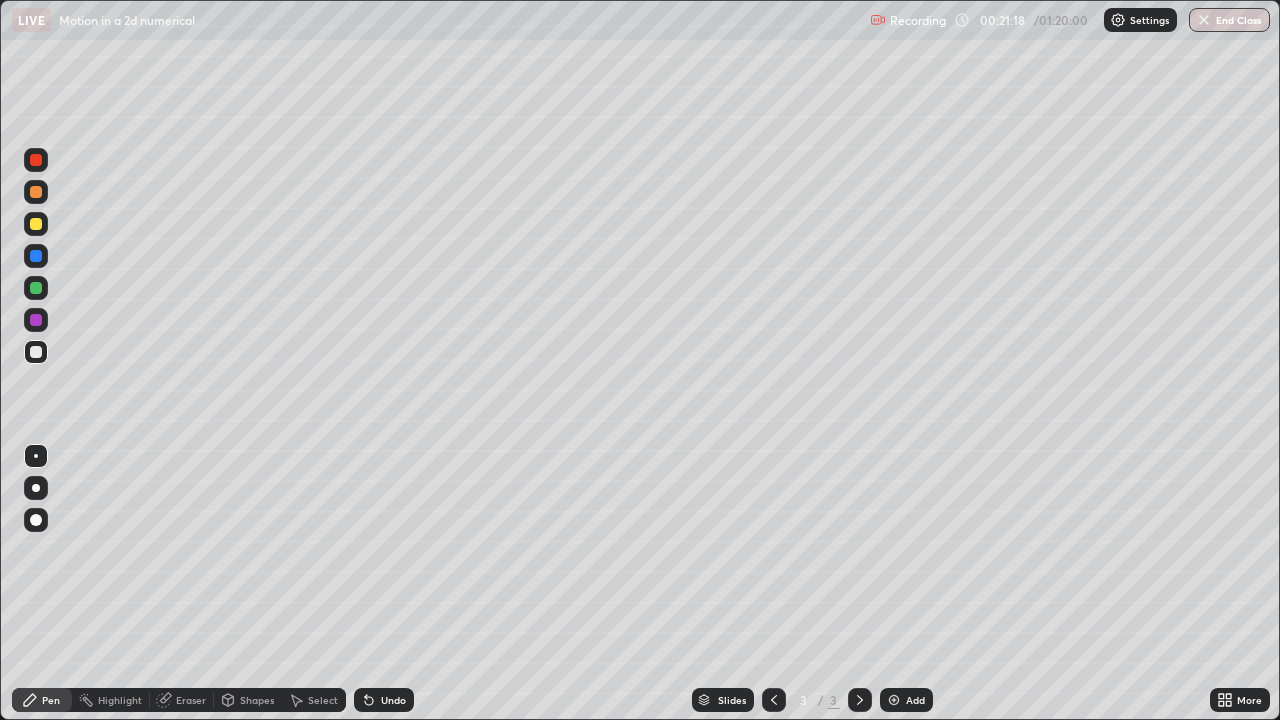 click at bounding box center (36, 224) 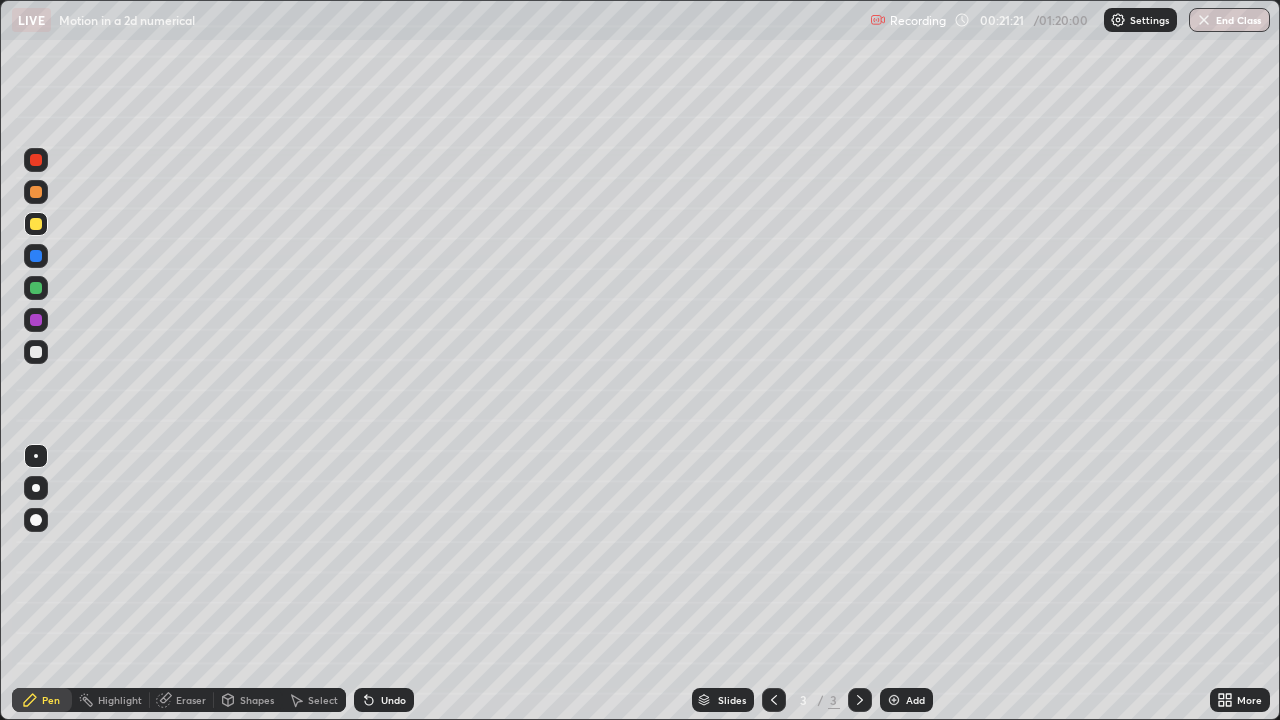 click on "Undo" at bounding box center (384, 700) 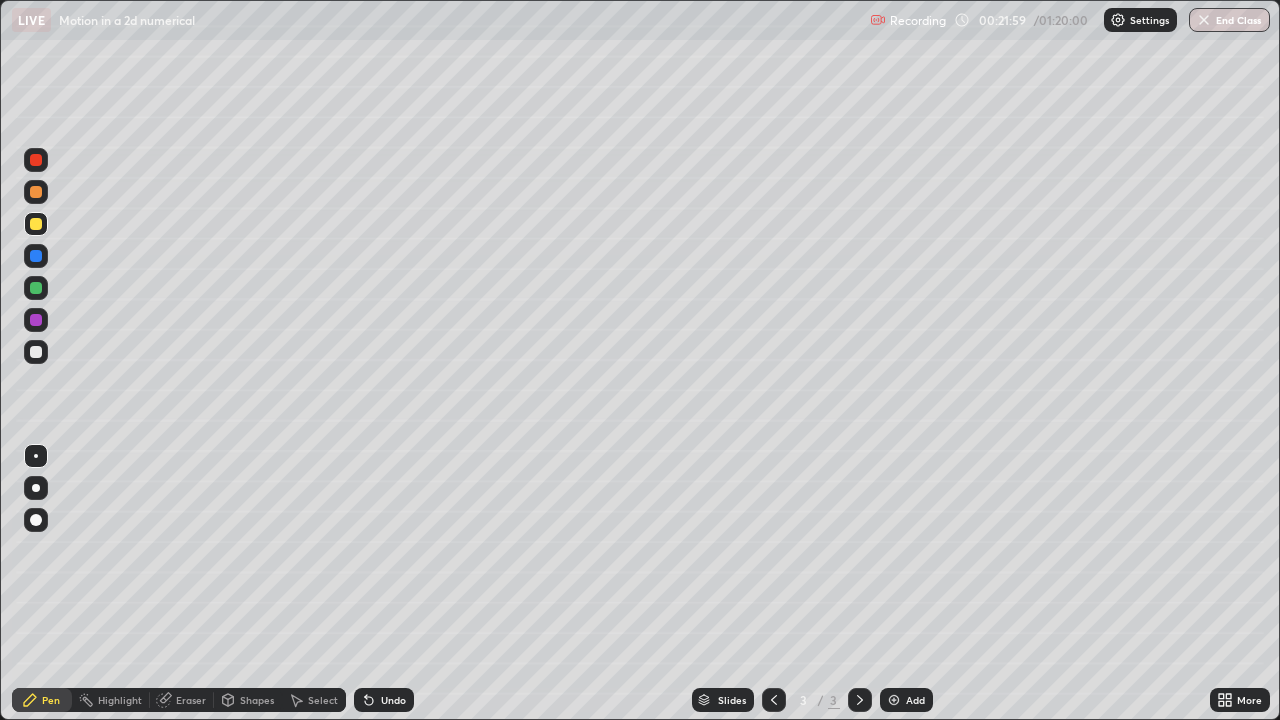 click at bounding box center (36, 192) 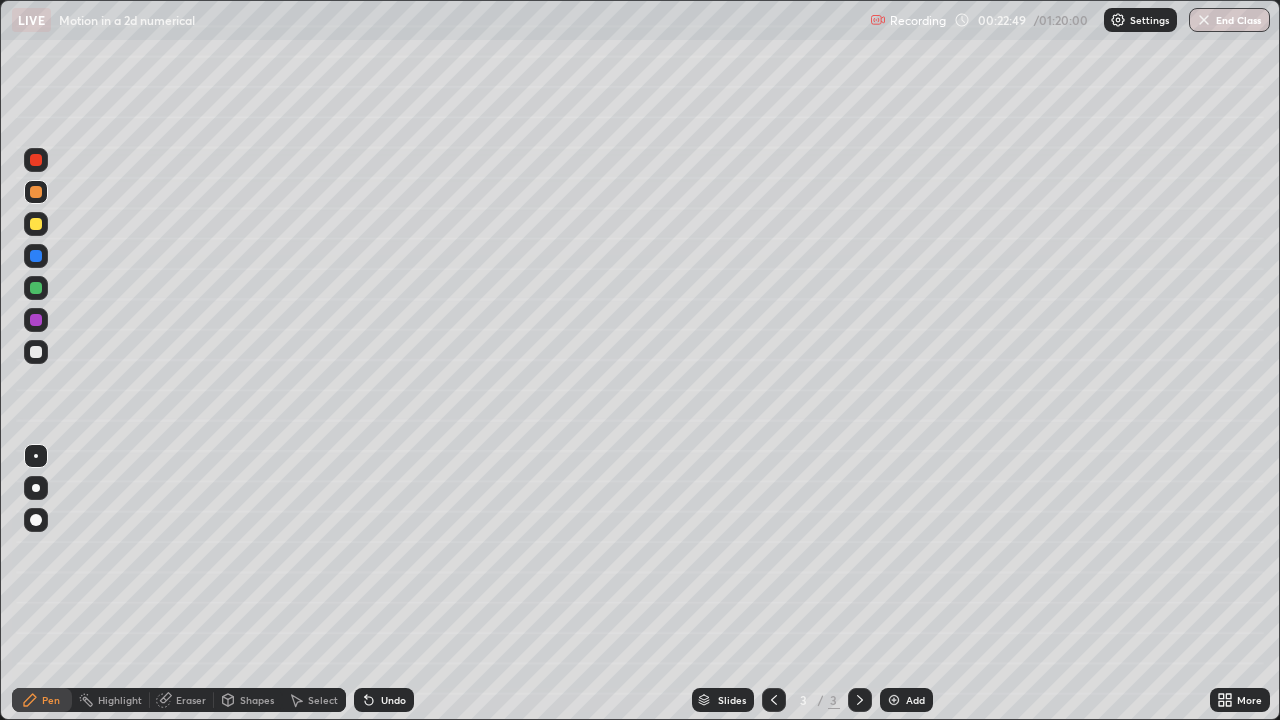 click 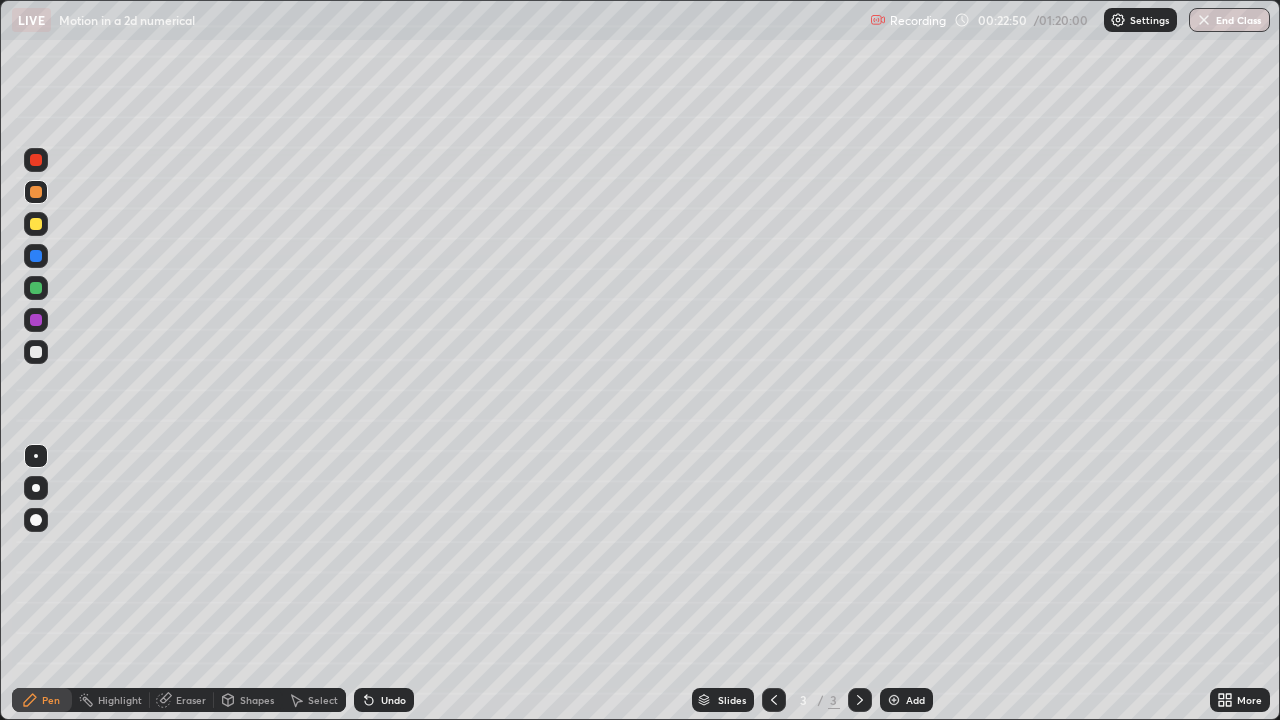 click on "Undo" at bounding box center [384, 700] 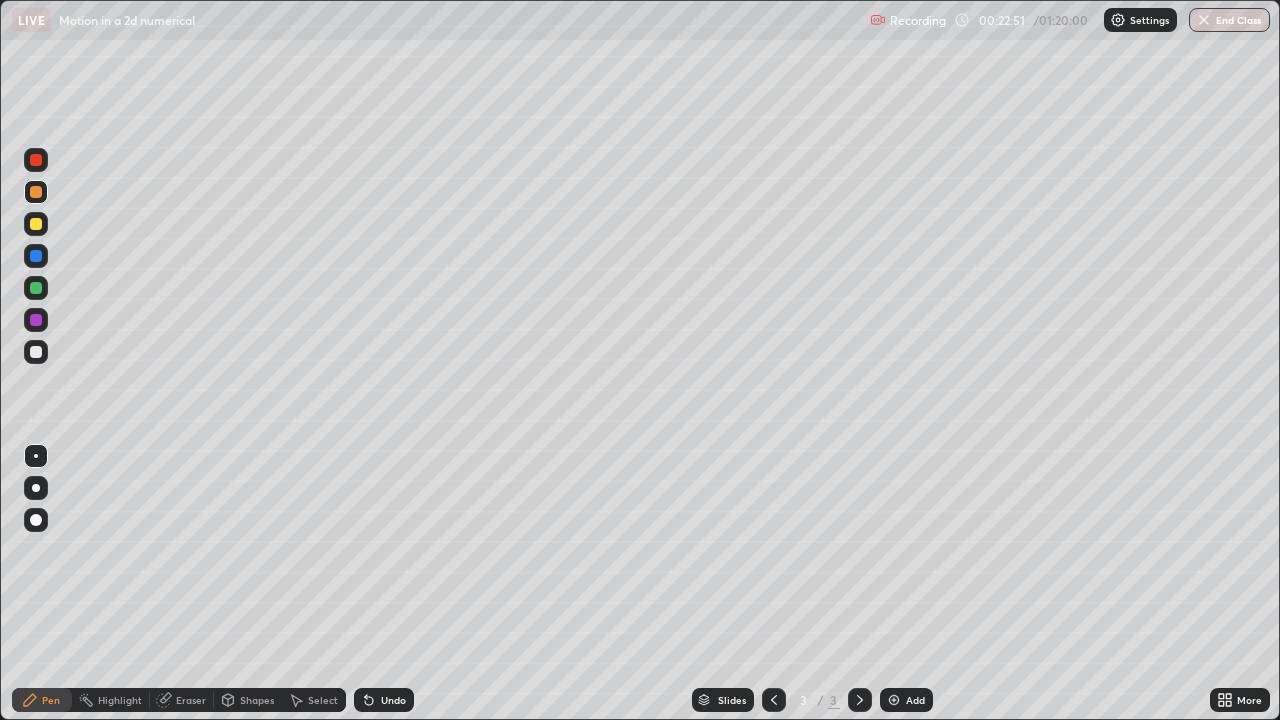 click 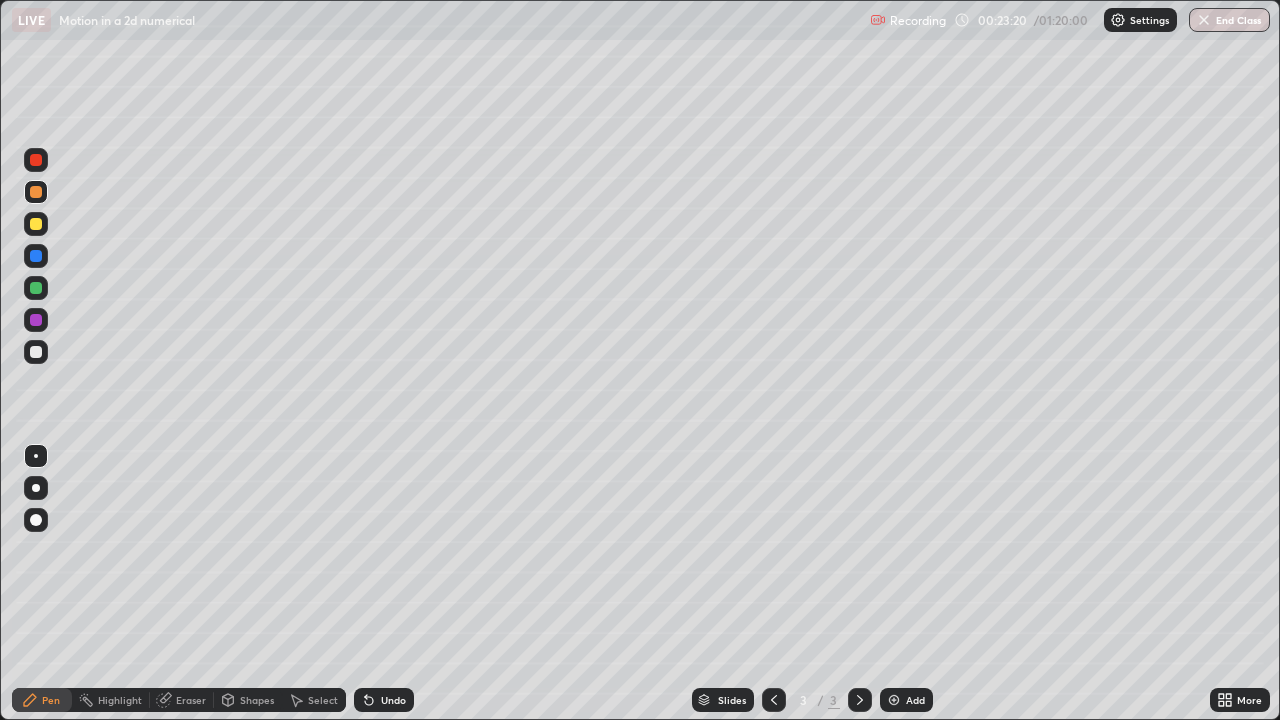 click on "Undo" at bounding box center [384, 700] 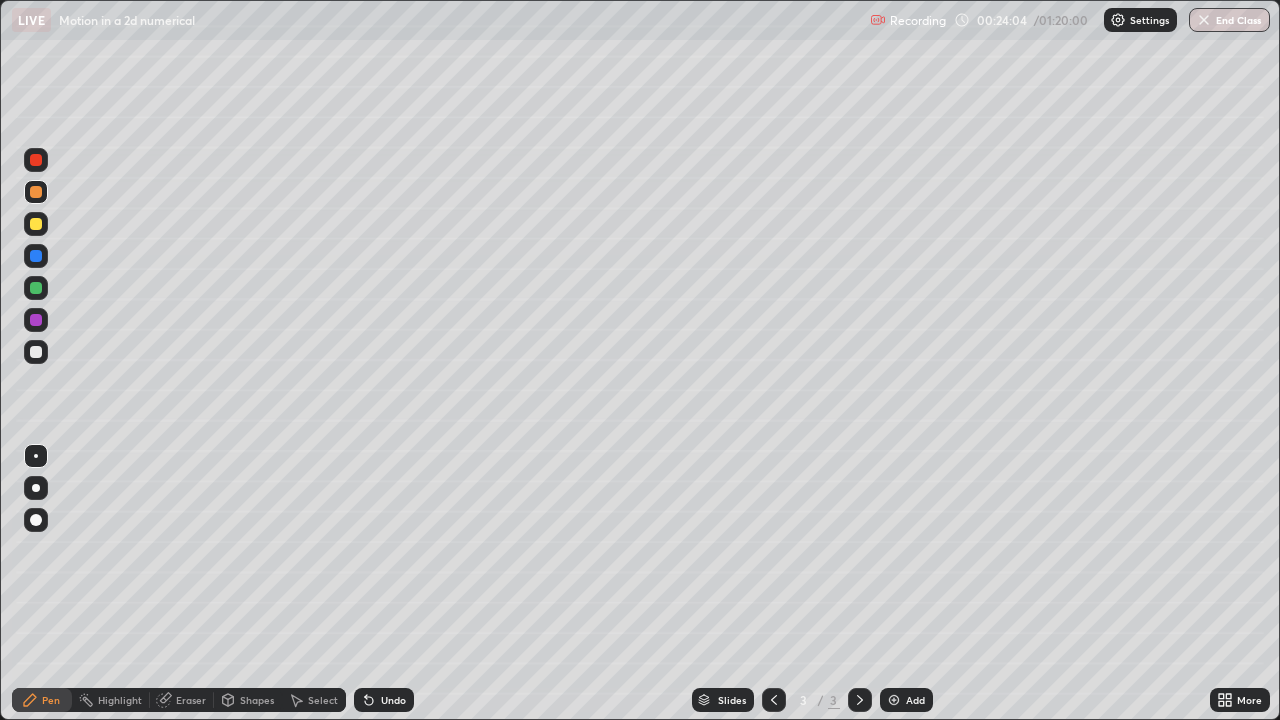click at bounding box center [36, 288] 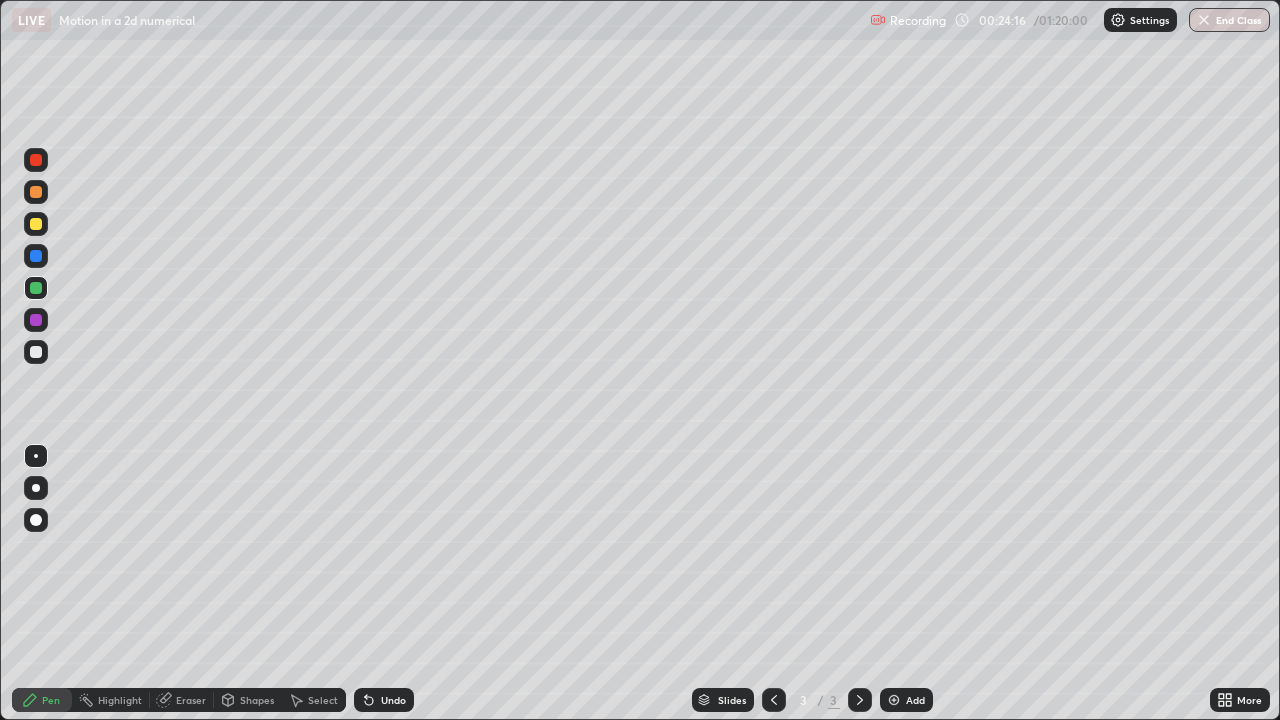click at bounding box center [36, 352] 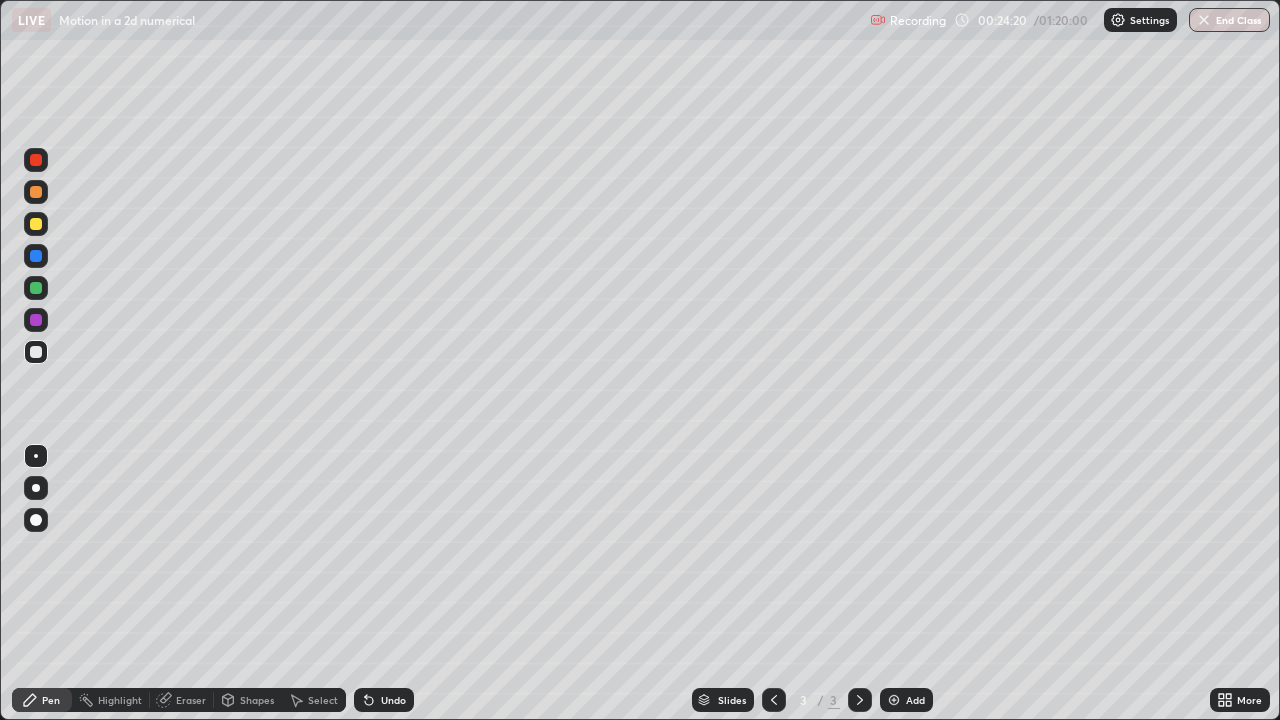 click at bounding box center (36, 288) 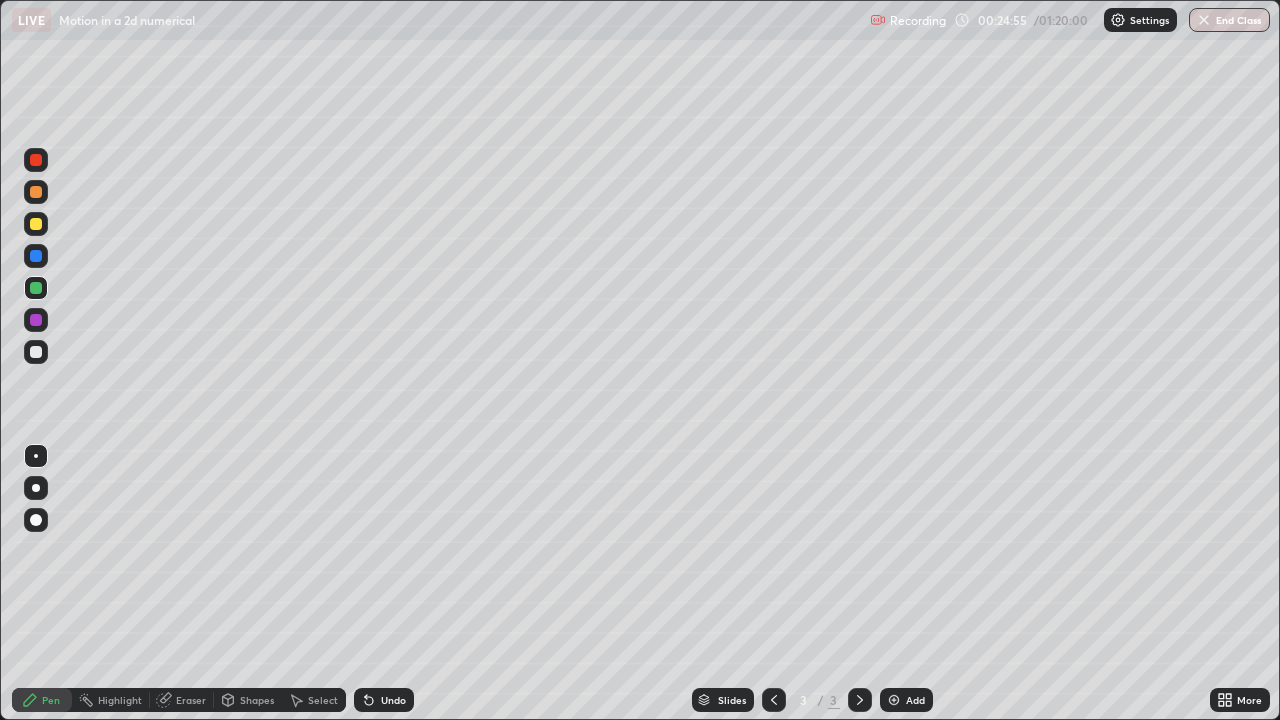 click at bounding box center [36, 352] 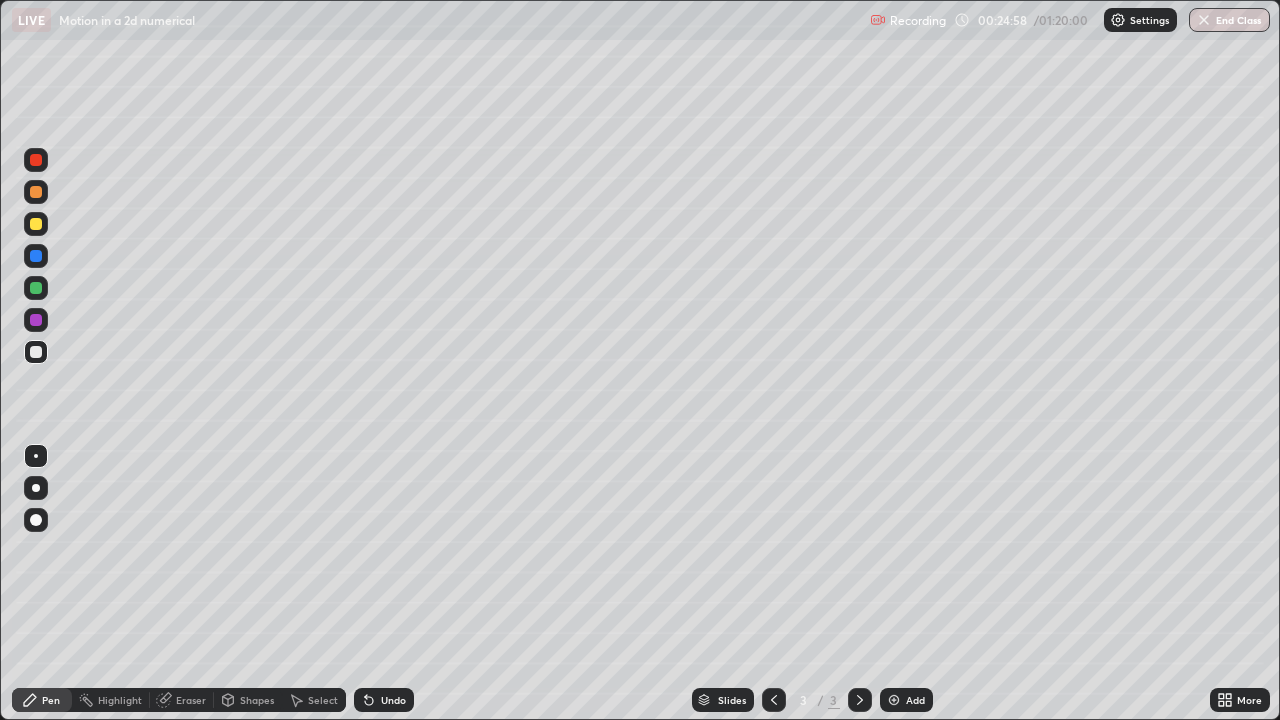 click at bounding box center [36, 288] 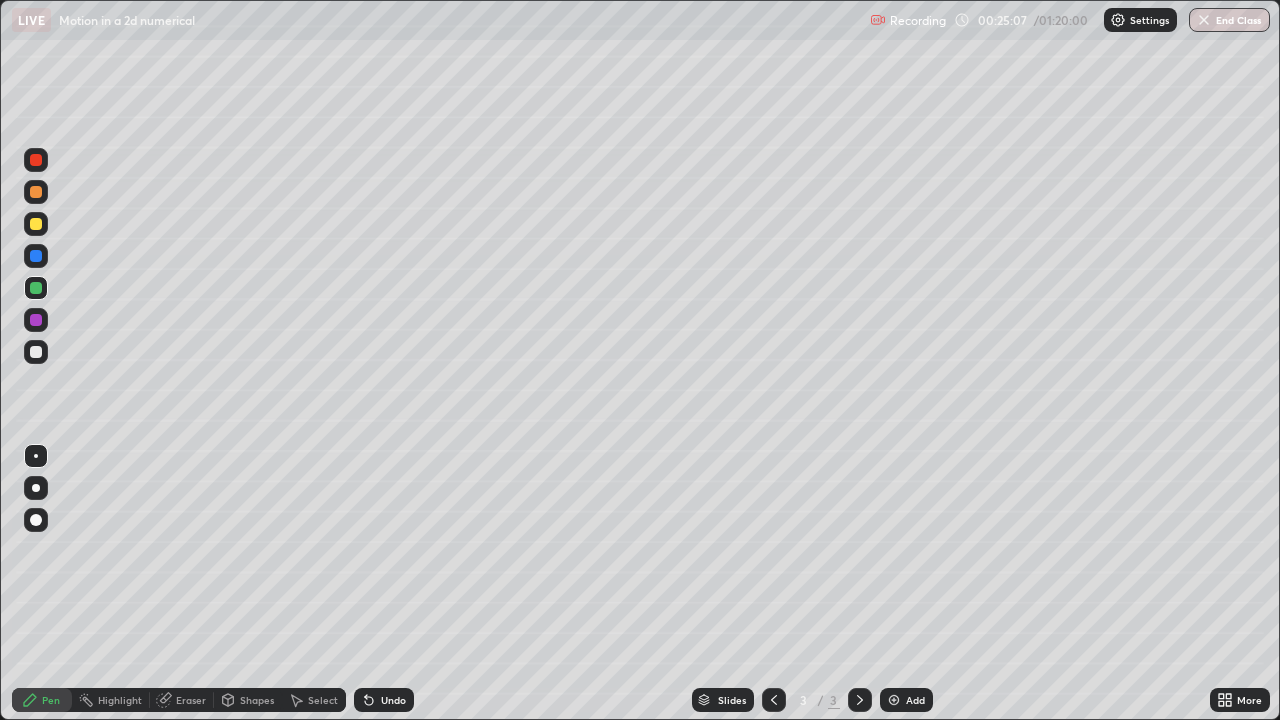 click on "Undo" at bounding box center [384, 700] 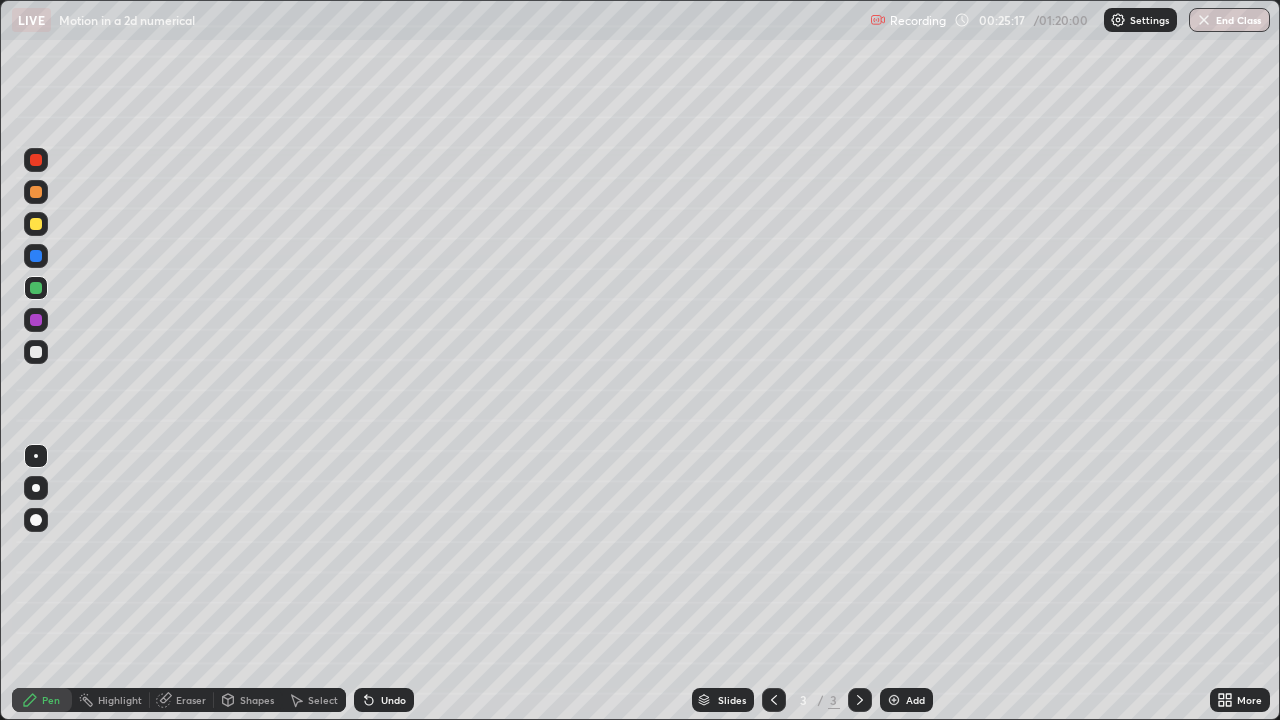 click at bounding box center [36, 352] 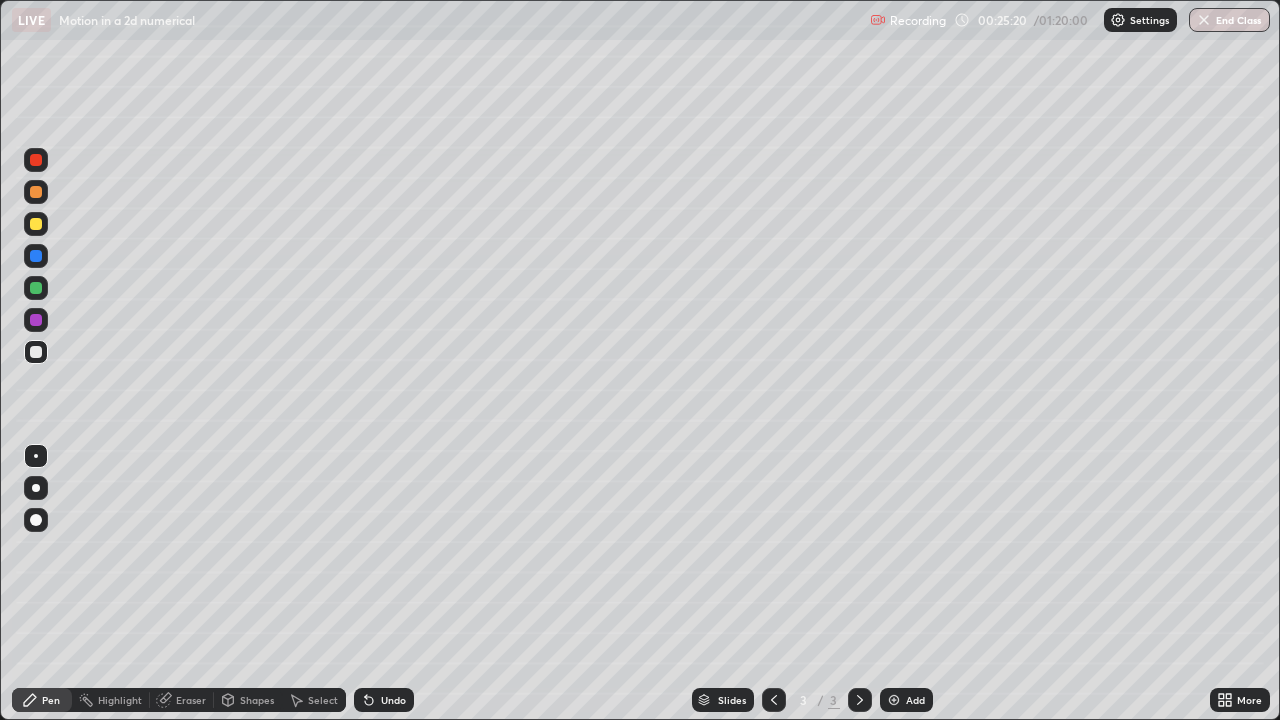 click at bounding box center [36, 288] 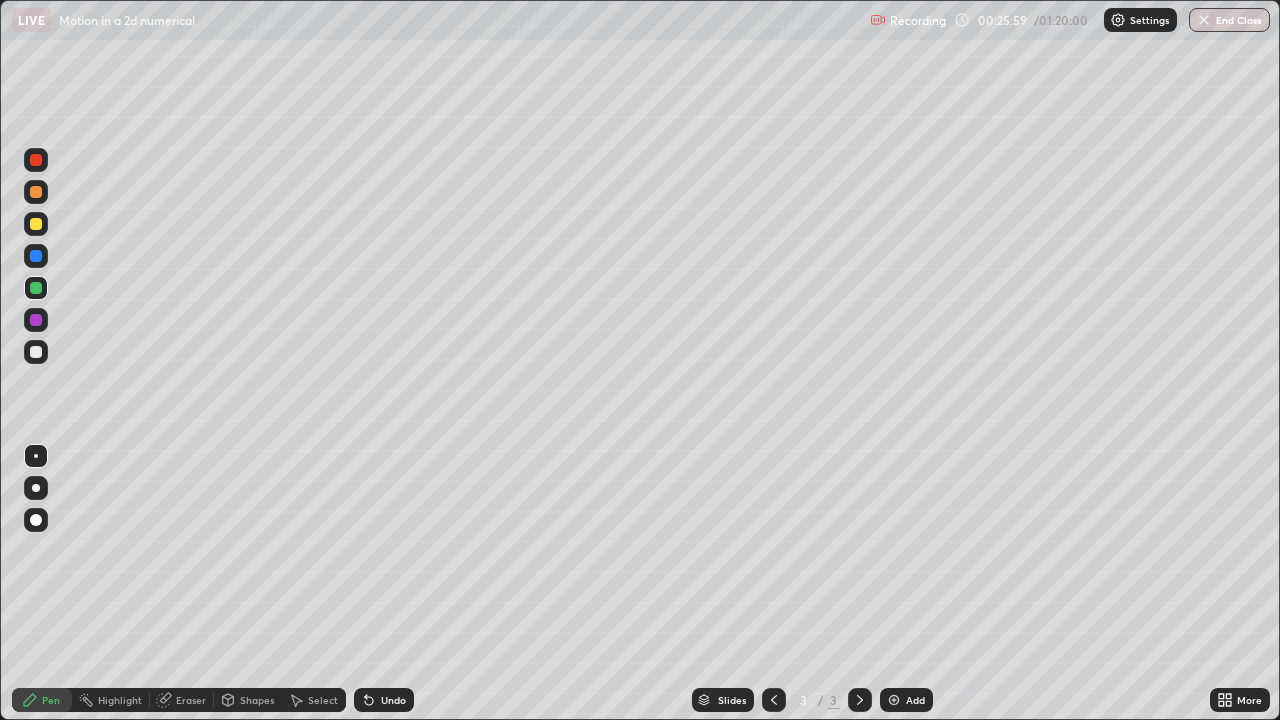 click at bounding box center (36, 224) 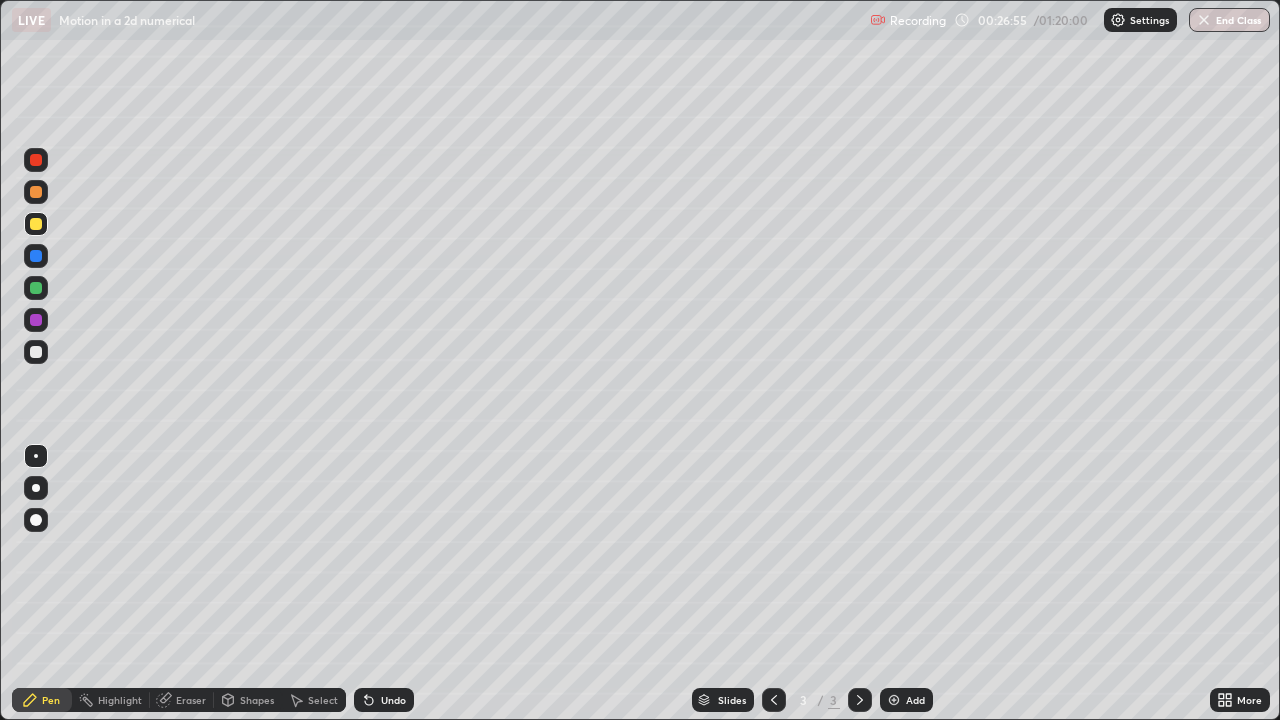 click on "Eraser" at bounding box center (191, 700) 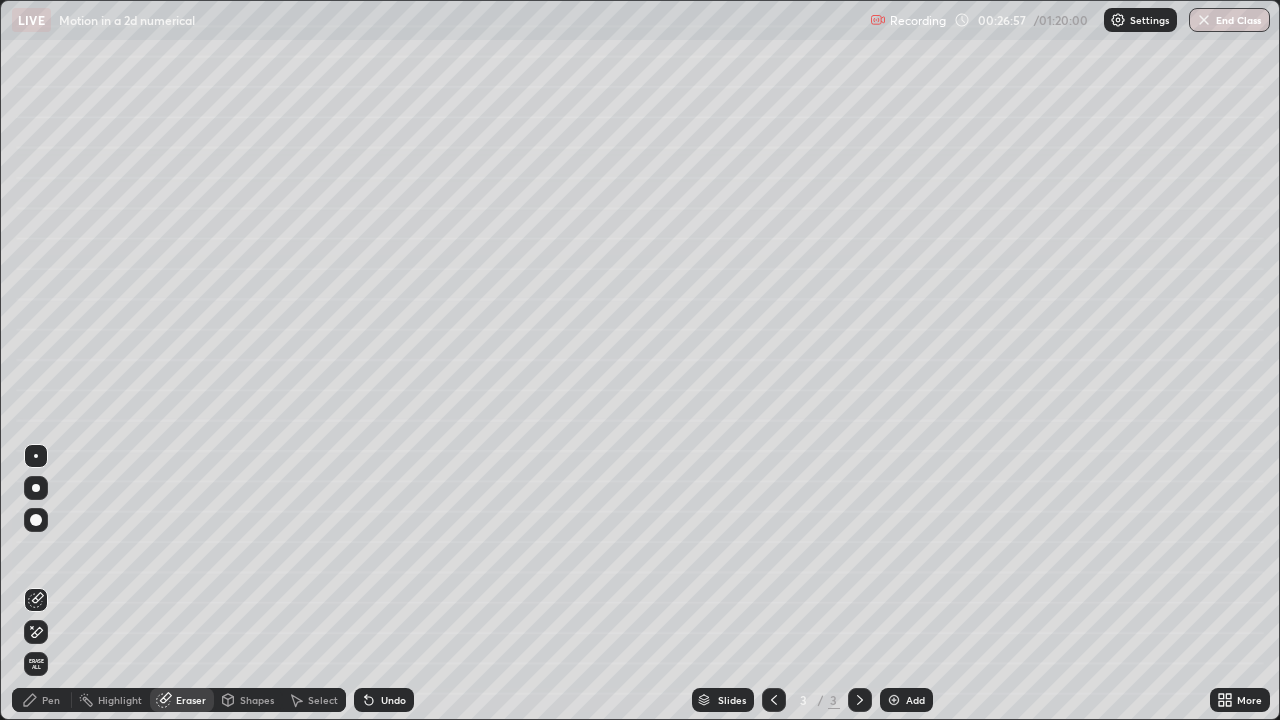 click on "Pen" at bounding box center [42, 700] 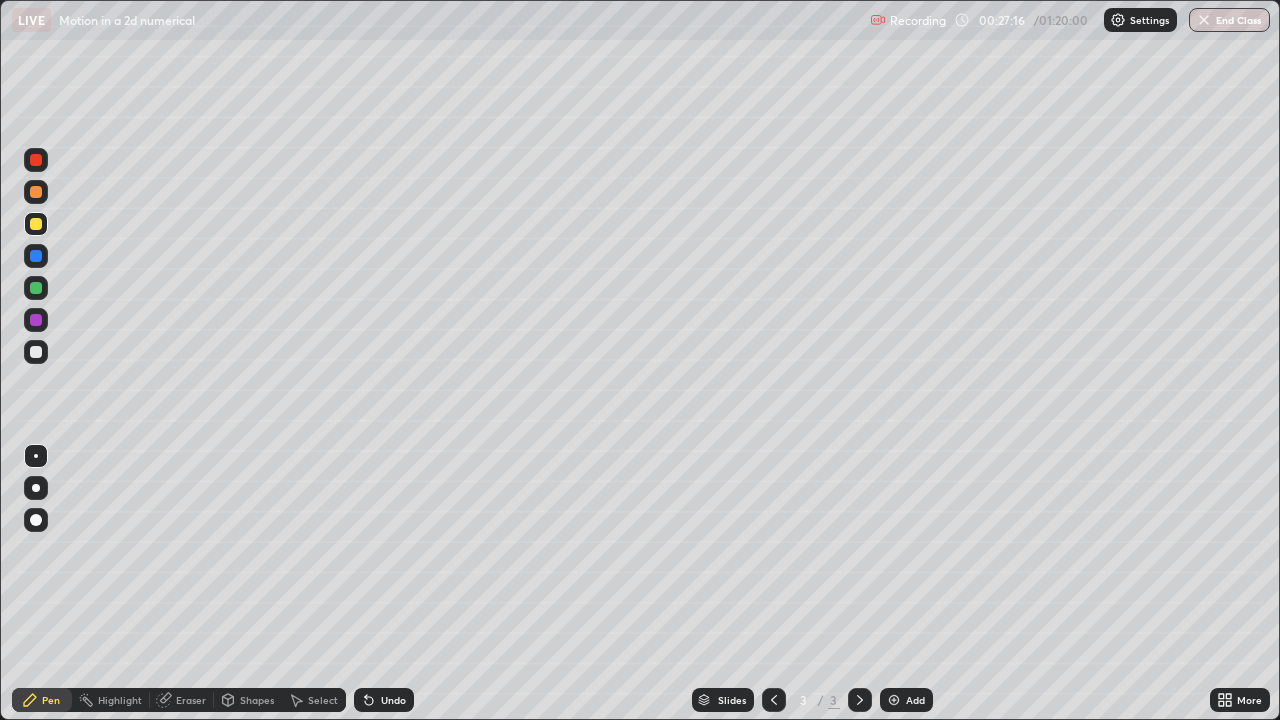 click at bounding box center [36, 192] 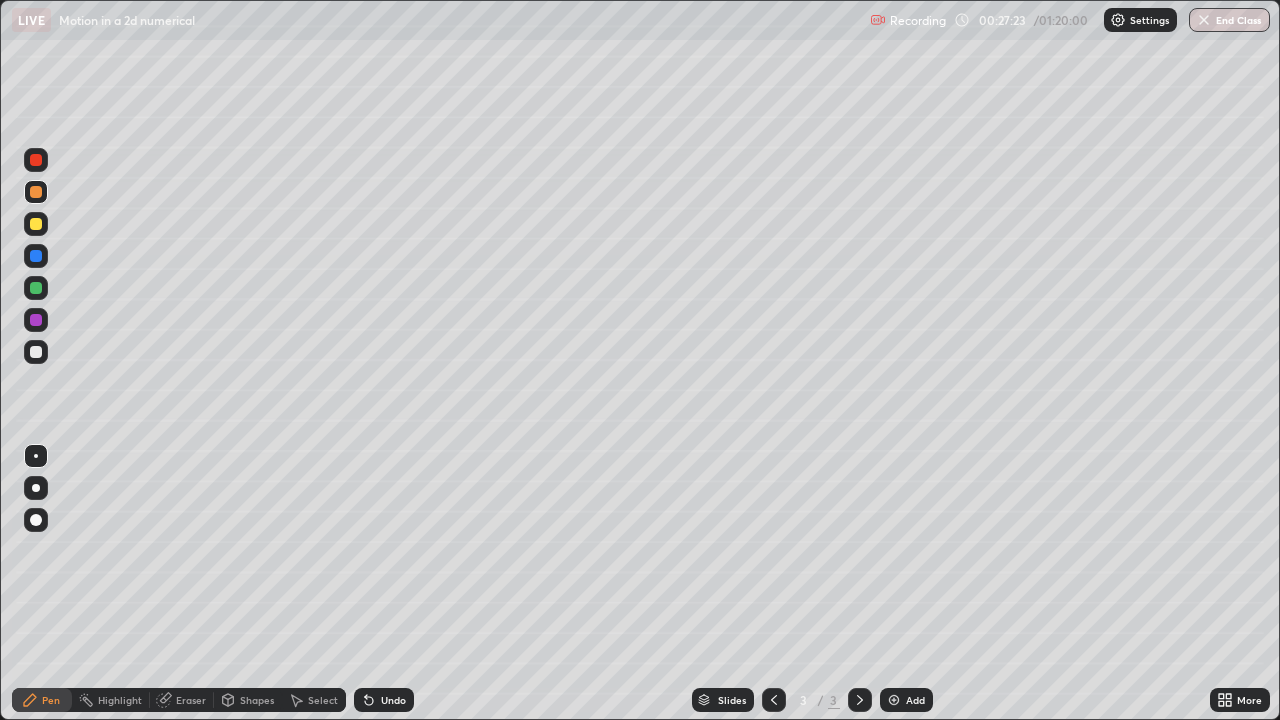 click at bounding box center [36, 352] 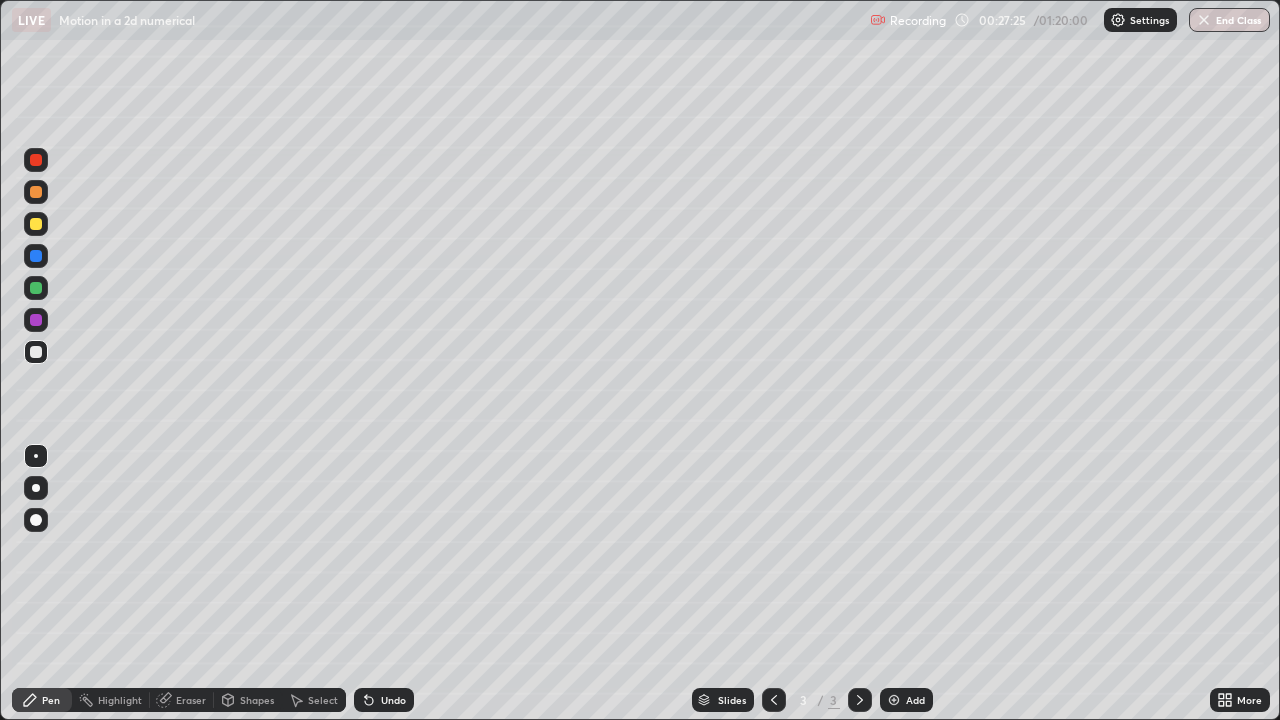click at bounding box center [36, 224] 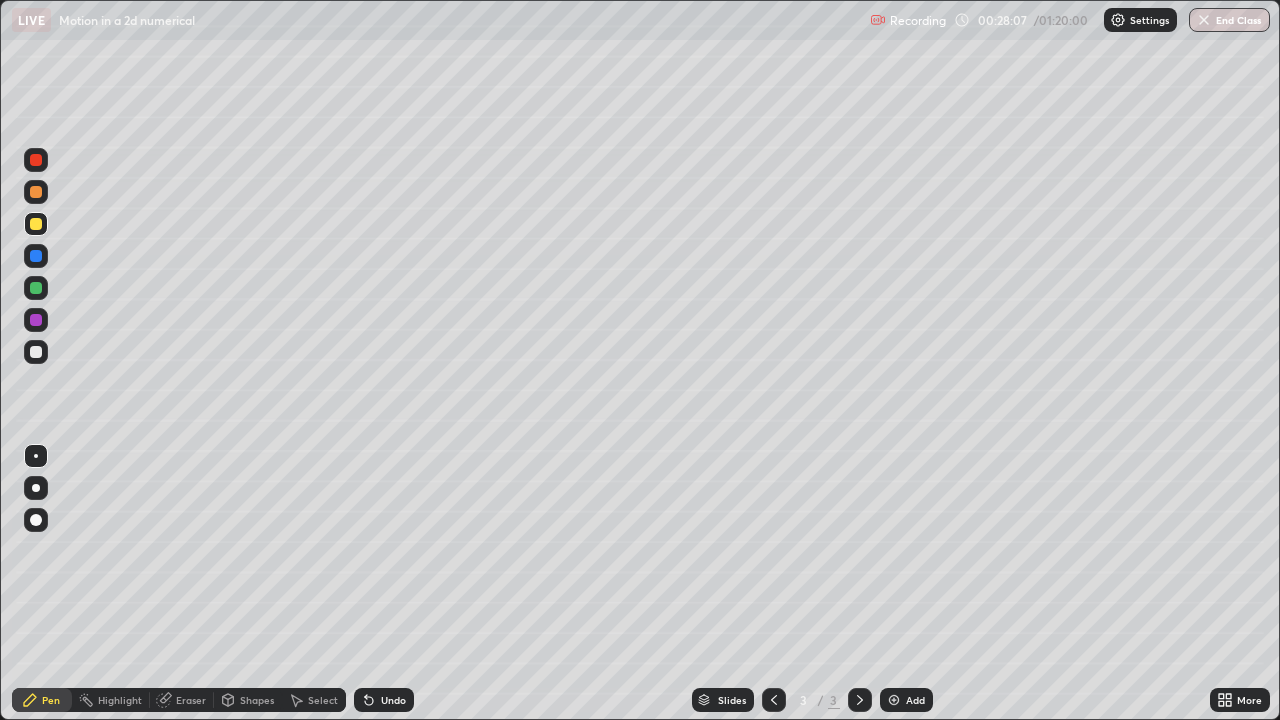 click at bounding box center [774, 700] 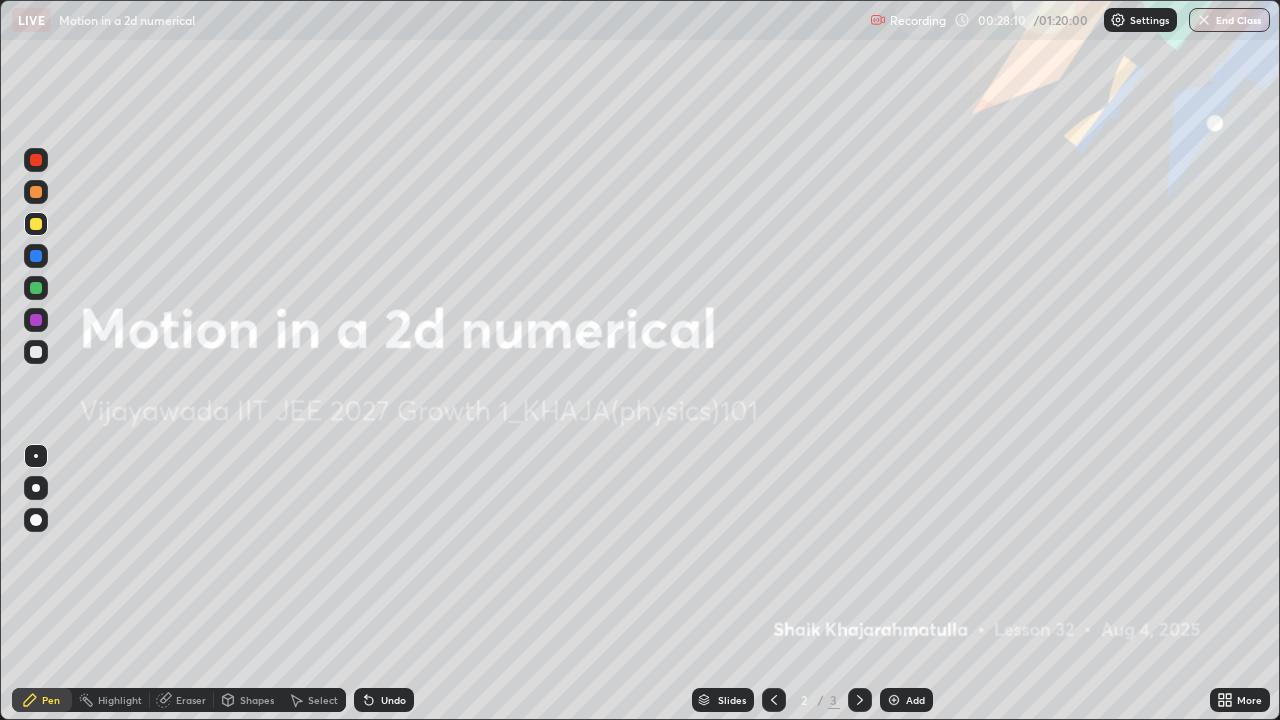 click 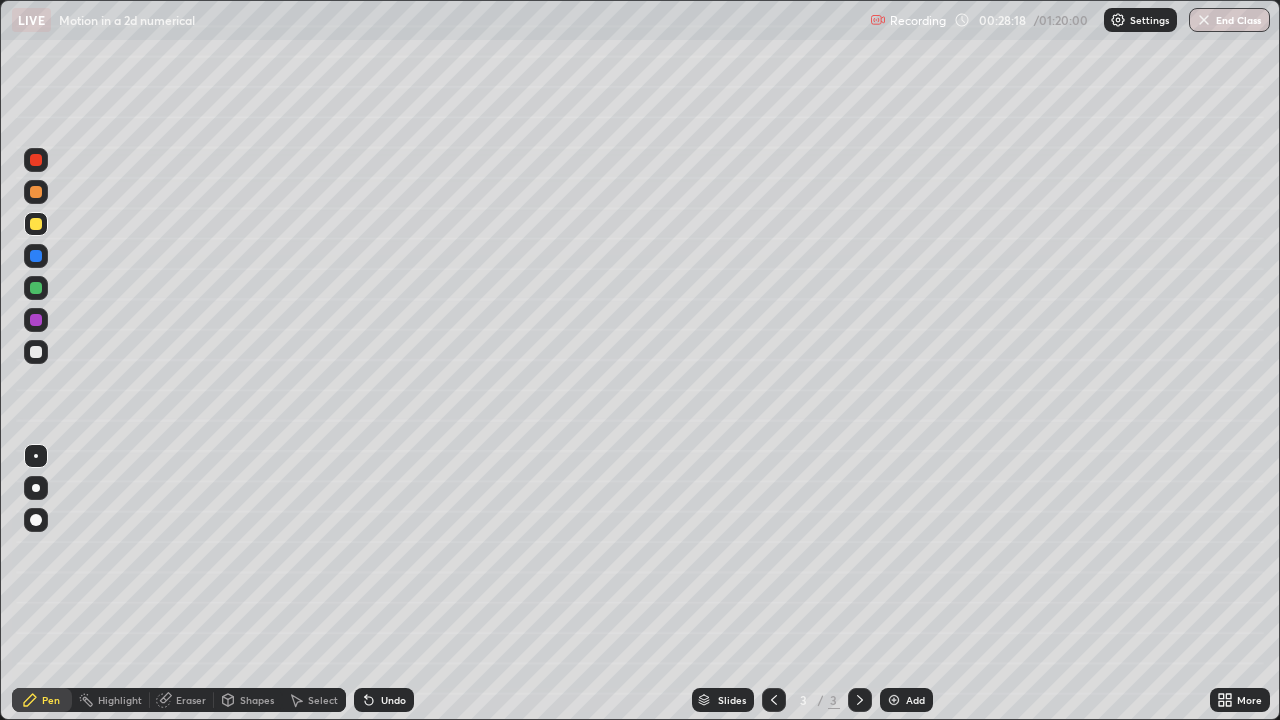 click at bounding box center [36, 192] 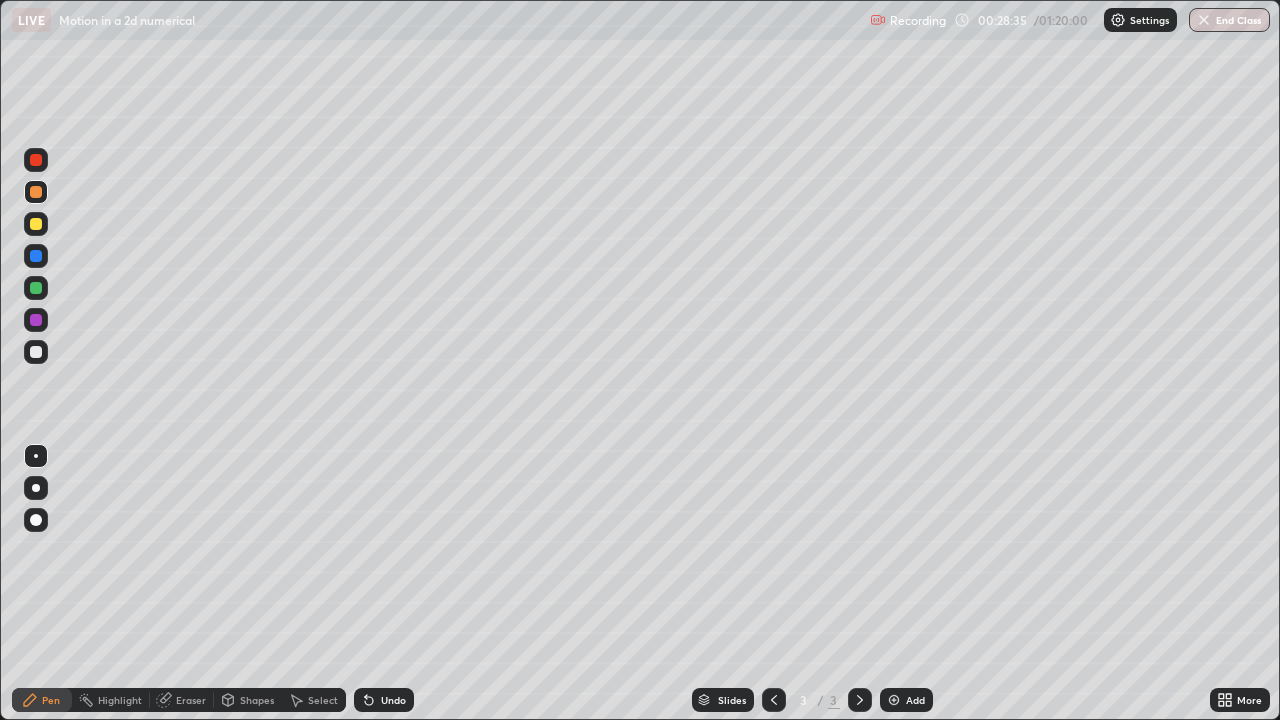 click at bounding box center [894, 700] 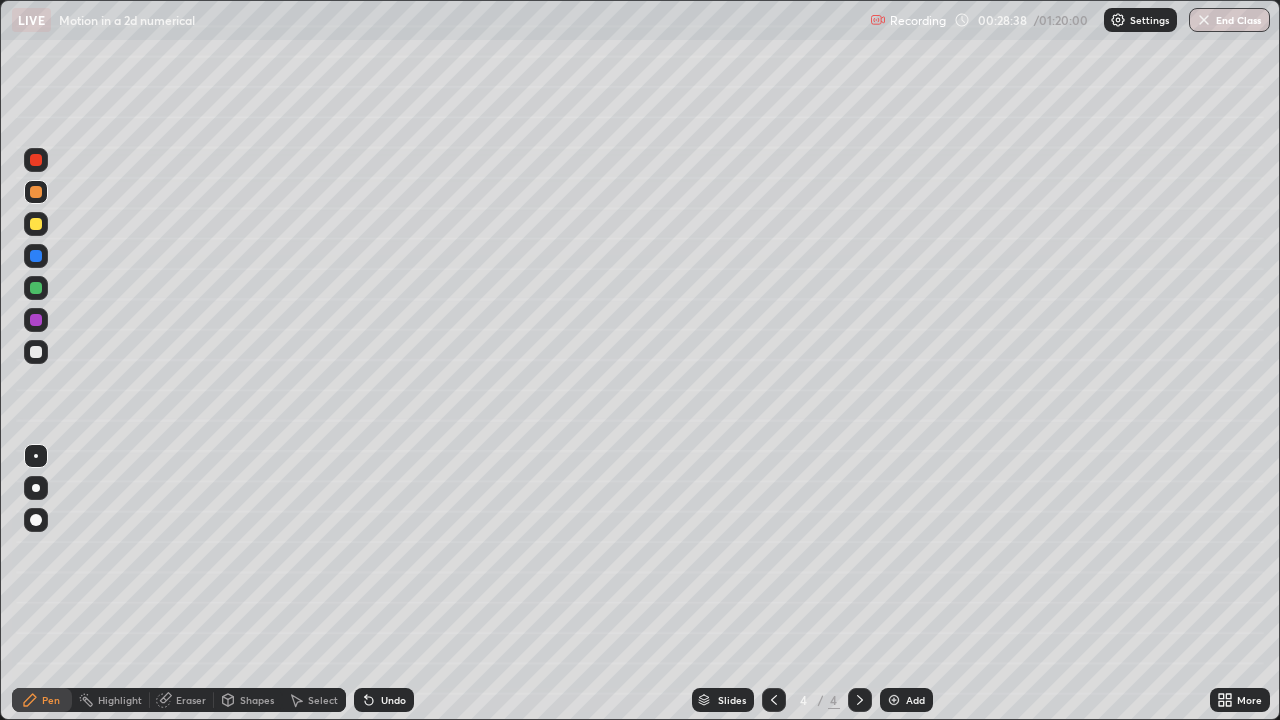 click at bounding box center (36, 224) 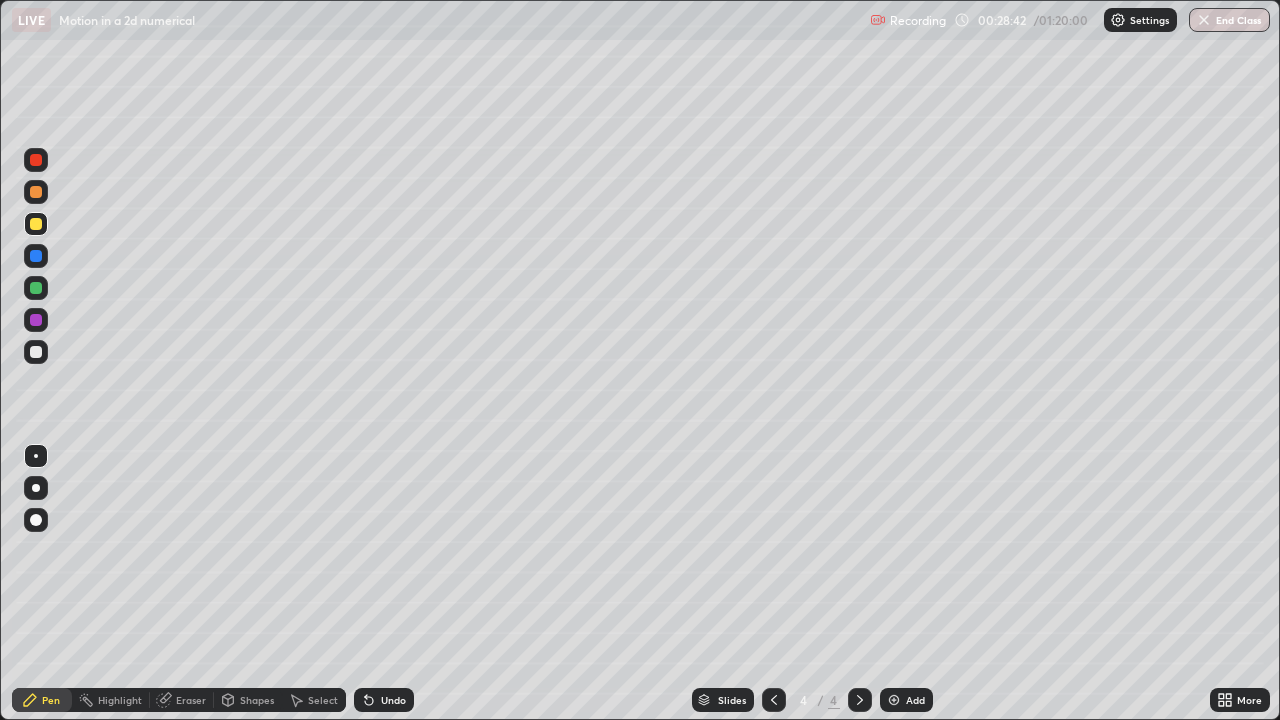click at bounding box center (36, 352) 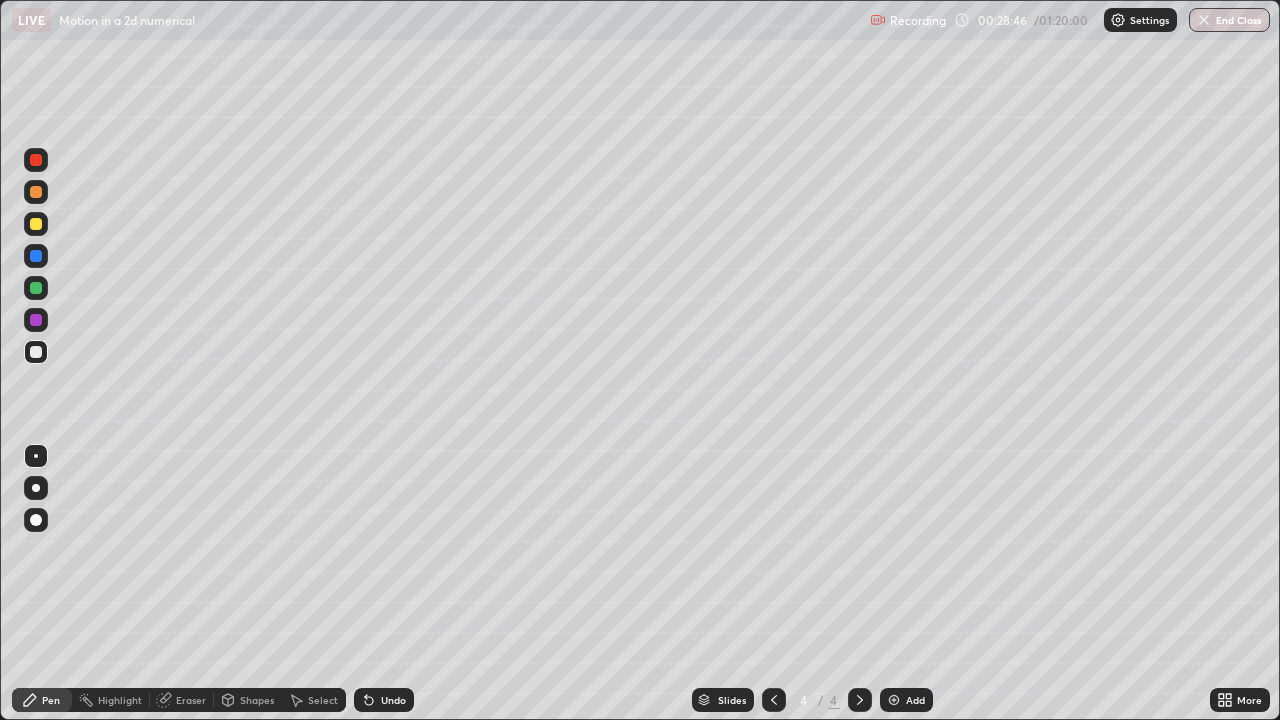 click at bounding box center [36, 224] 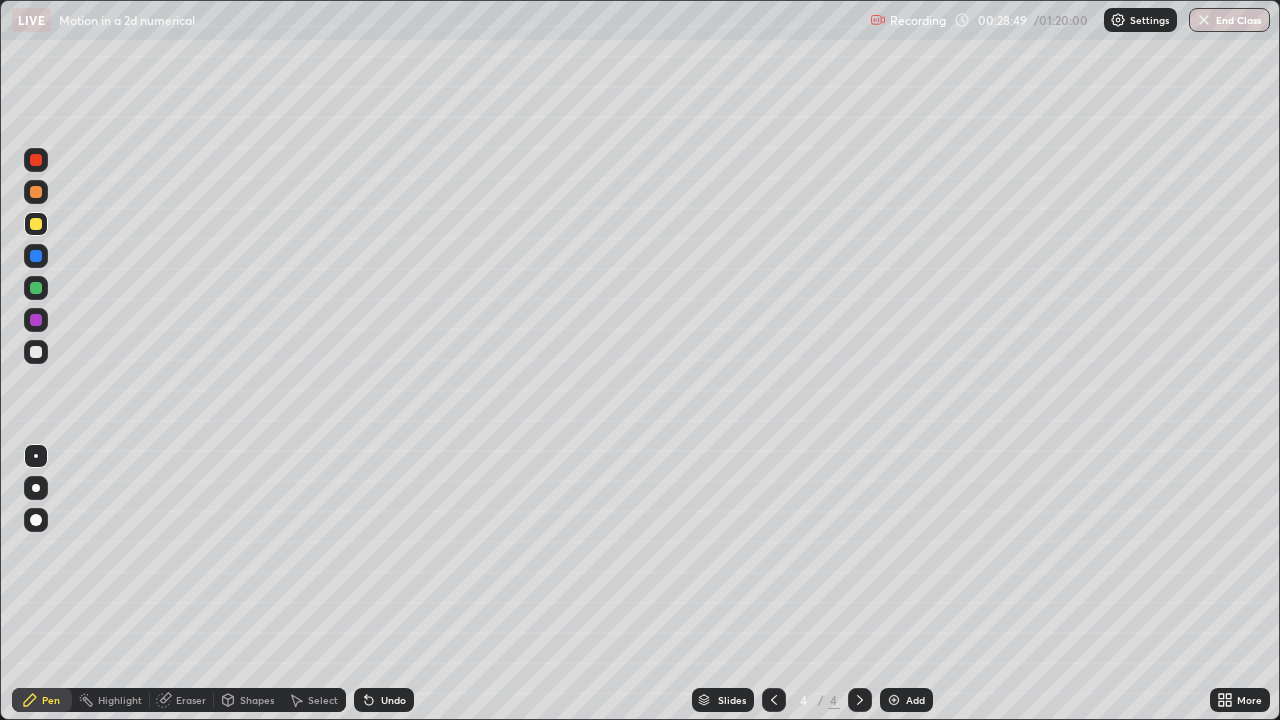 click on "Shapes" at bounding box center [248, 700] 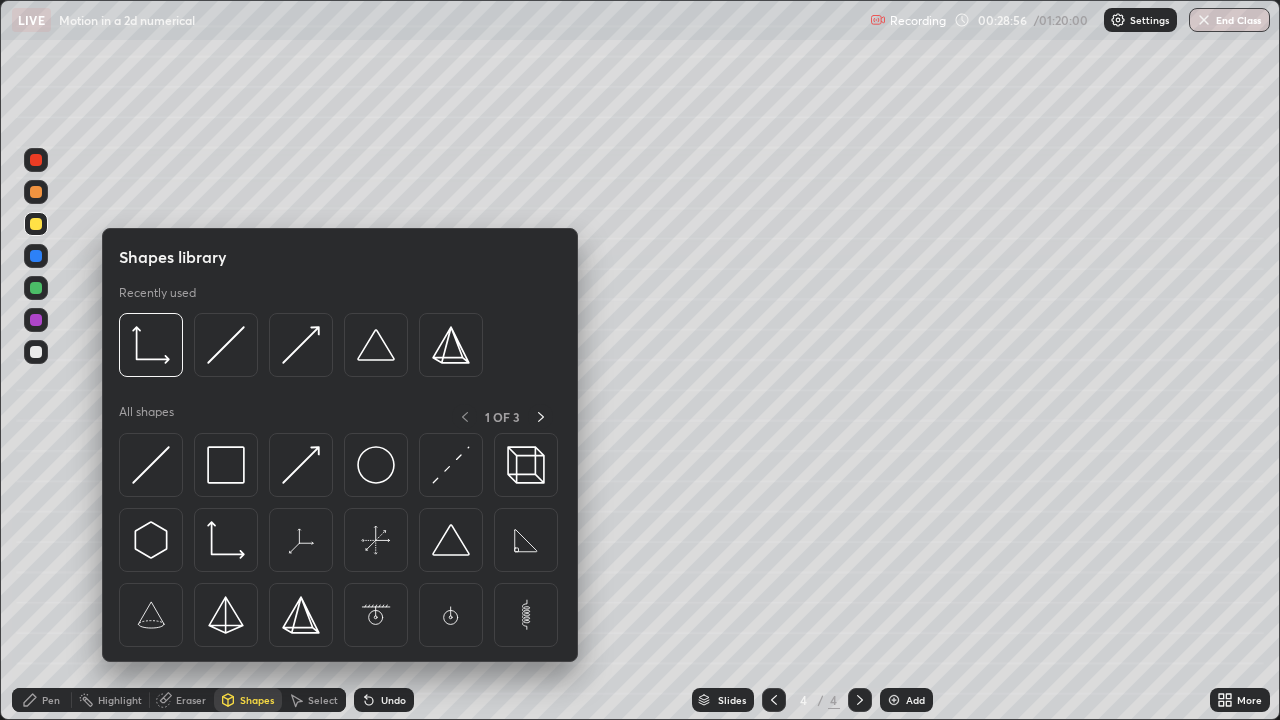 click at bounding box center (36, 412) 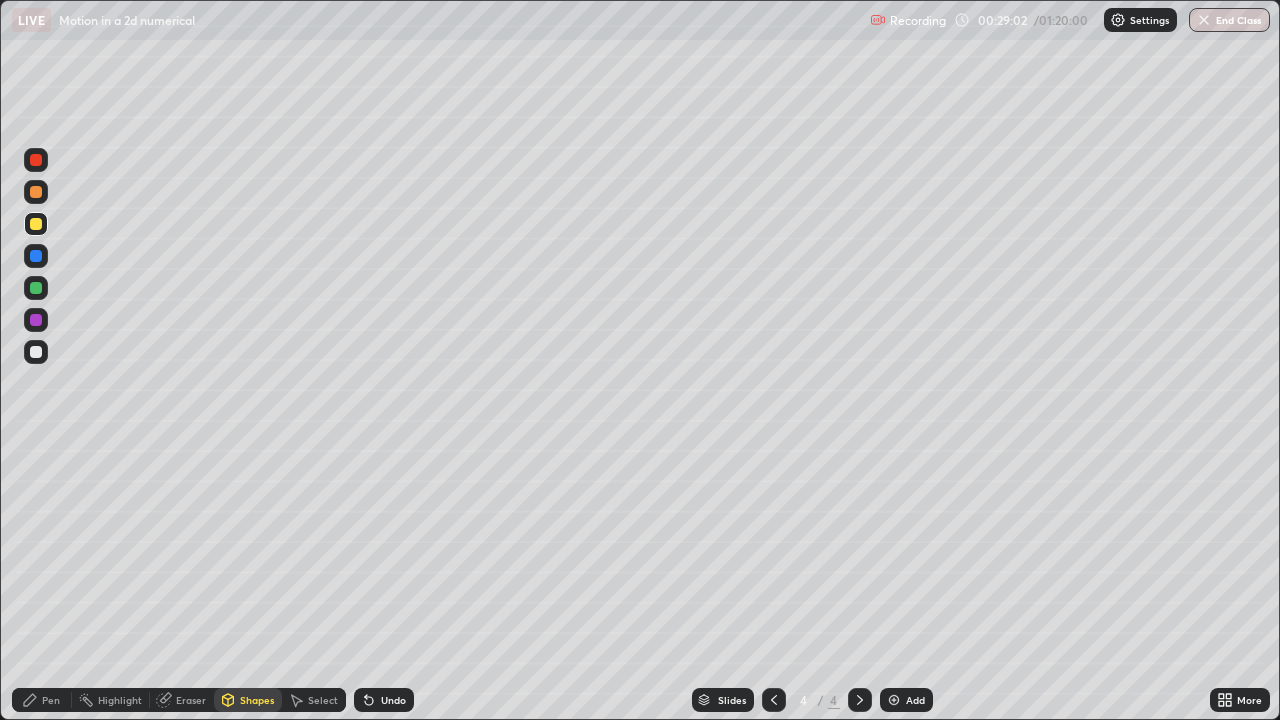 click on "Undo" at bounding box center (384, 700) 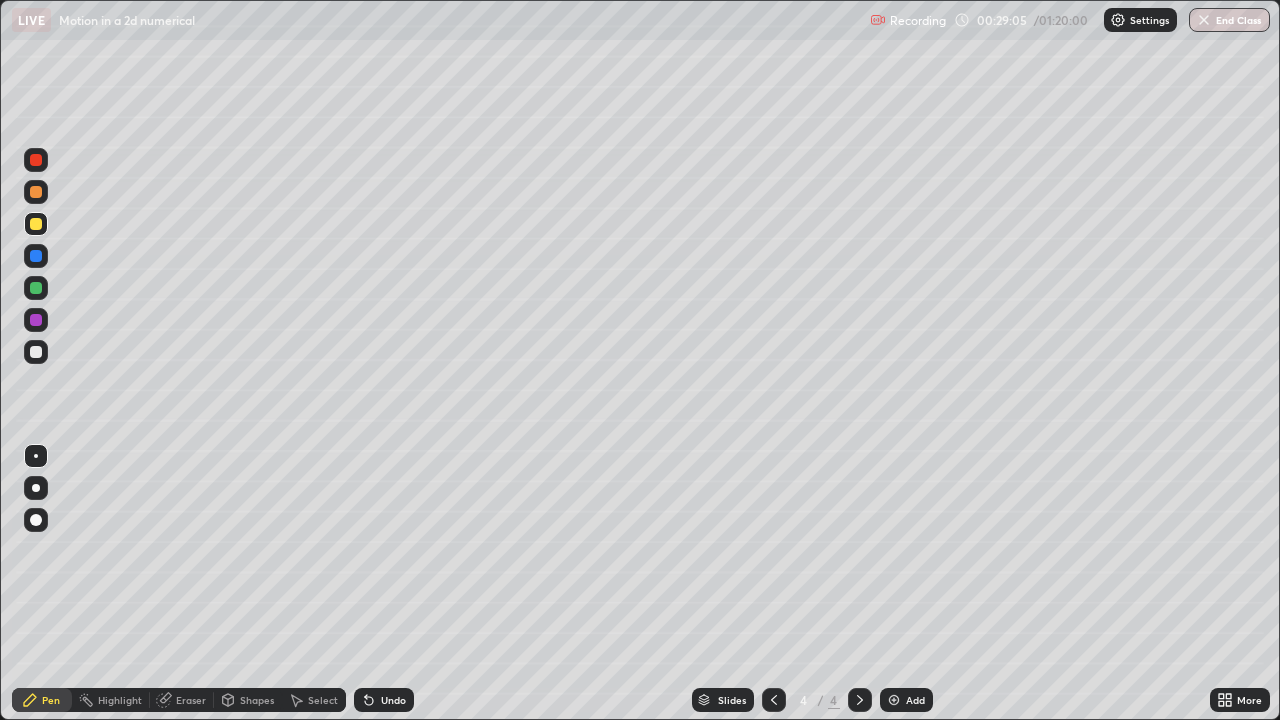 click on "Undo" at bounding box center [384, 700] 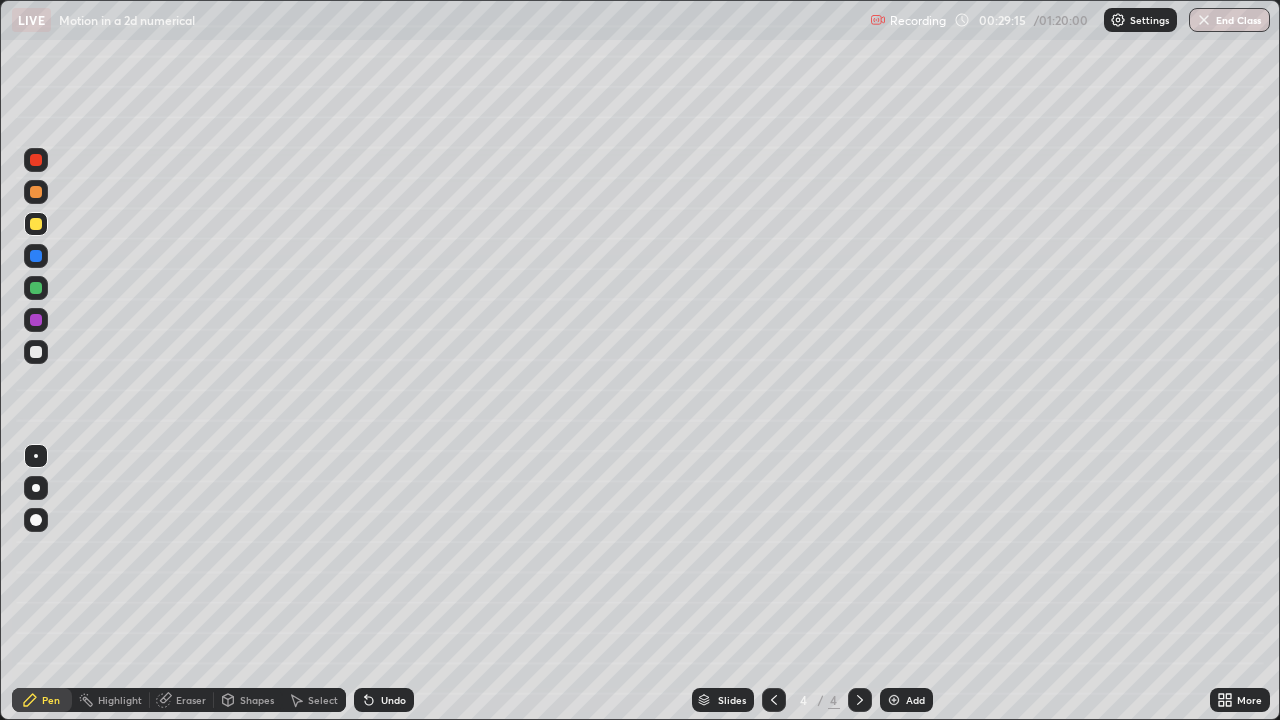 click at bounding box center [36, 352] 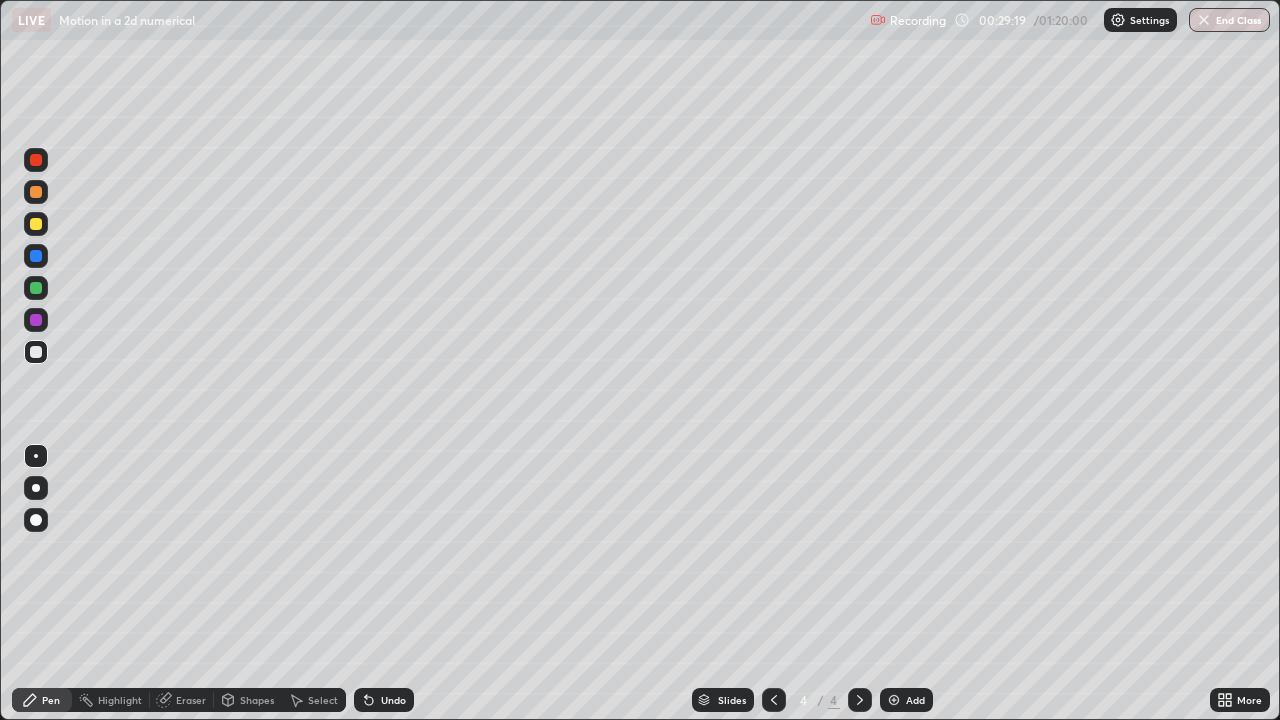 click at bounding box center [36, 288] 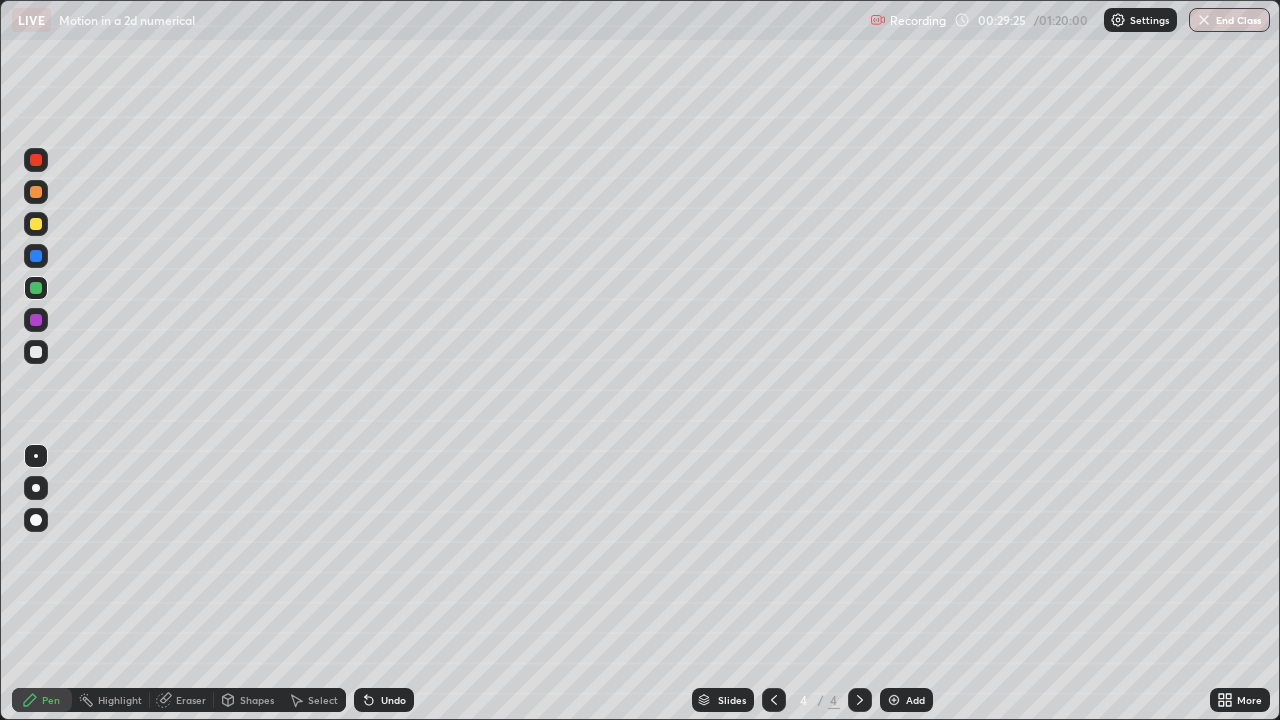 click at bounding box center [36, 224] 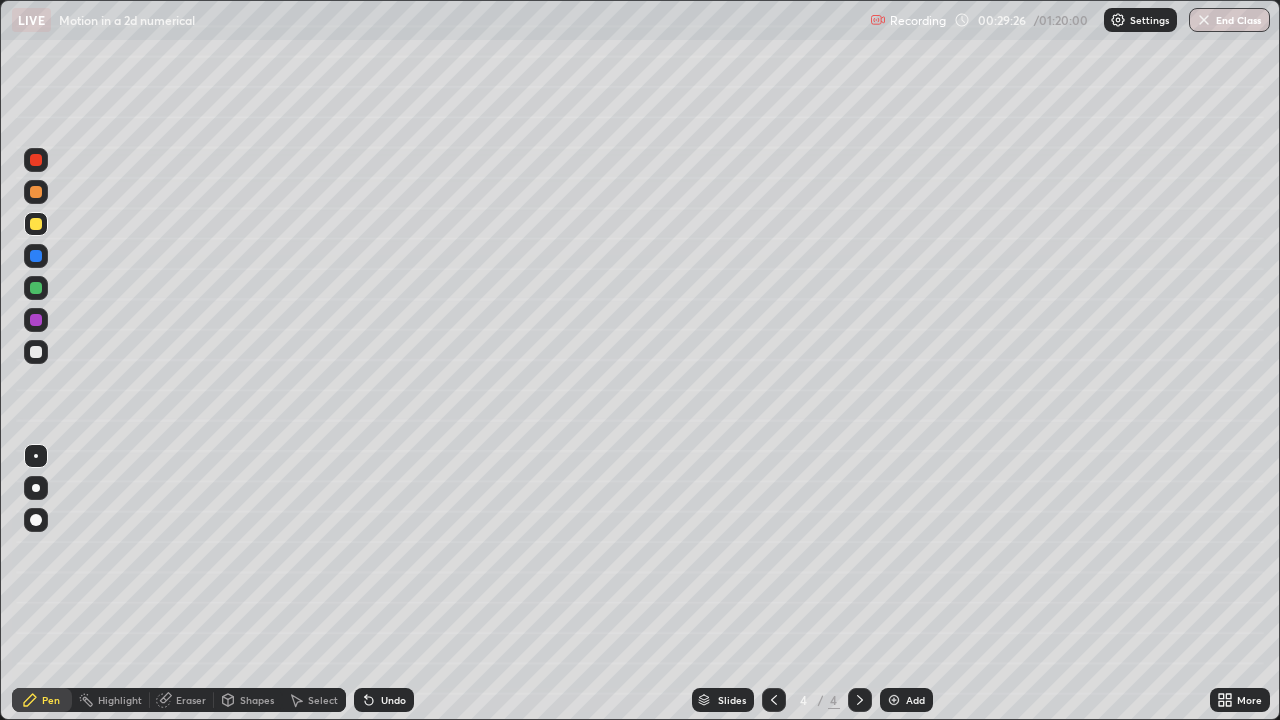 click at bounding box center (36, 288) 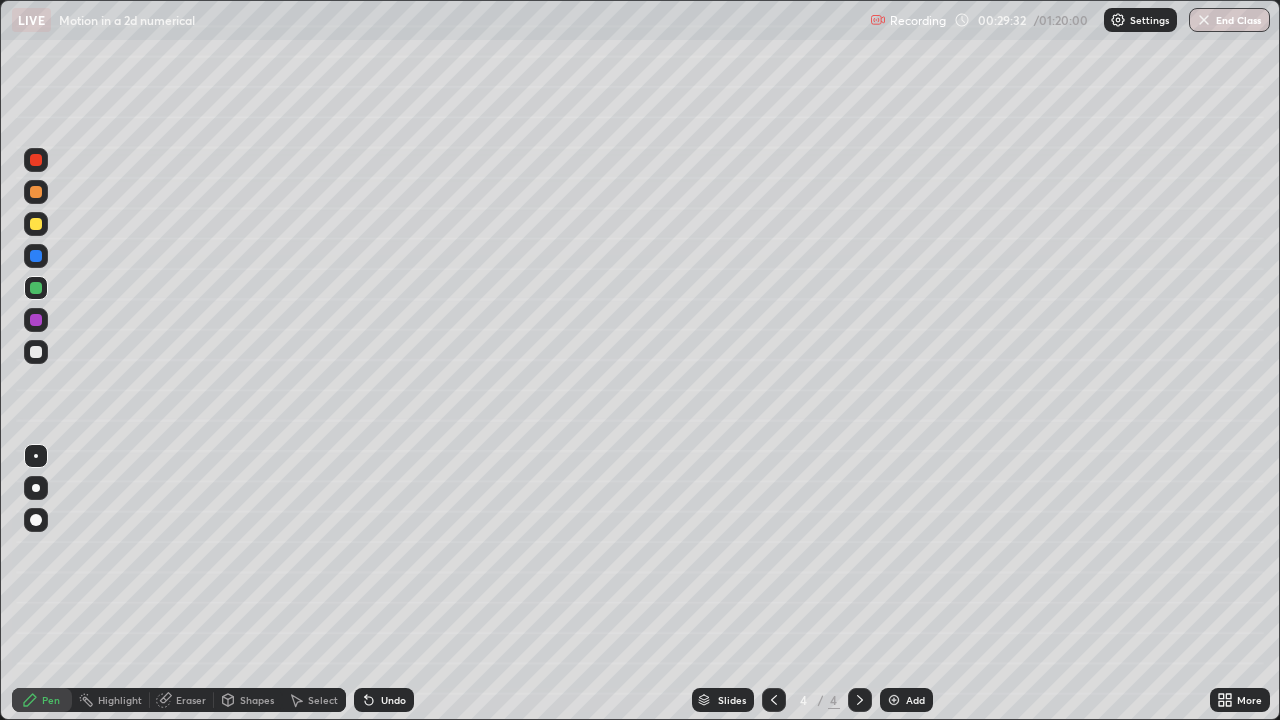 click at bounding box center [36, 352] 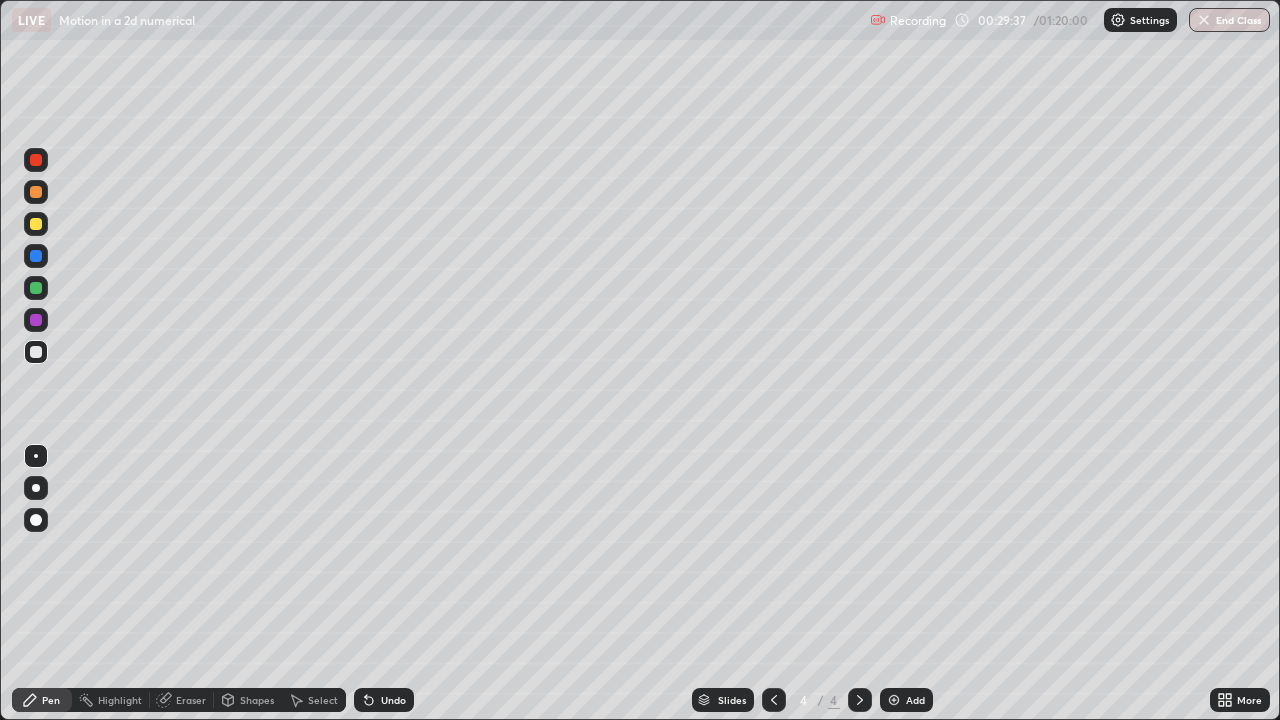 click on "Undo" at bounding box center [384, 700] 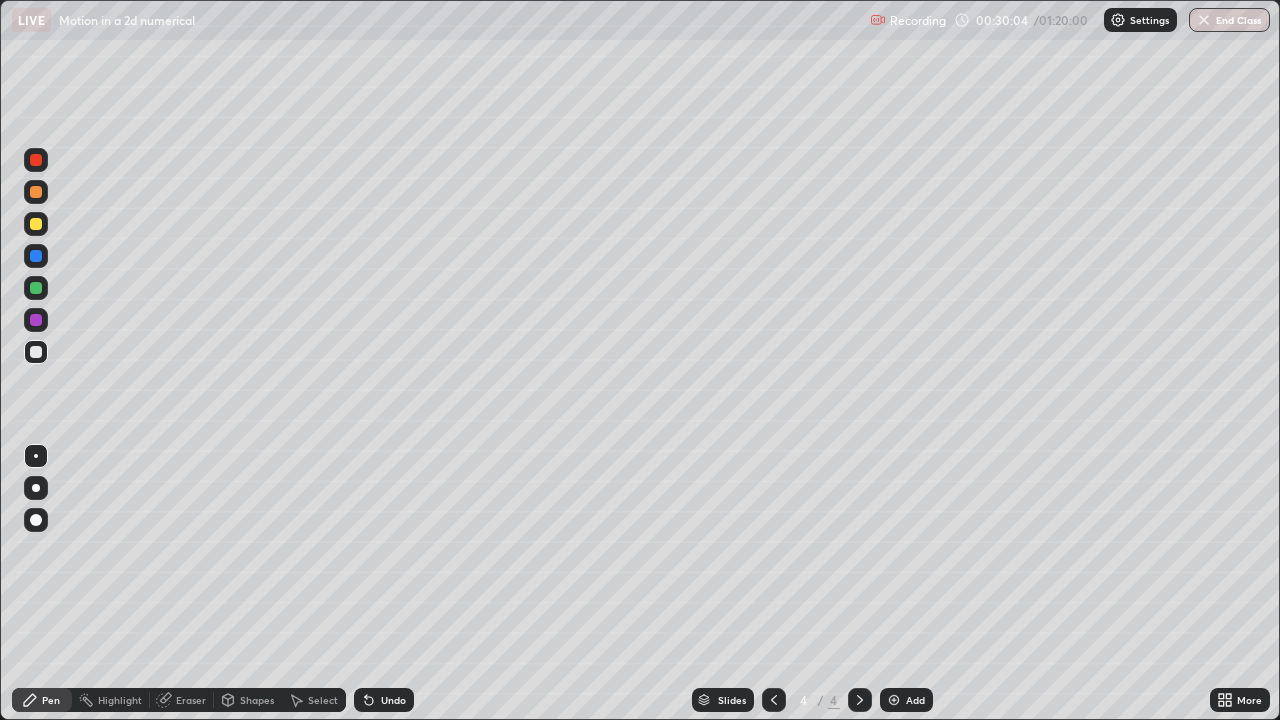 click at bounding box center (36, 224) 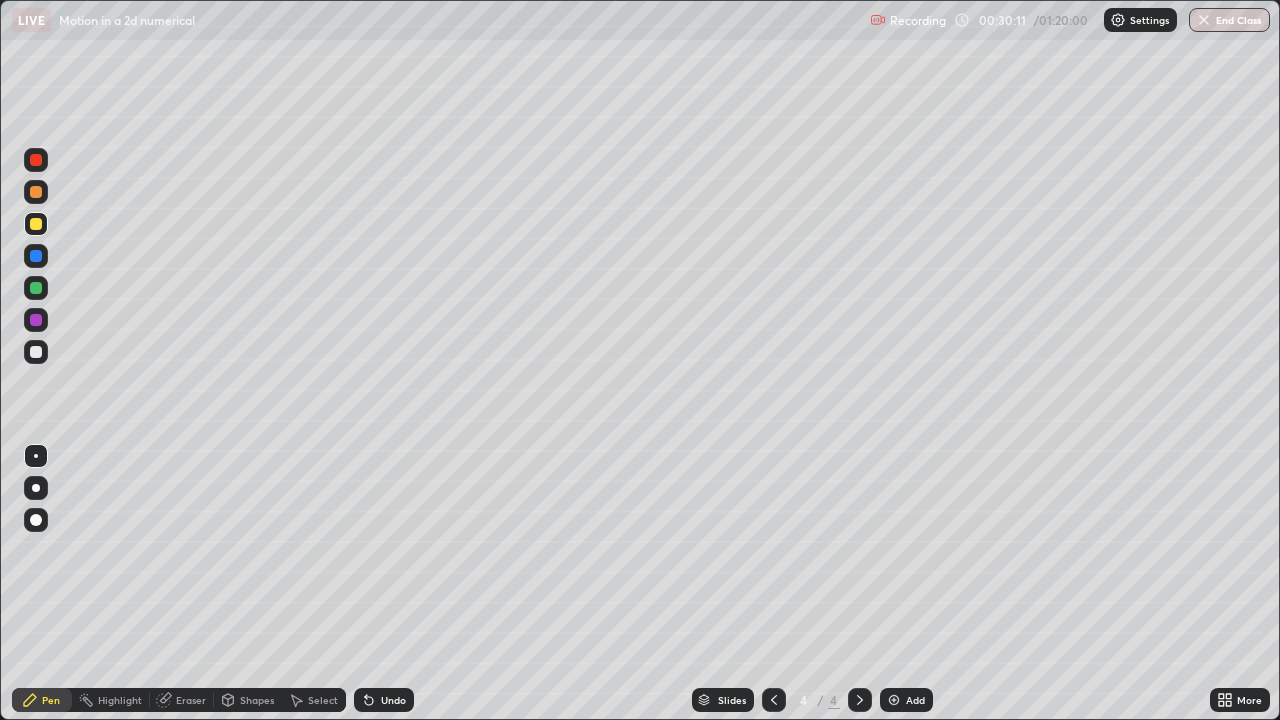 click at bounding box center (36, 192) 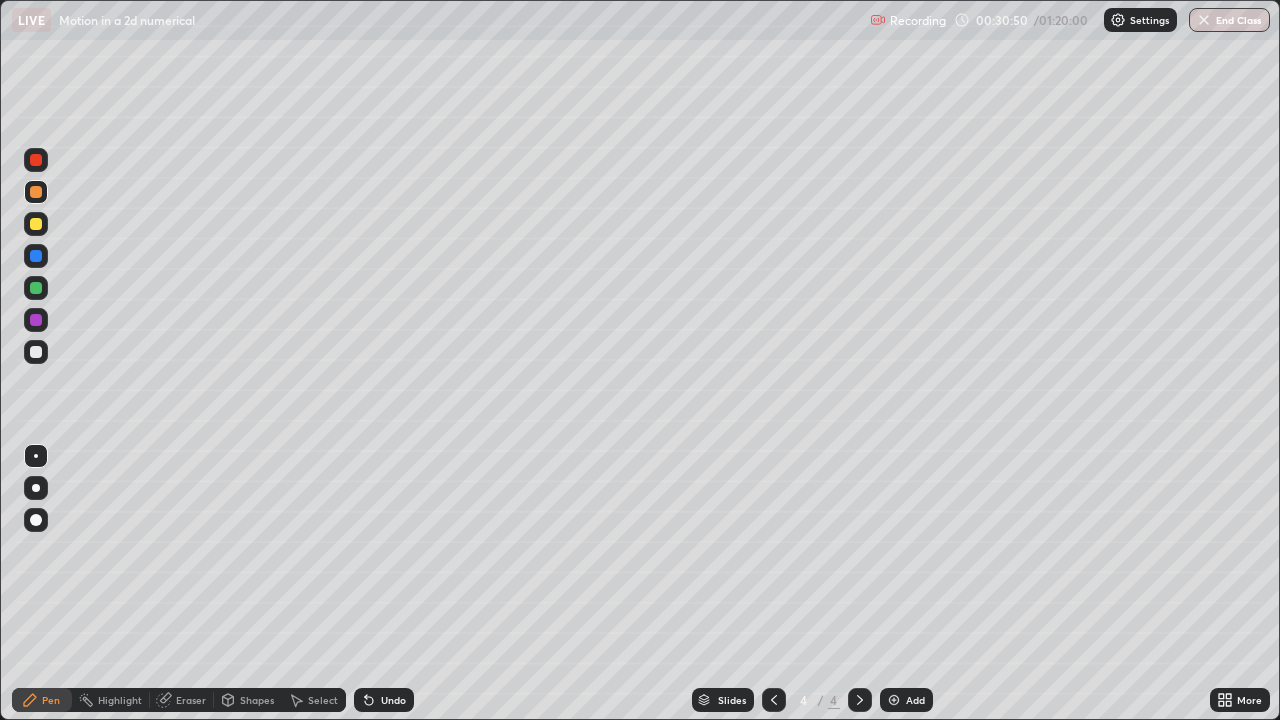 click at bounding box center [36, 224] 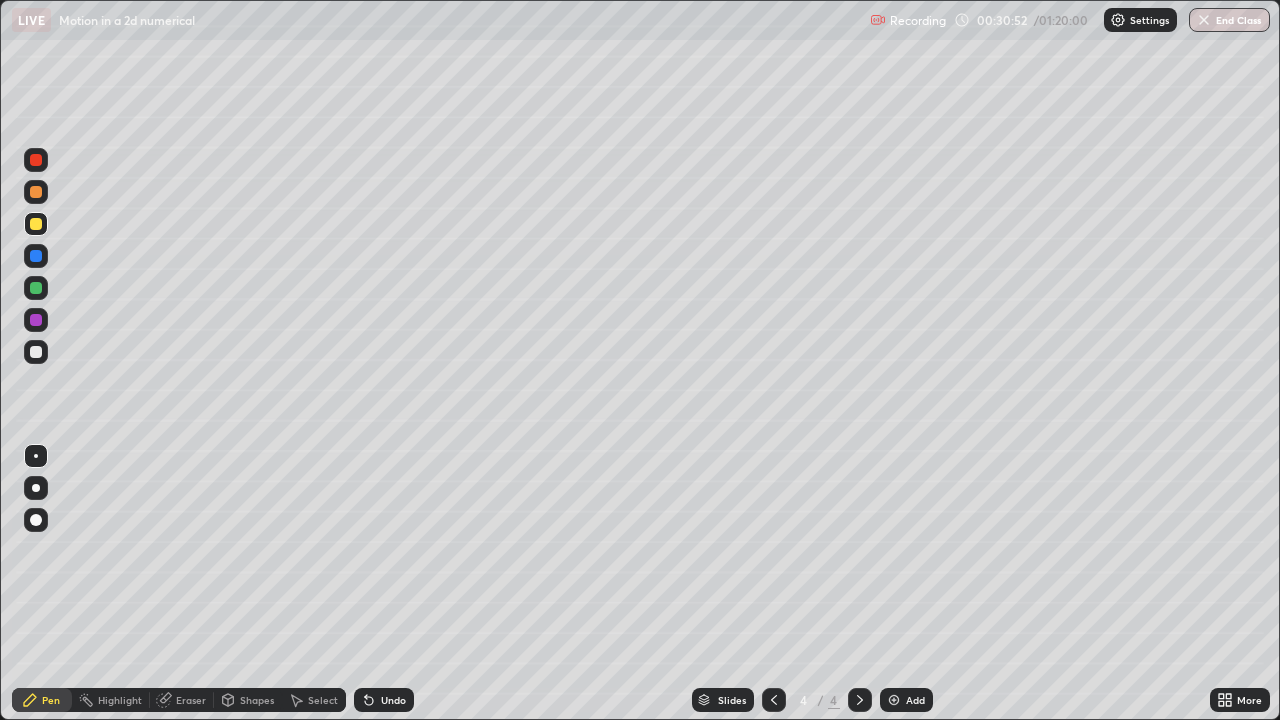 click on "Undo" at bounding box center [393, 700] 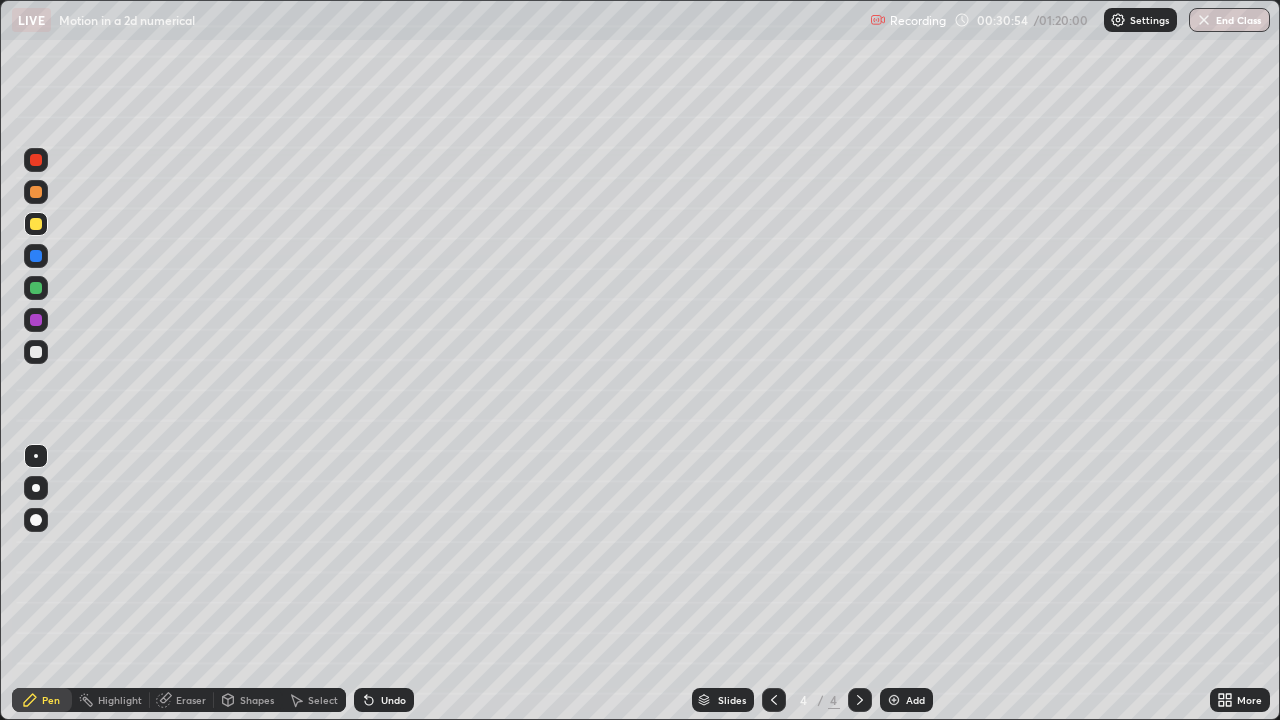 click at bounding box center (36, 352) 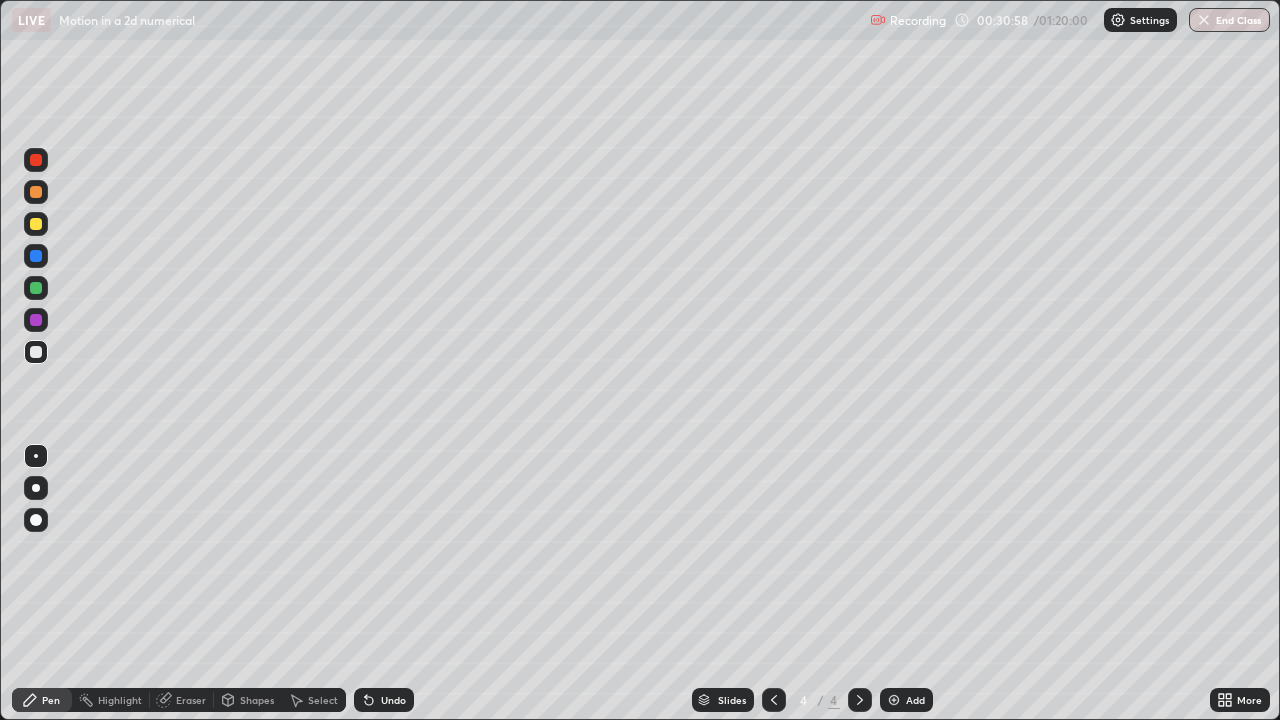 click at bounding box center (36, 224) 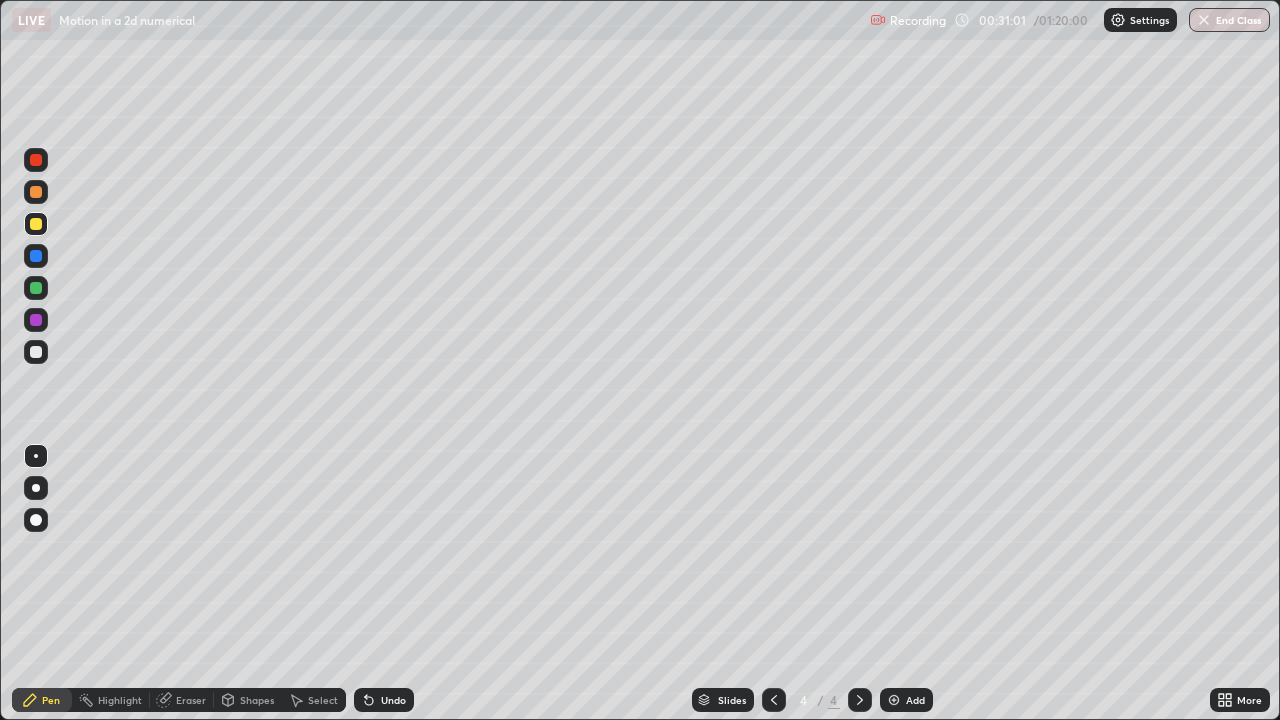 click at bounding box center (36, 192) 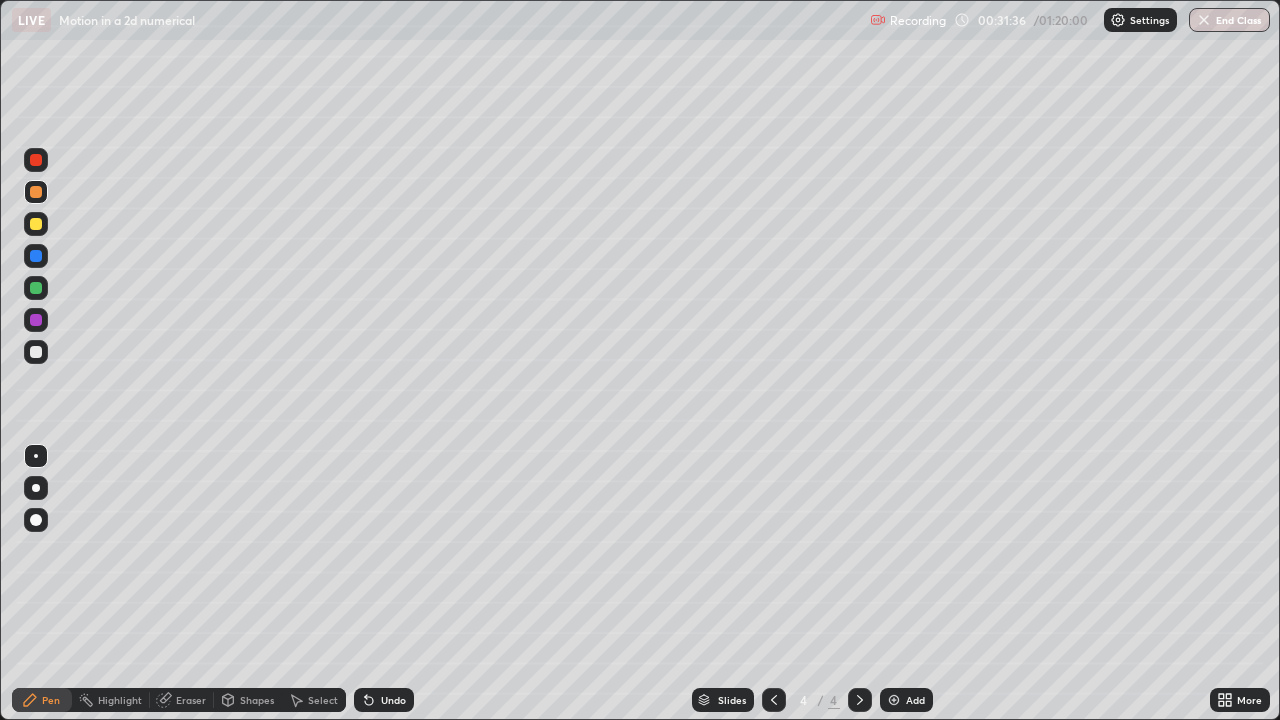 click at bounding box center (36, 224) 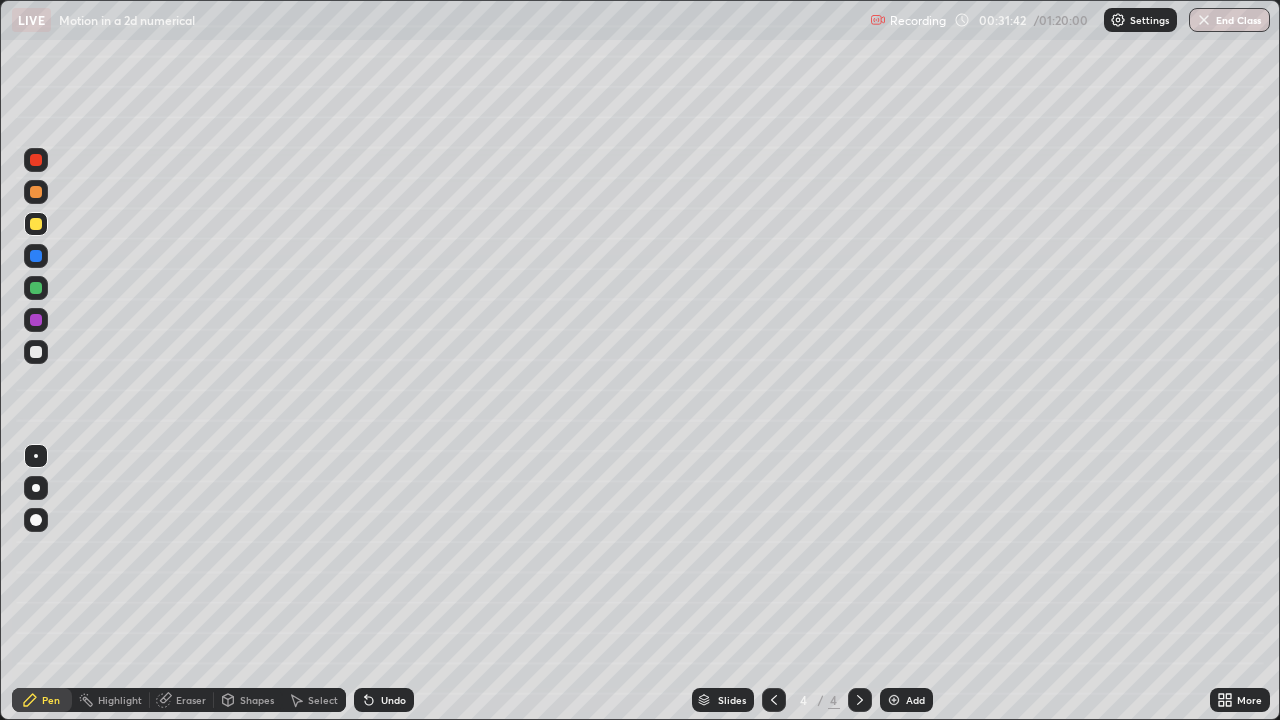 click at bounding box center [36, 288] 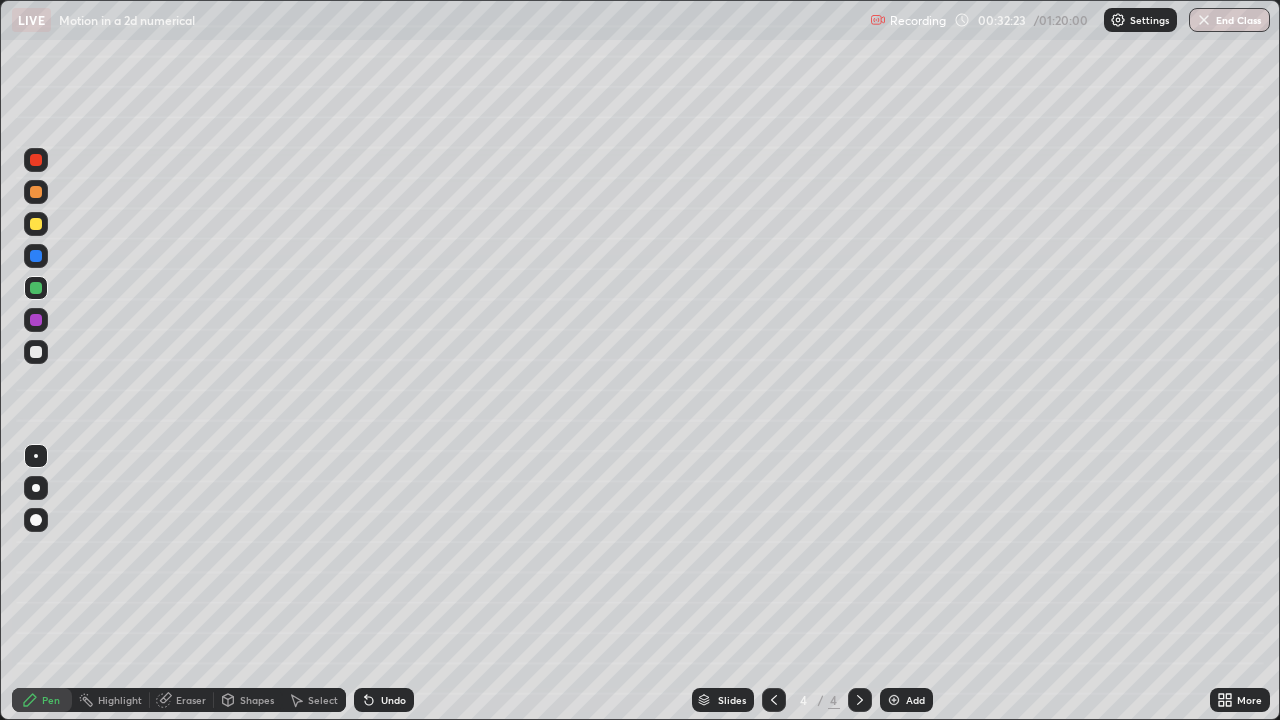 click at bounding box center [36, 352] 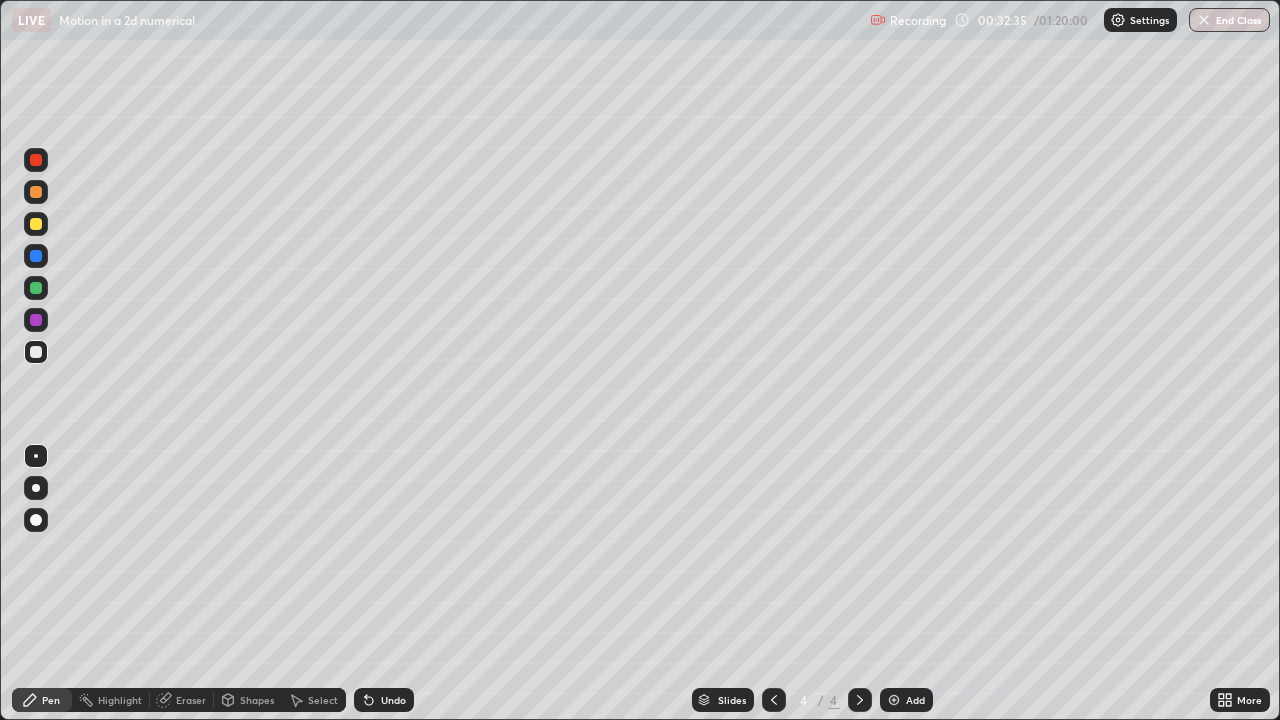click at bounding box center [36, 224] 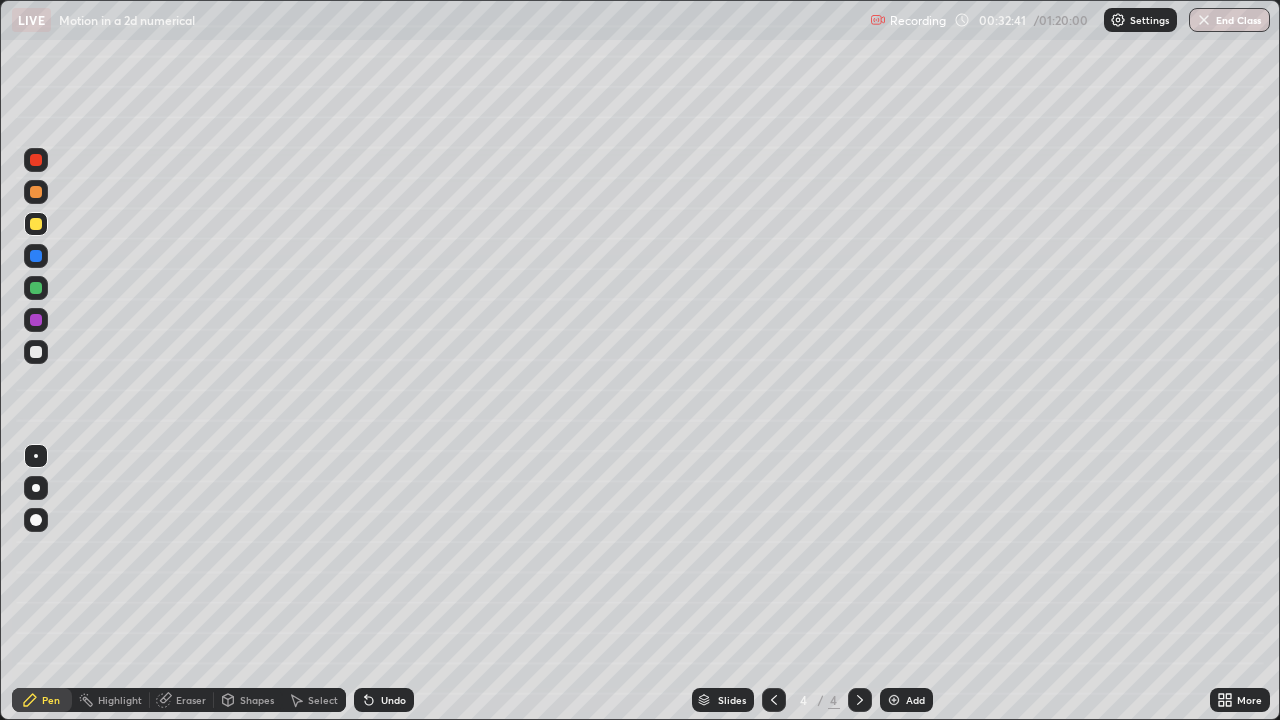 click at bounding box center [36, 352] 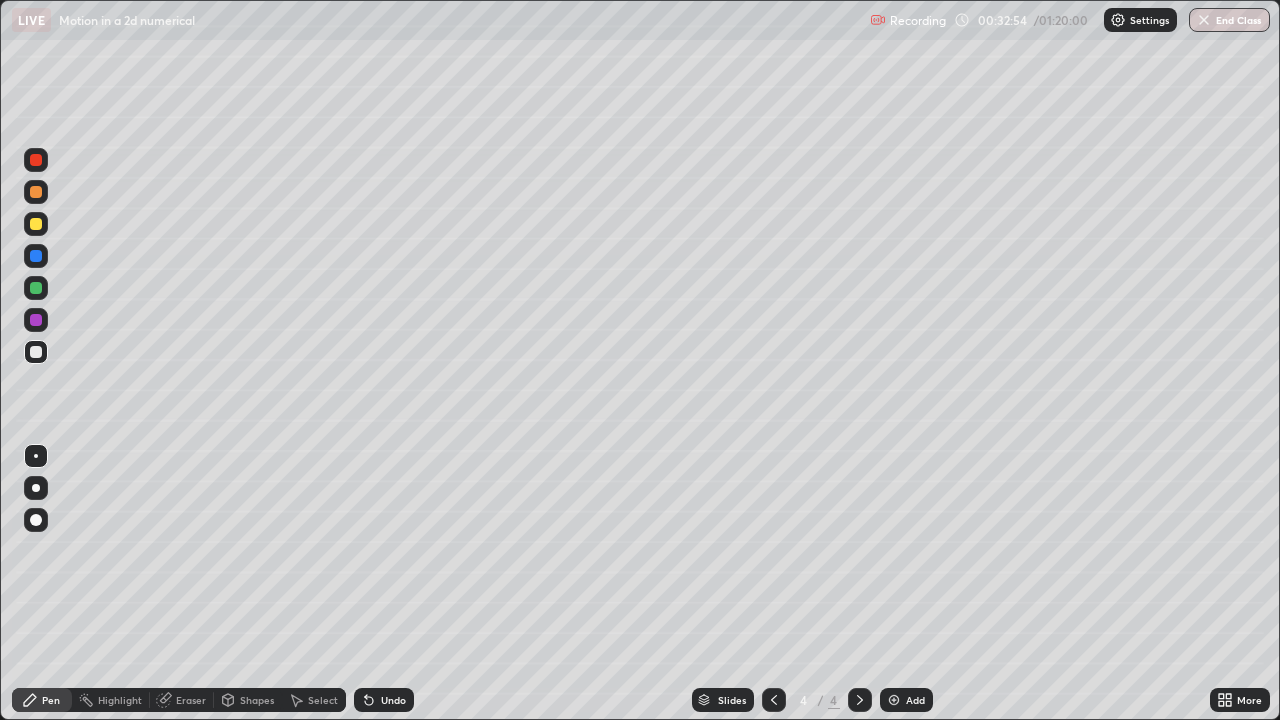 click on "Undo" at bounding box center [384, 700] 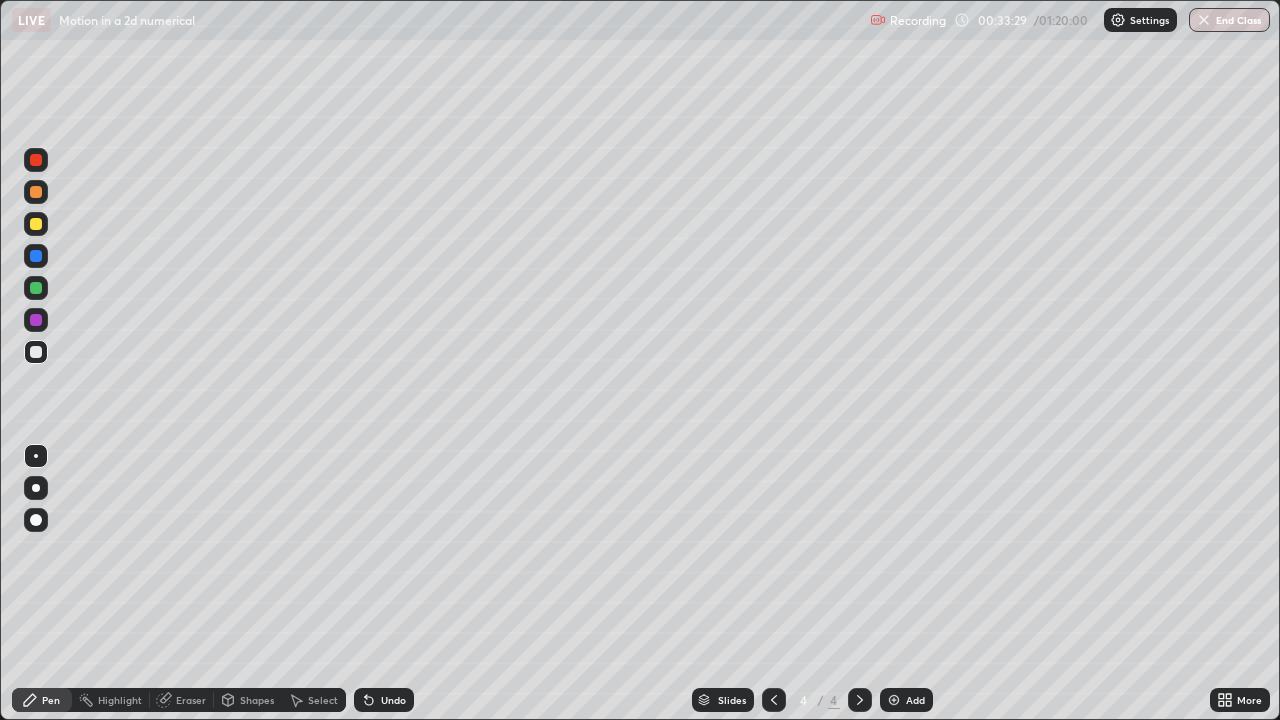 click on "Undo" at bounding box center [393, 700] 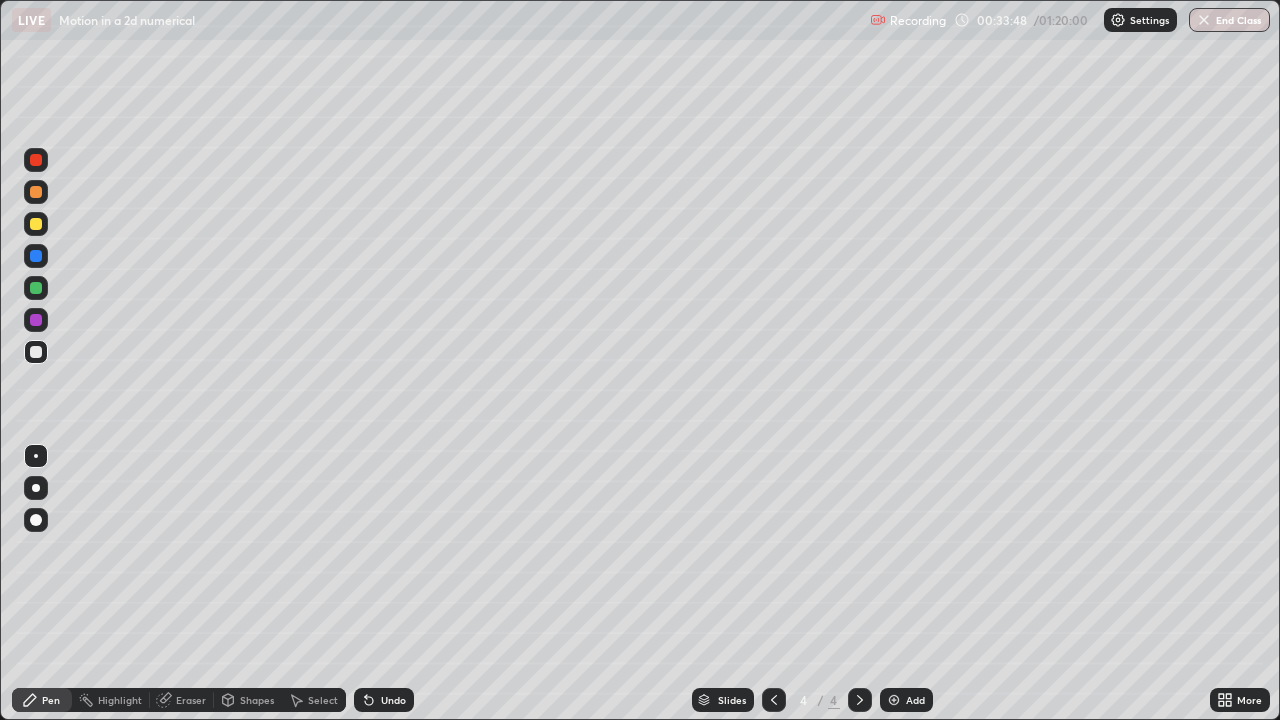 click at bounding box center (36, 192) 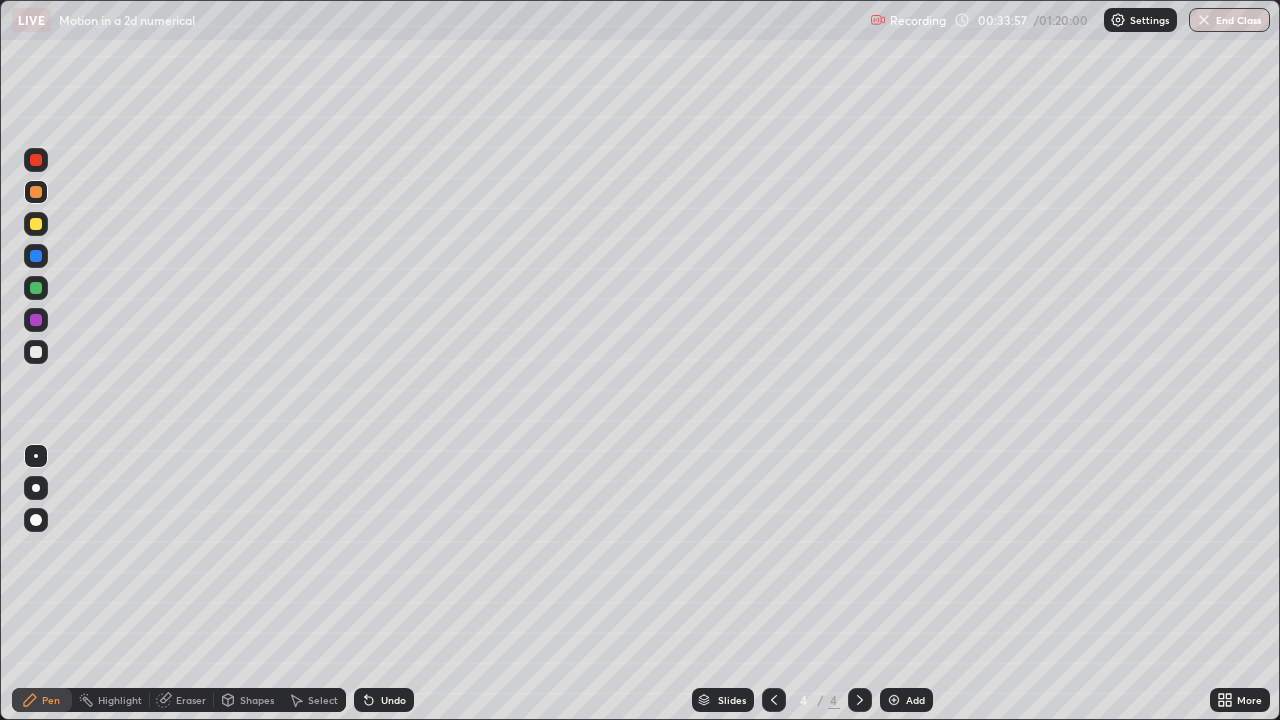 click 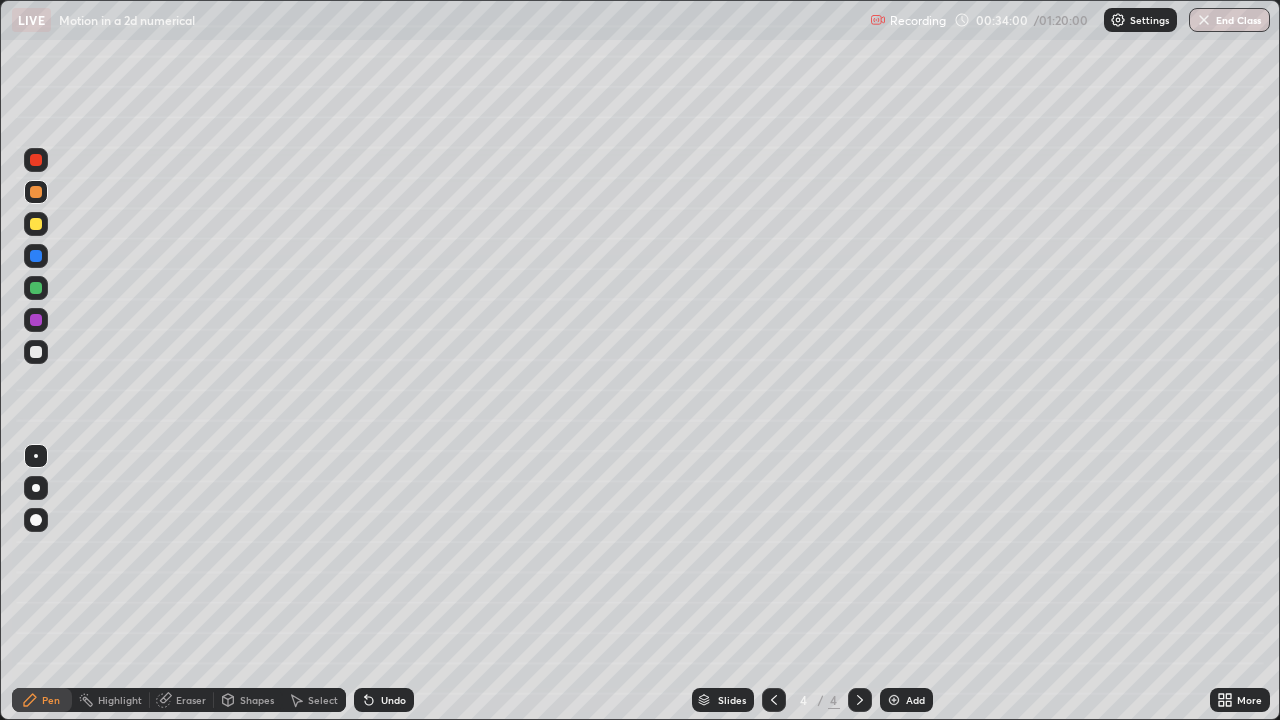click at bounding box center (894, 700) 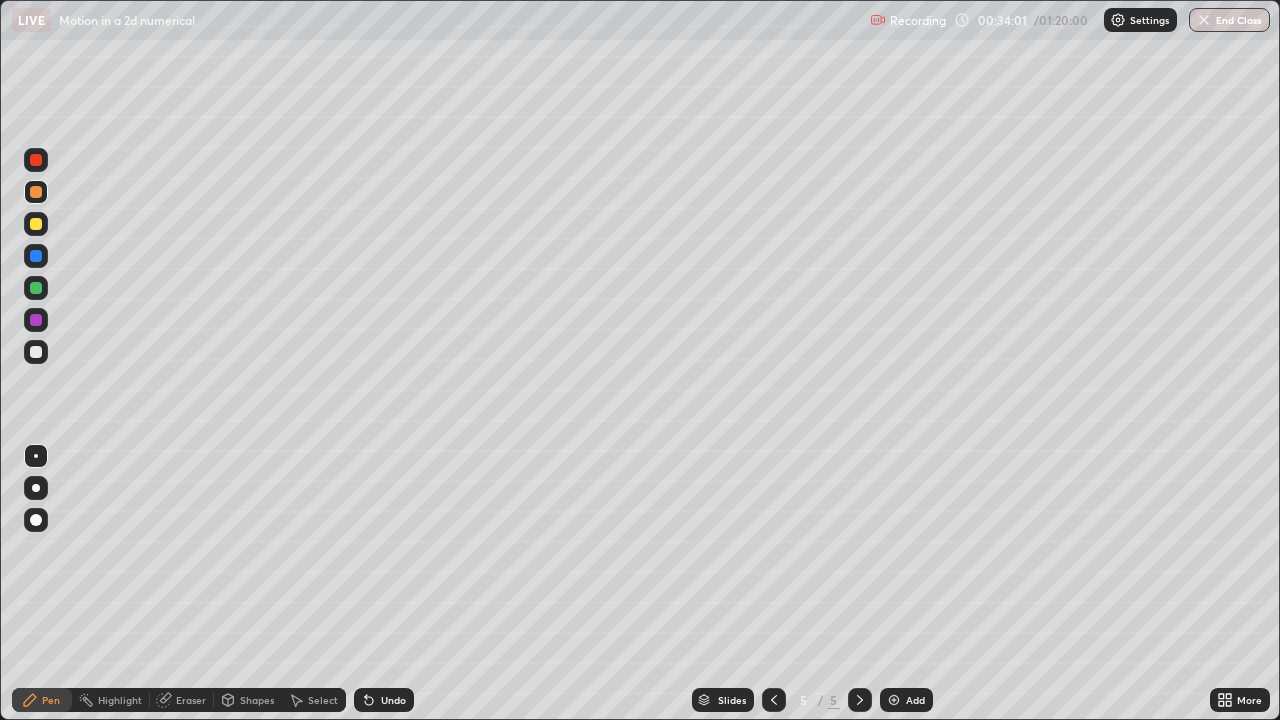 click at bounding box center [36, 224] 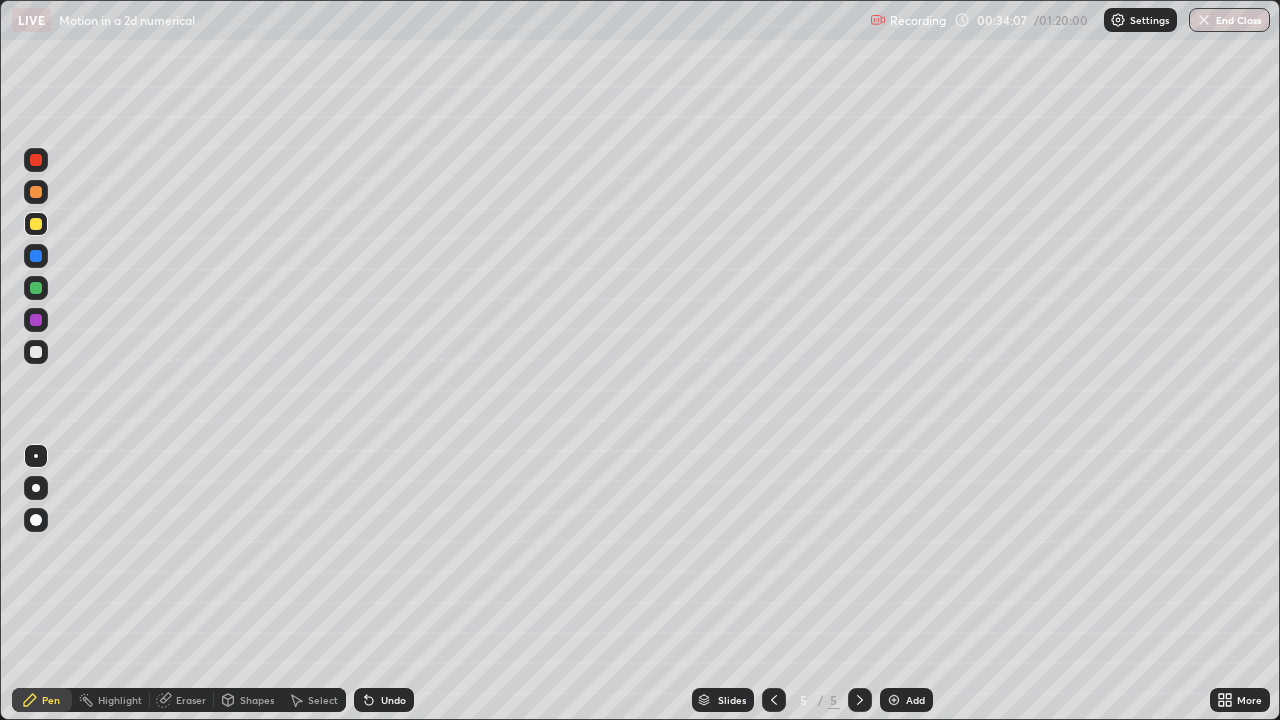click at bounding box center [36, 352] 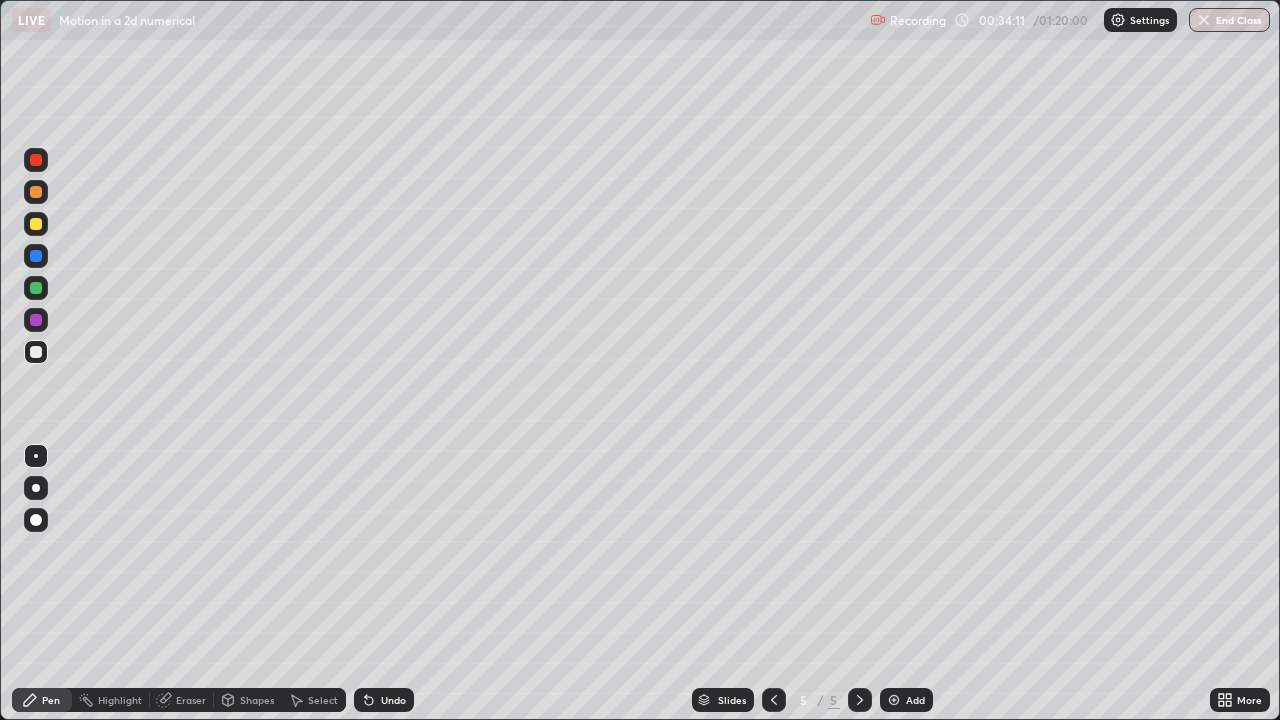 click at bounding box center [36, 224] 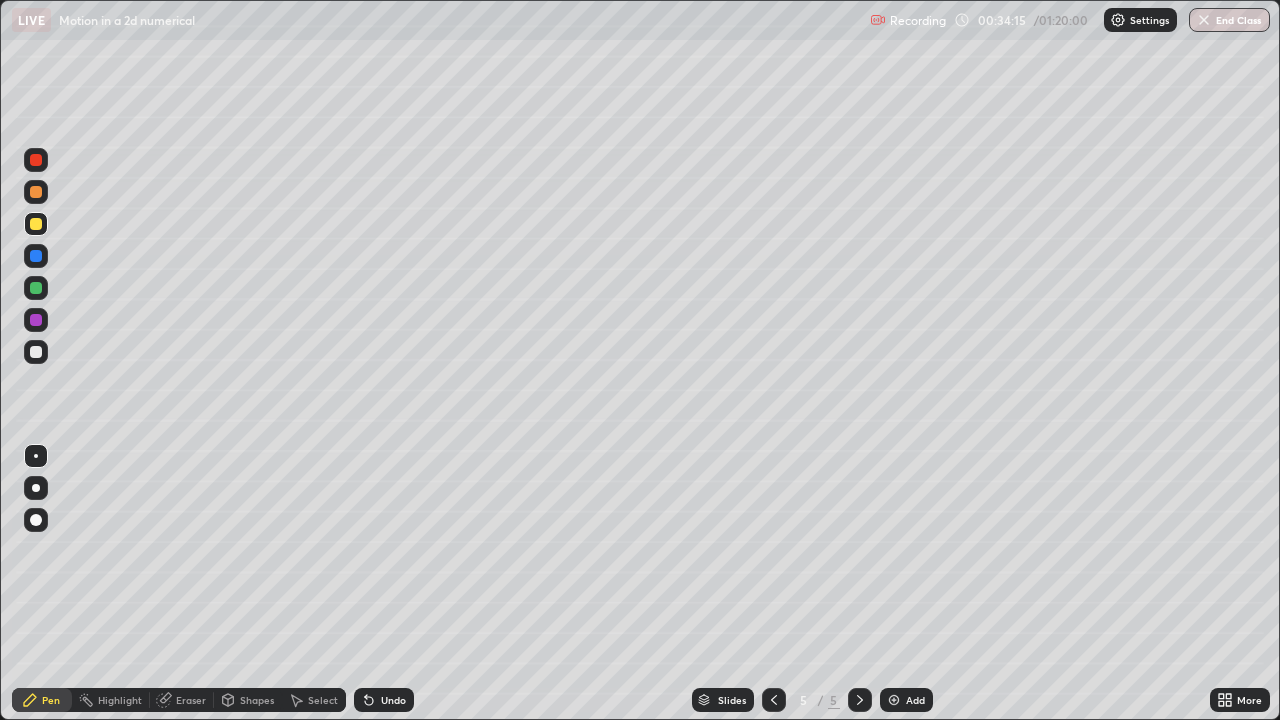 click on "Undo" at bounding box center (384, 700) 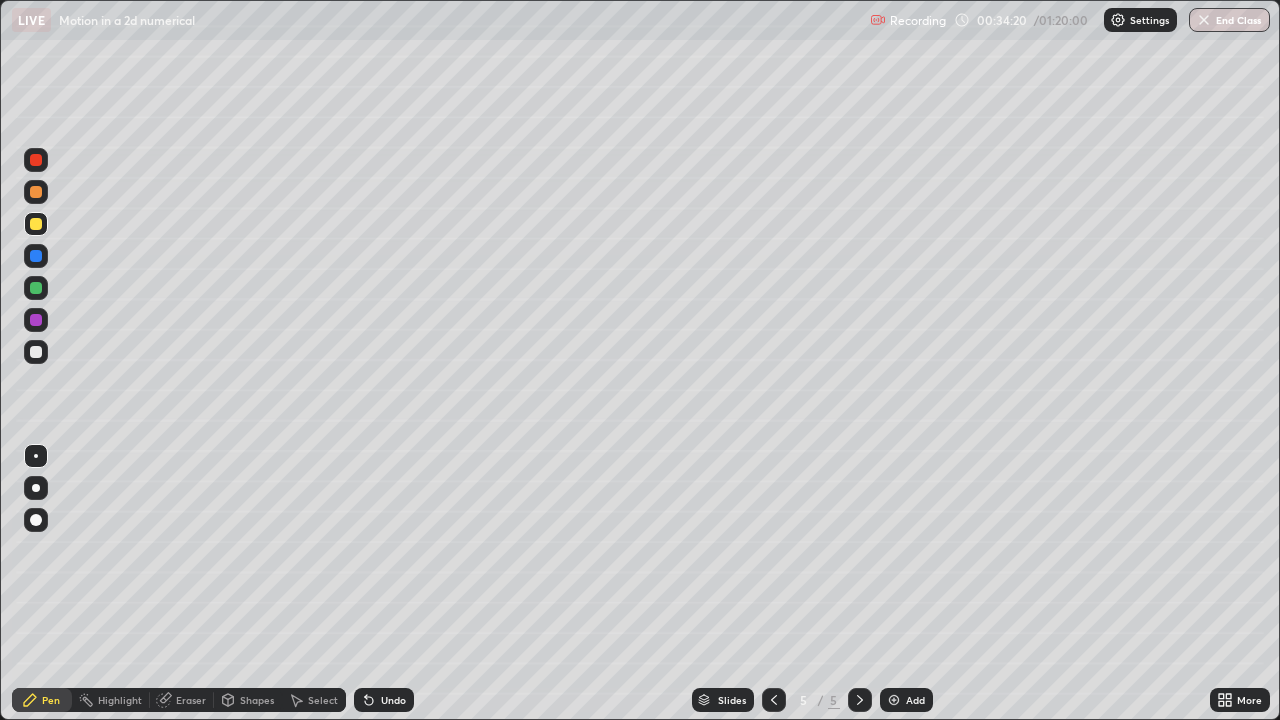 click 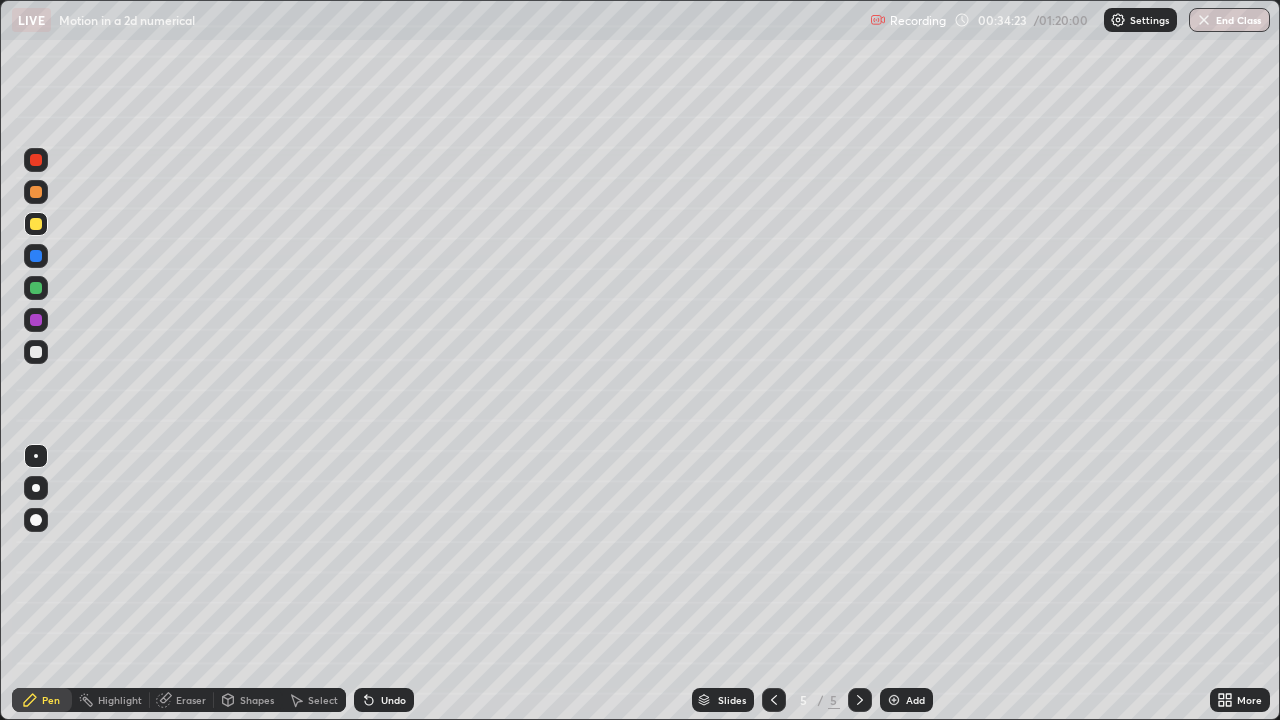 click at bounding box center (36, 288) 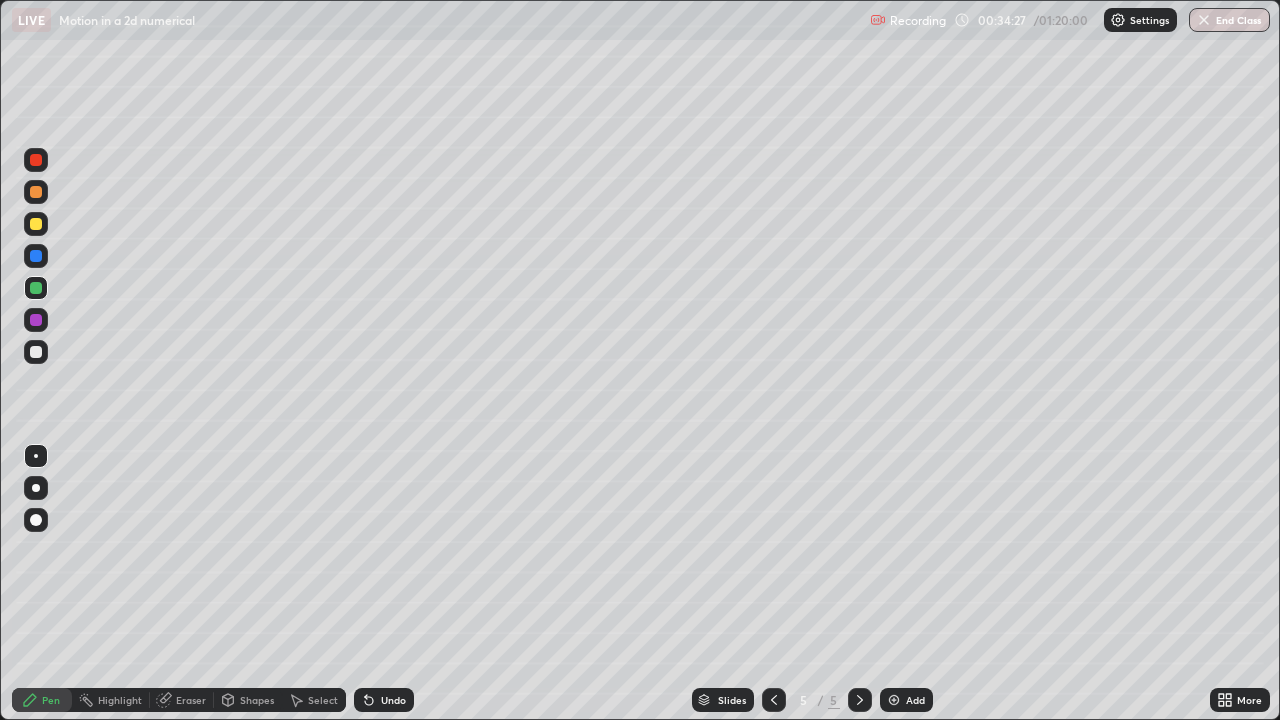click on "Undo" at bounding box center (384, 700) 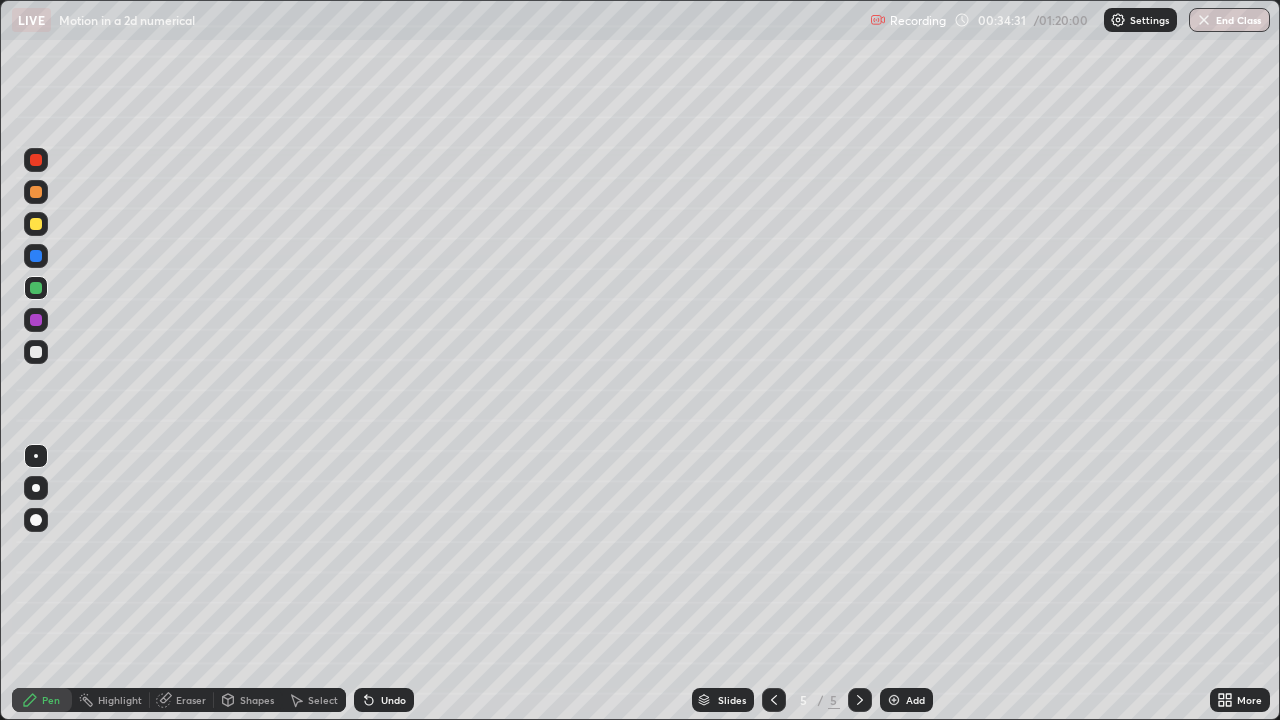 click at bounding box center (36, 352) 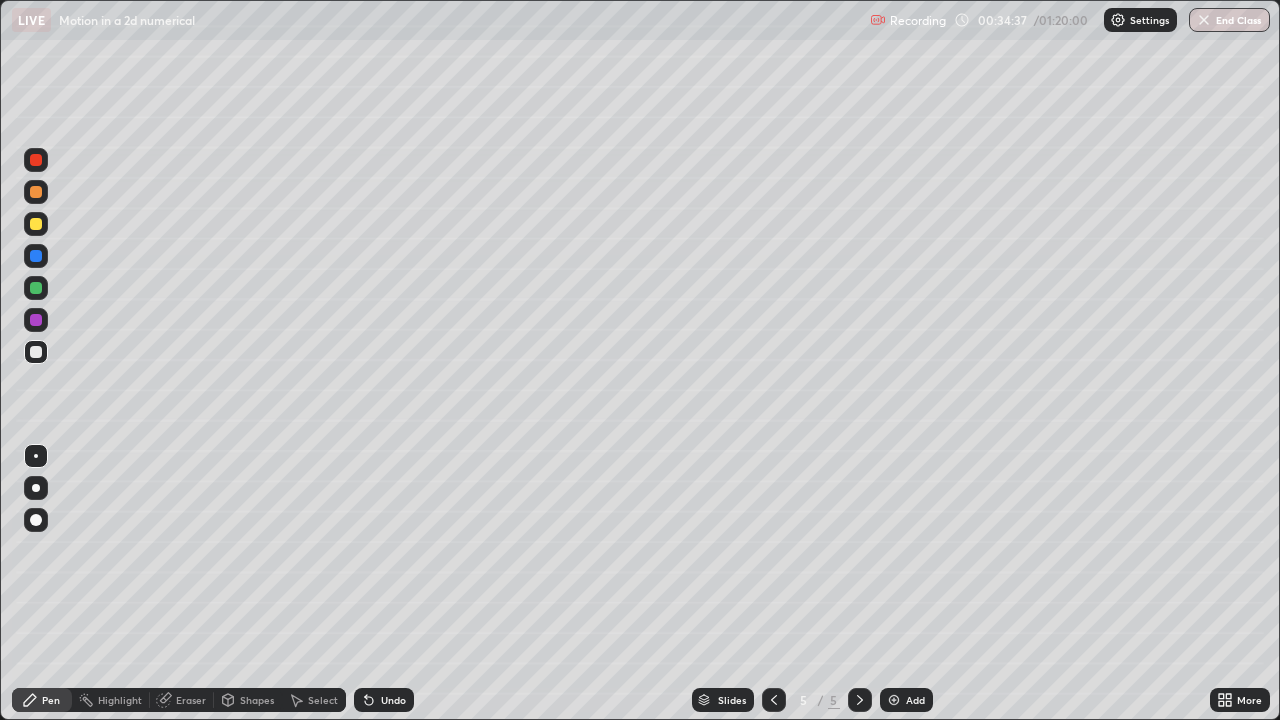click at bounding box center [36, 192] 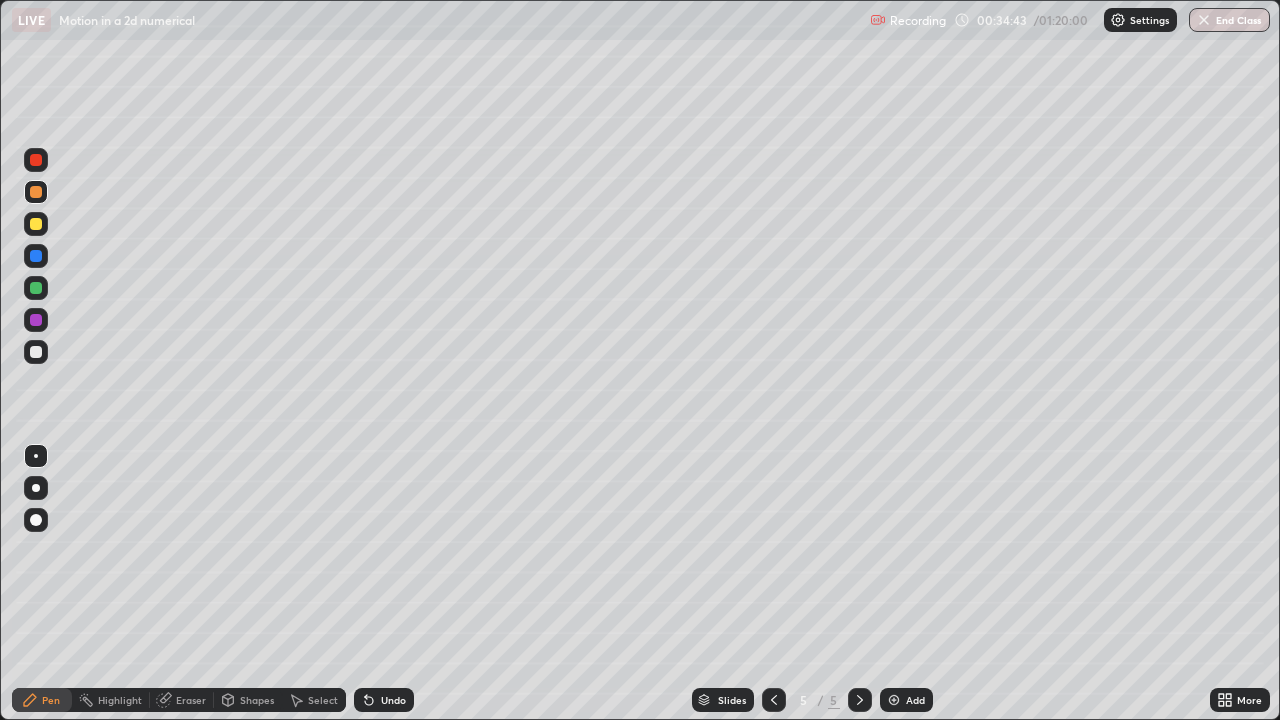 click on "Undo" at bounding box center [384, 700] 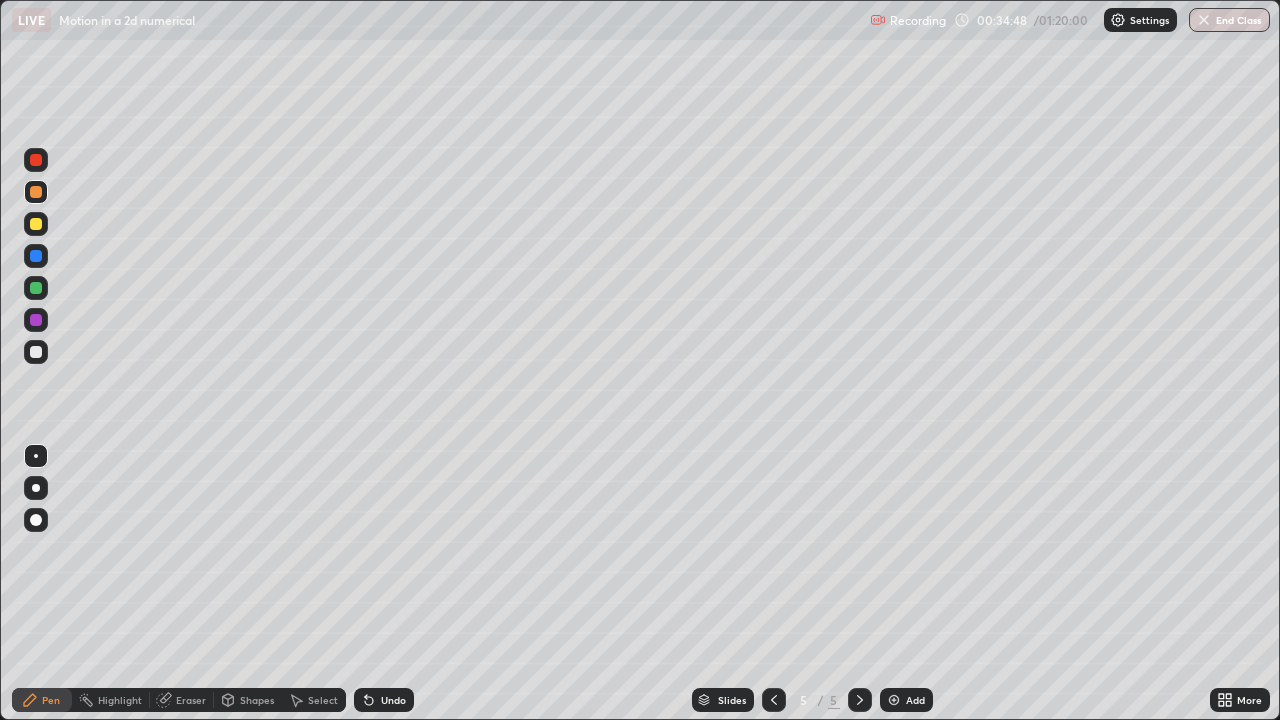 click at bounding box center (36, 352) 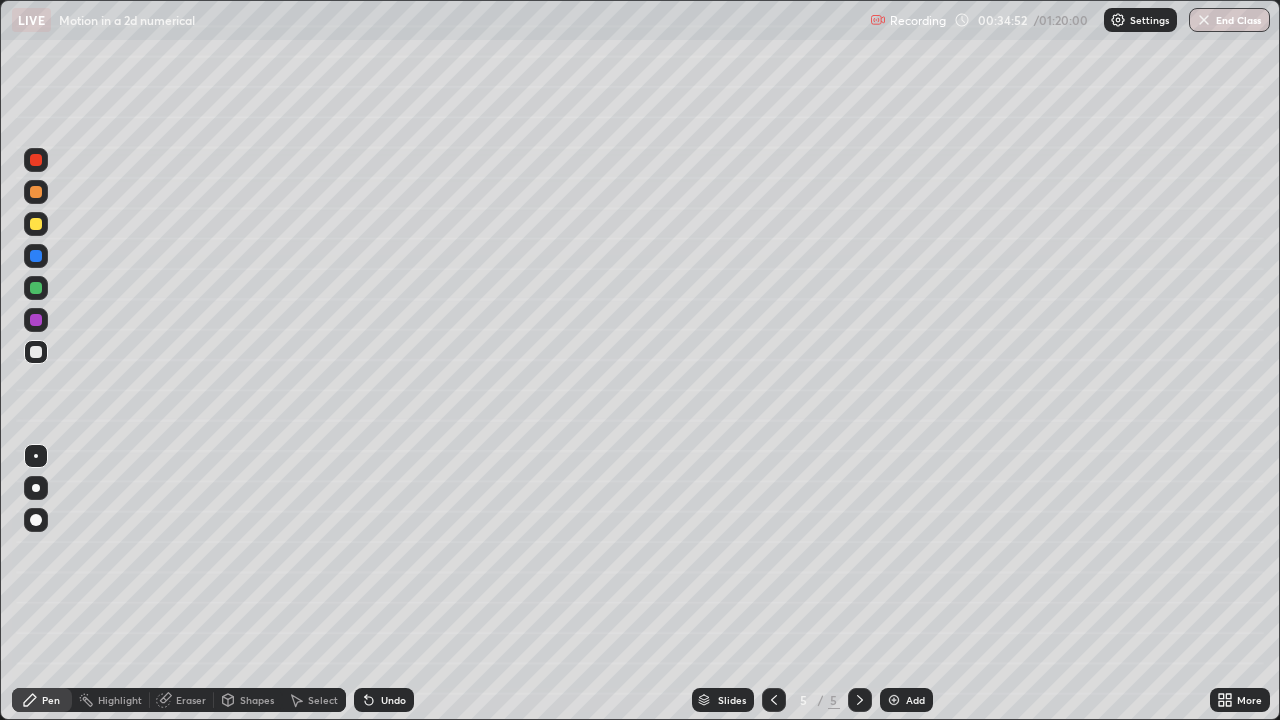click at bounding box center [36, 192] 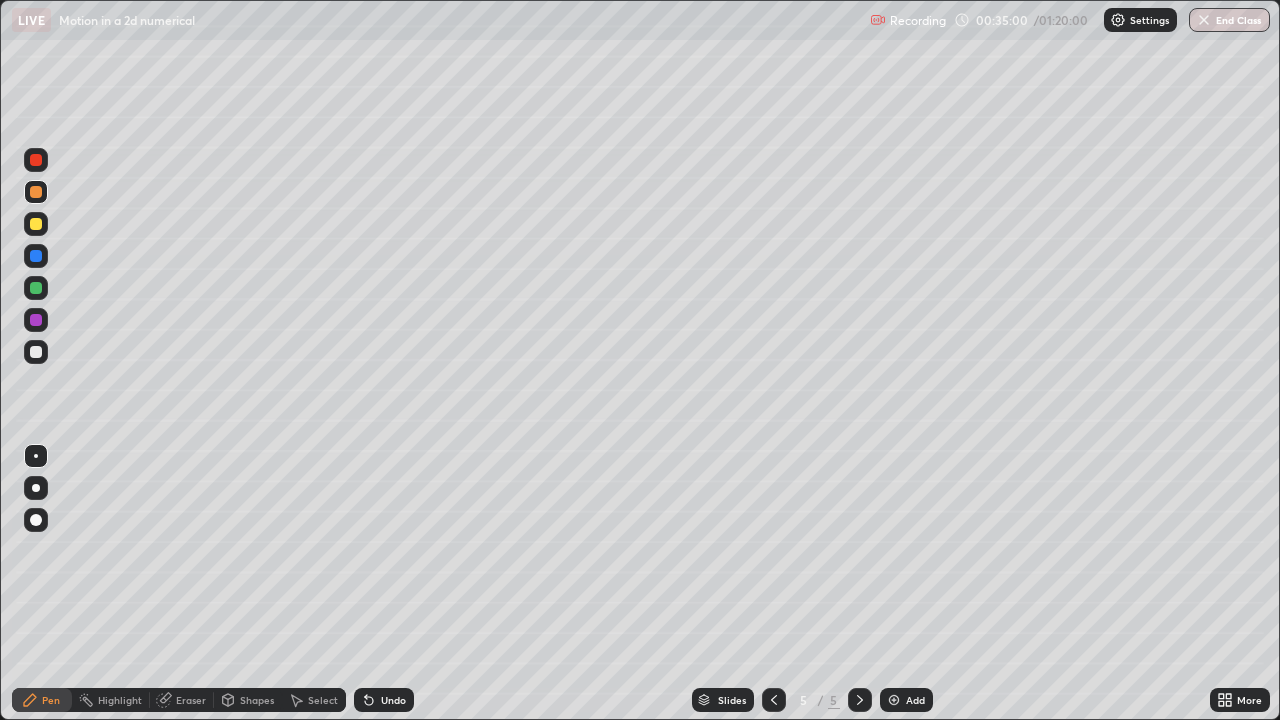 click at bounding box center [36, 288] 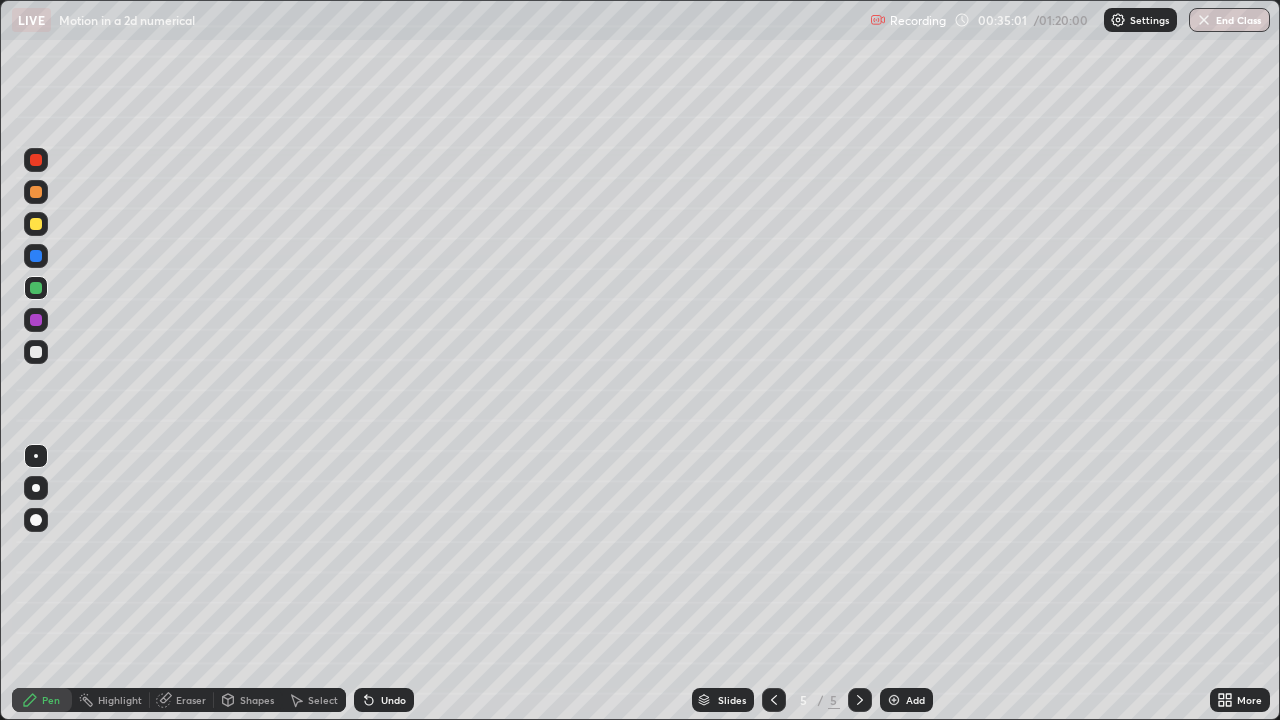 click at bounding box center (36, 352) 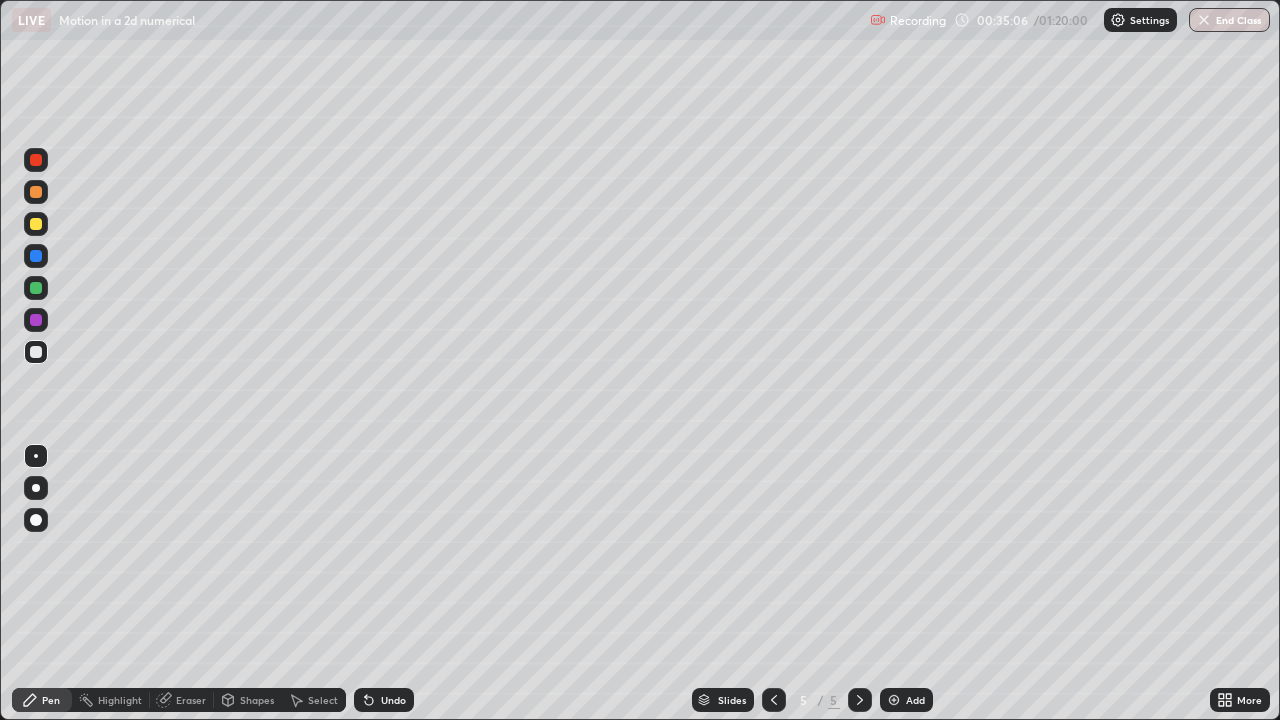 click at bounding box center (36, 192) 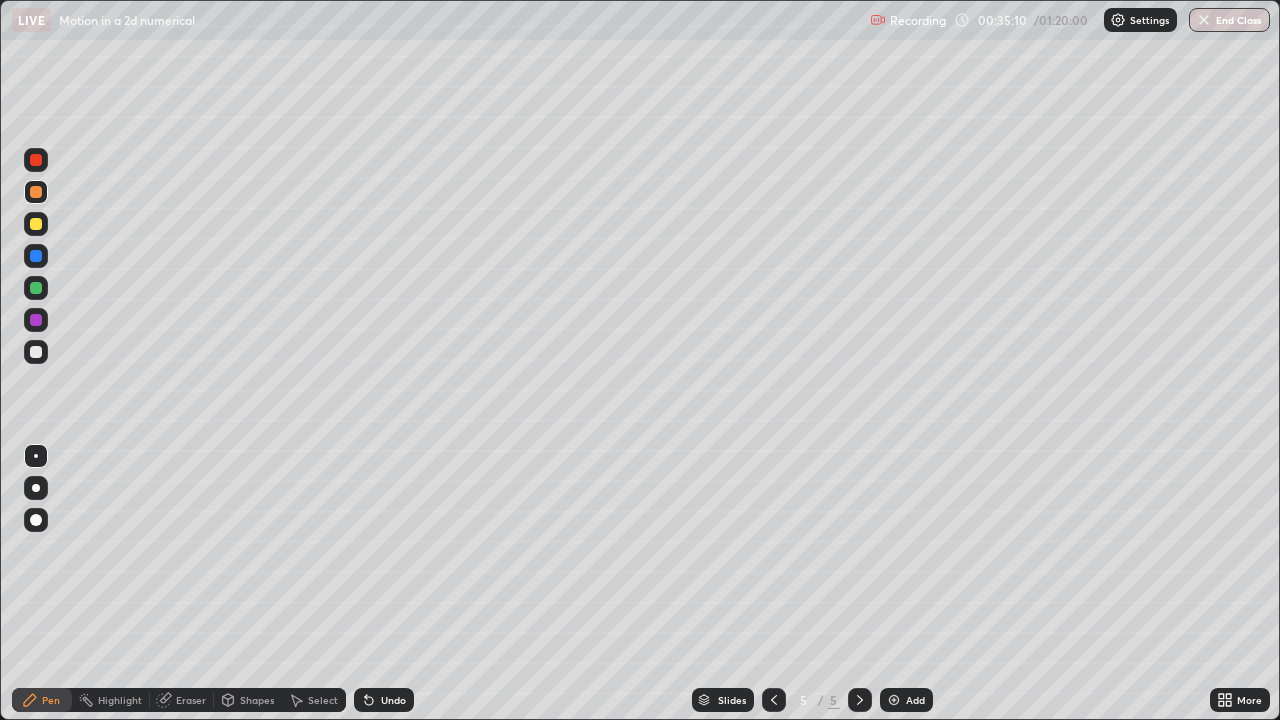 click at bounding box center [36, 352] 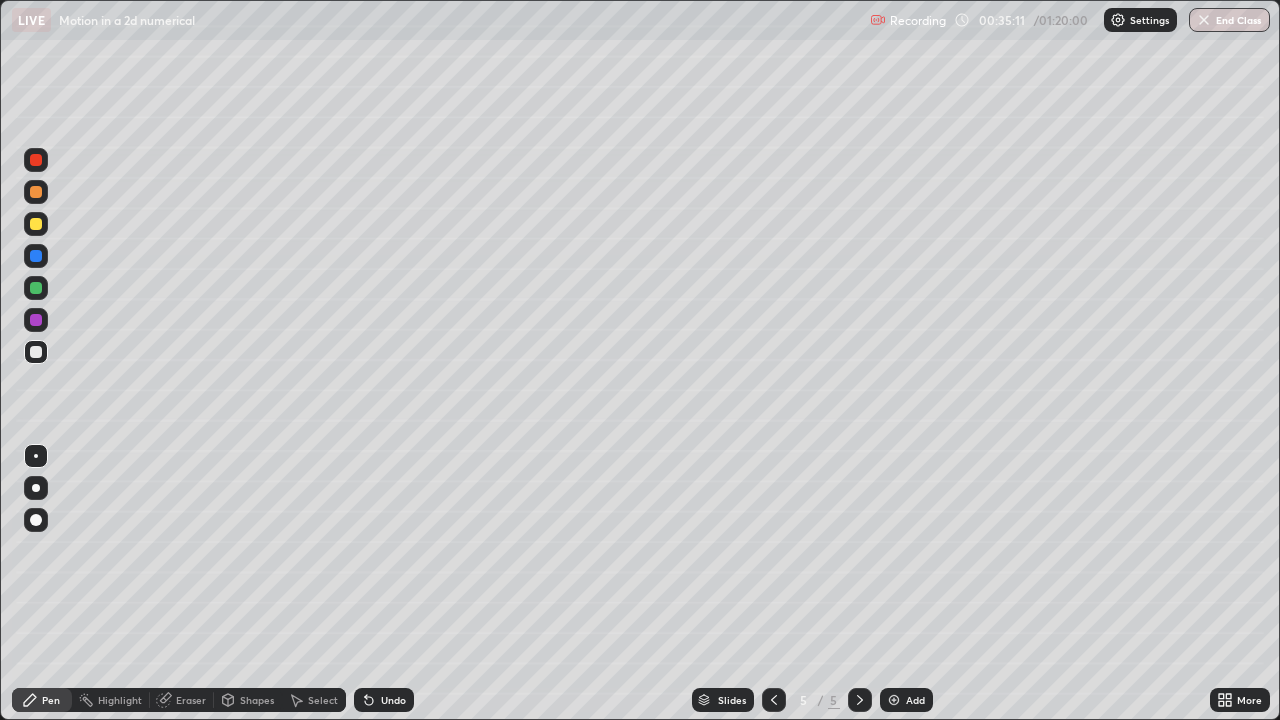 click at bounding box center (36, 288) 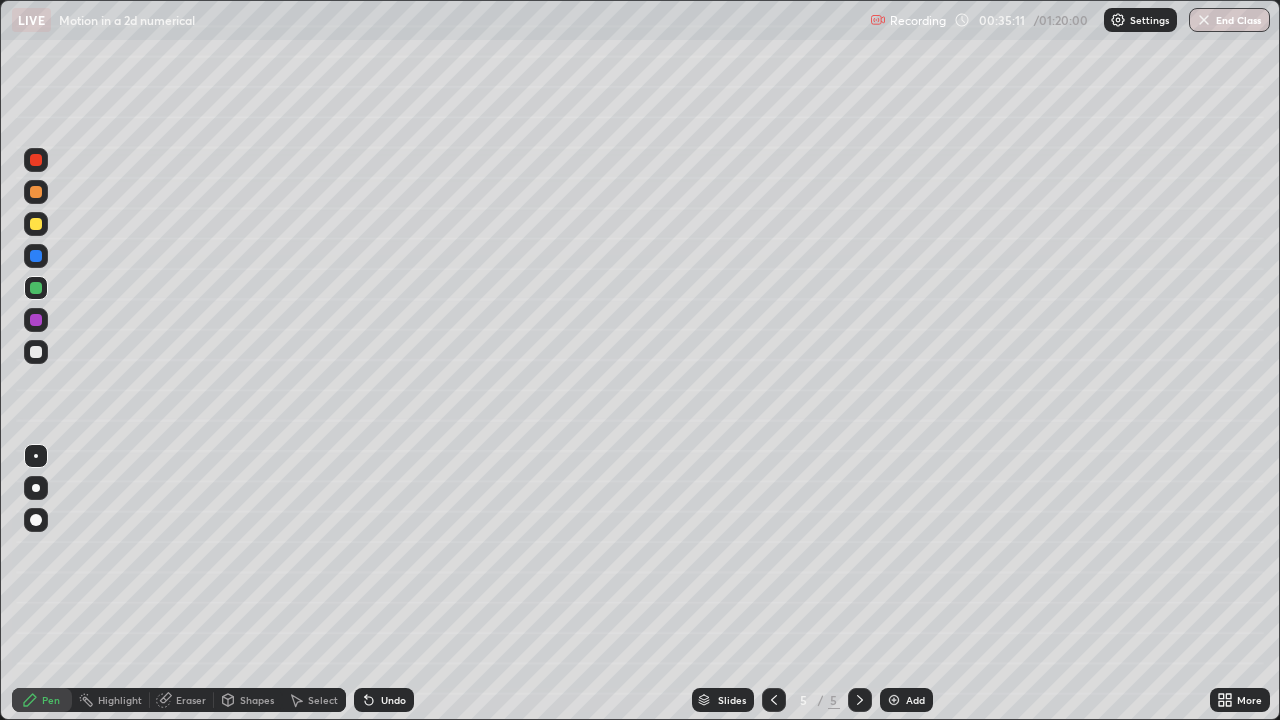 click at bounding box center [36, 224] 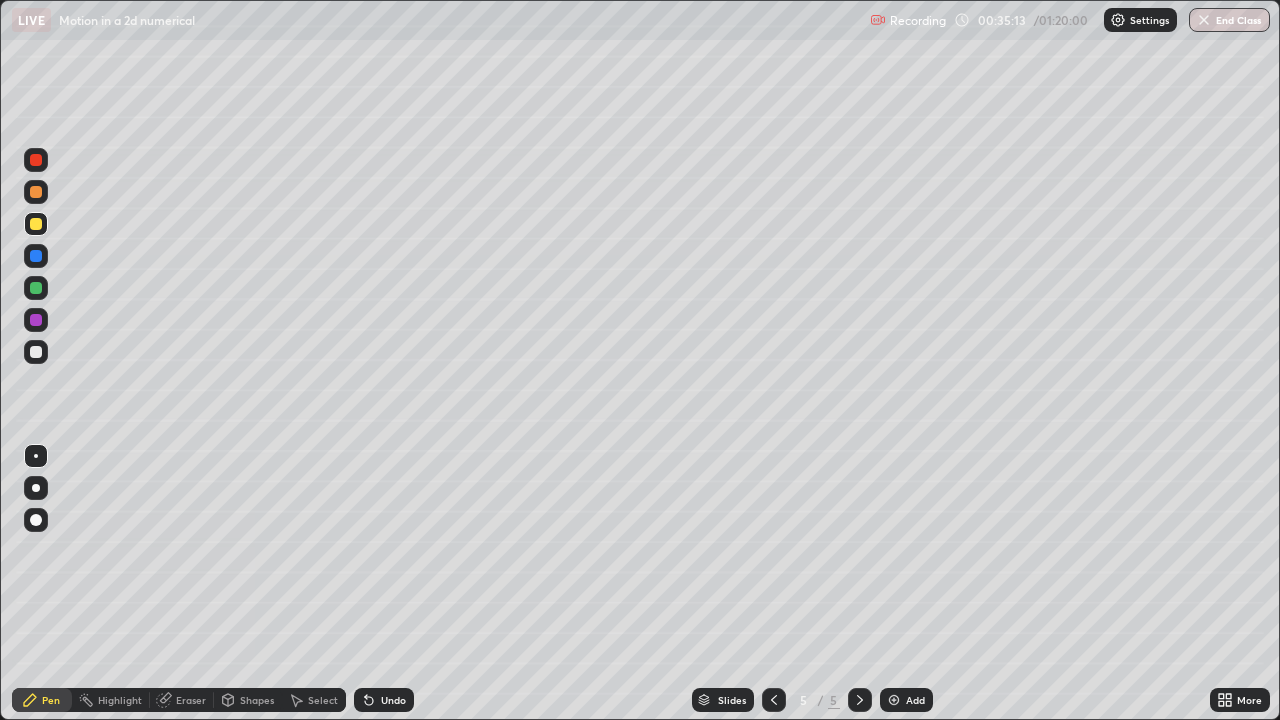 click on "Undo" at bounding box center (393, 700) 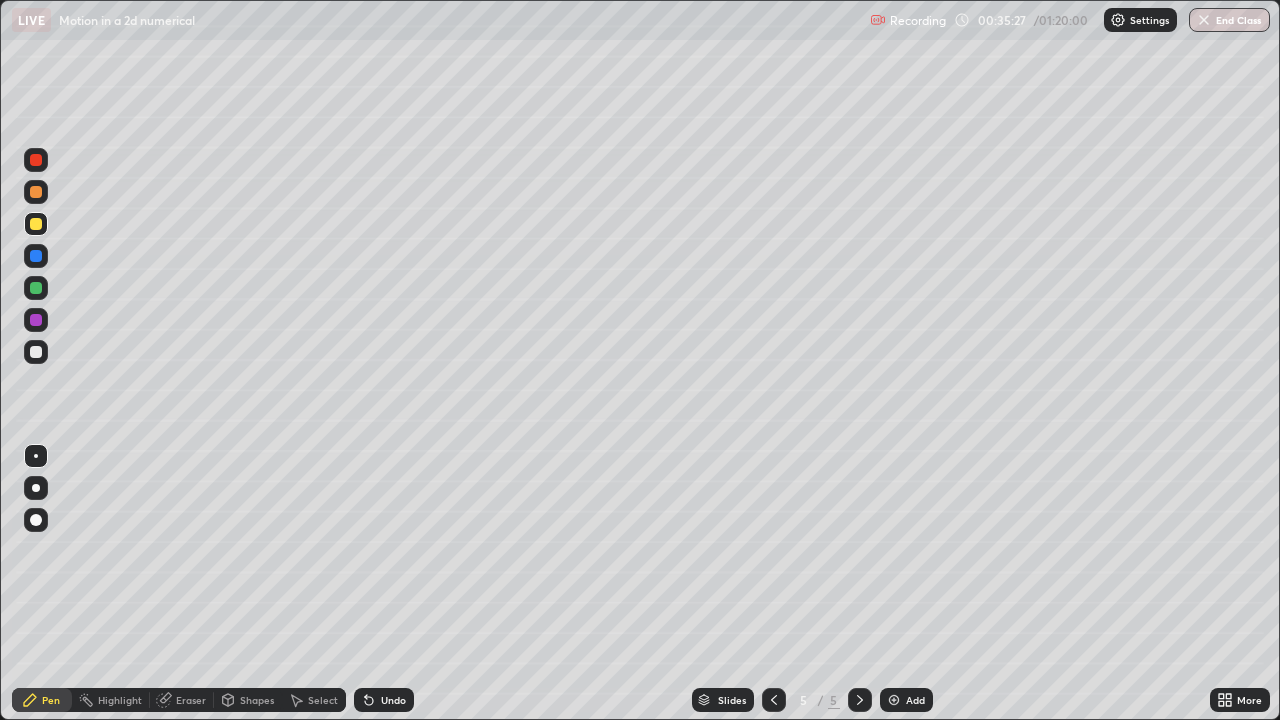 click 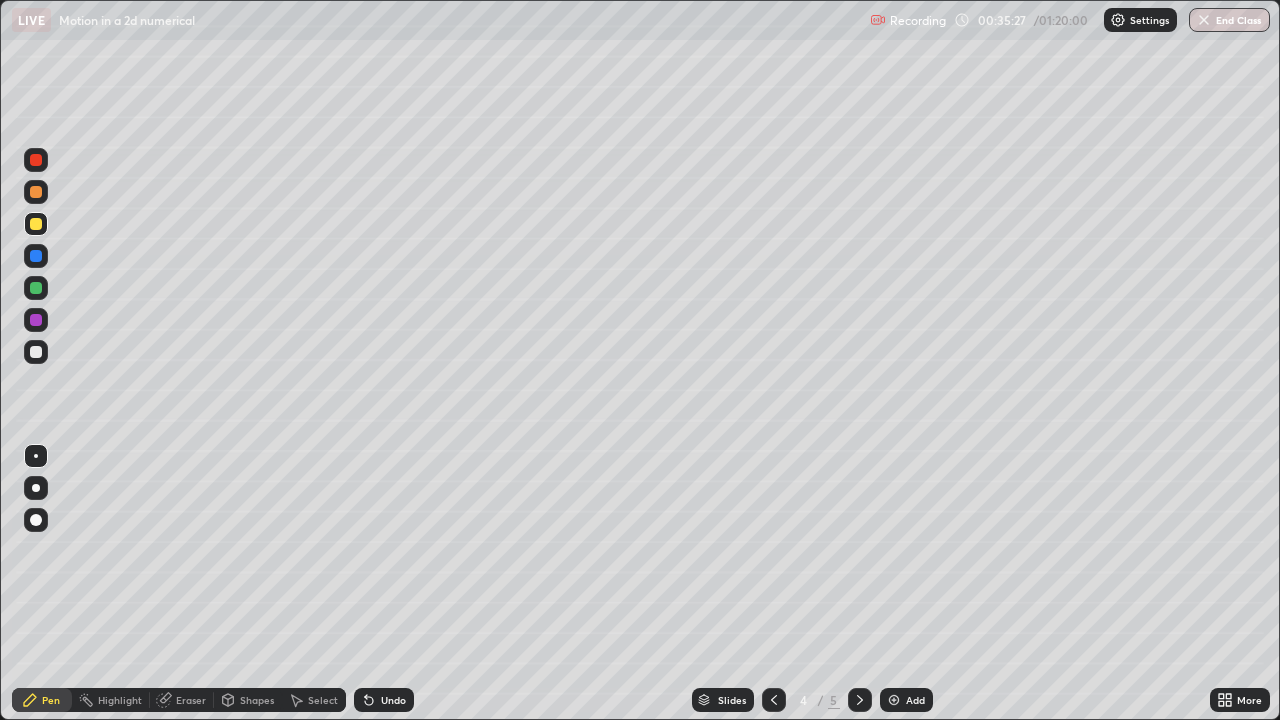 click 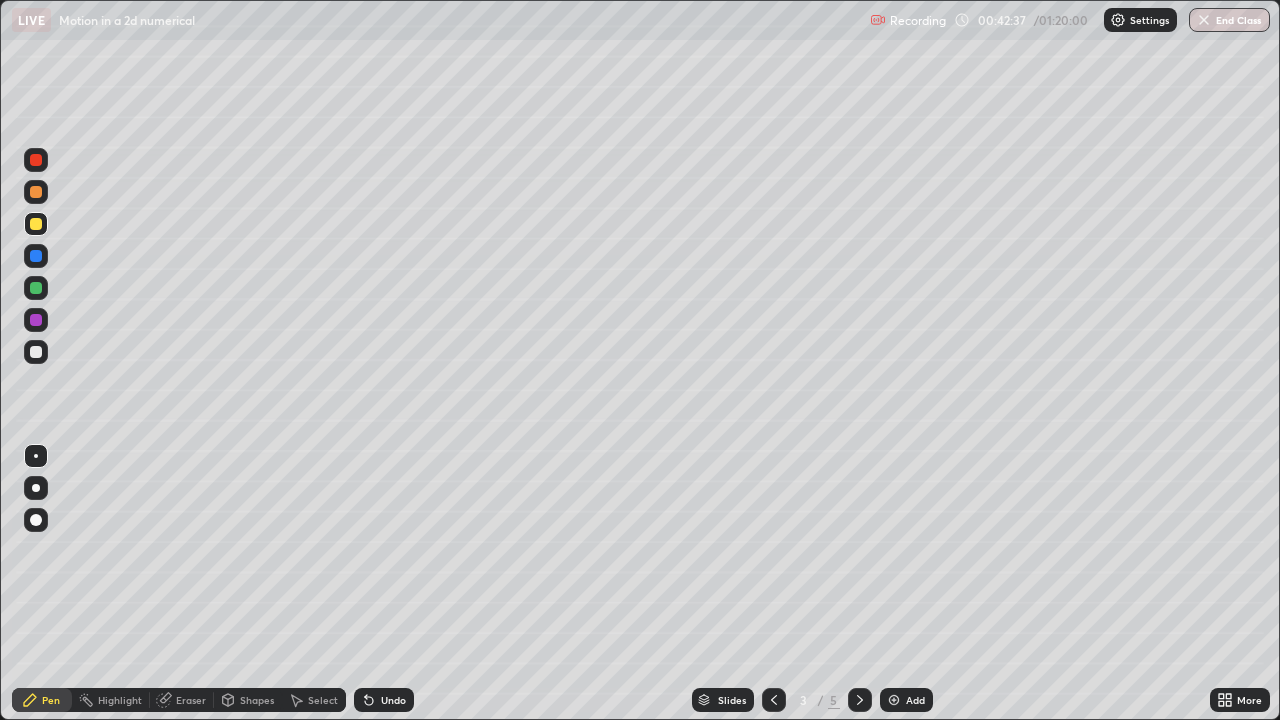 click 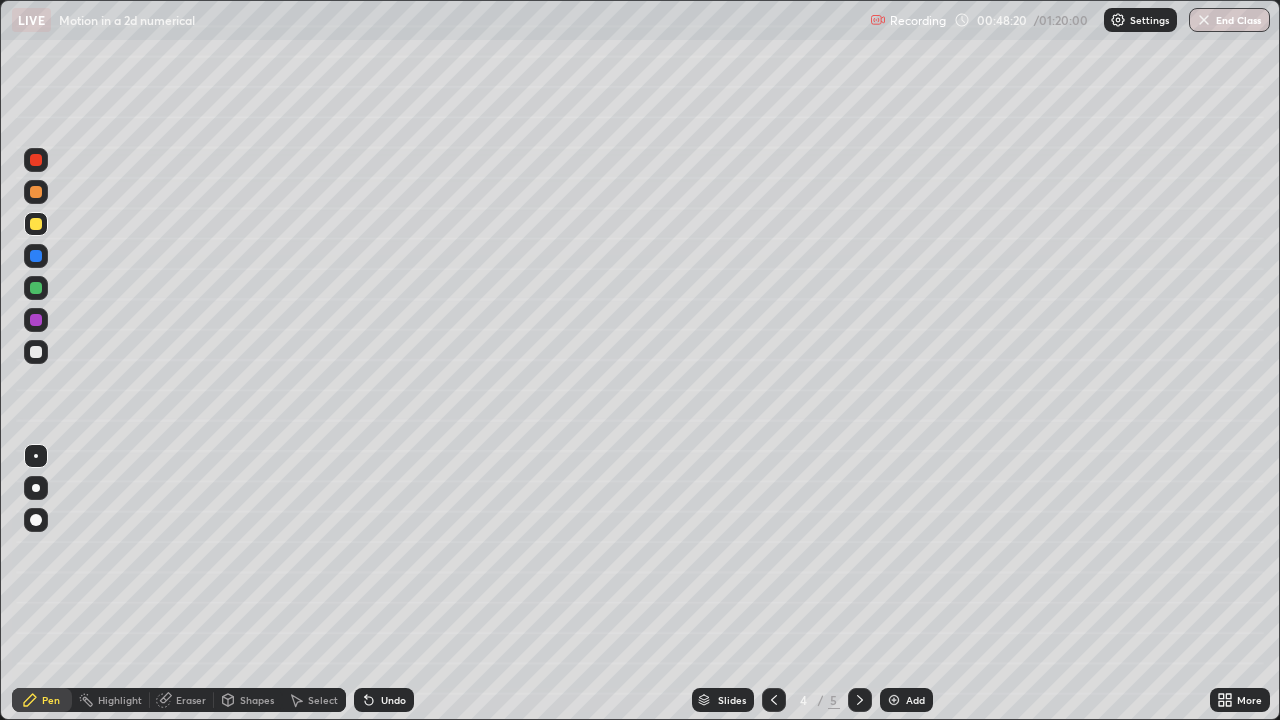 click 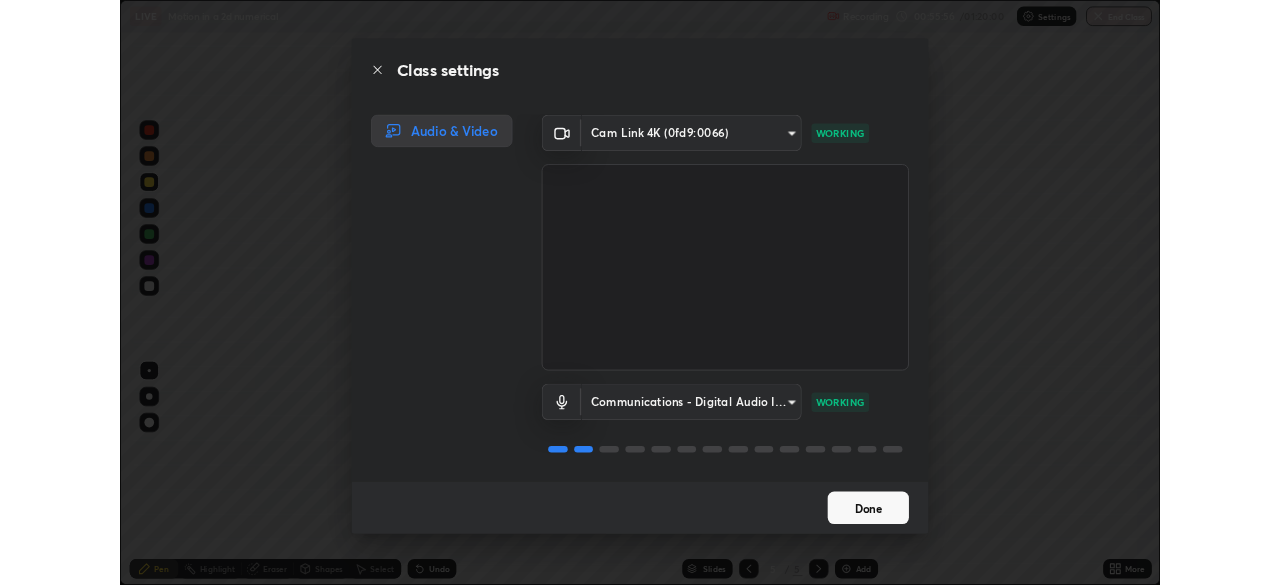 scroll, scrollTop: 2, scrollLeft: 0, axis: vertical 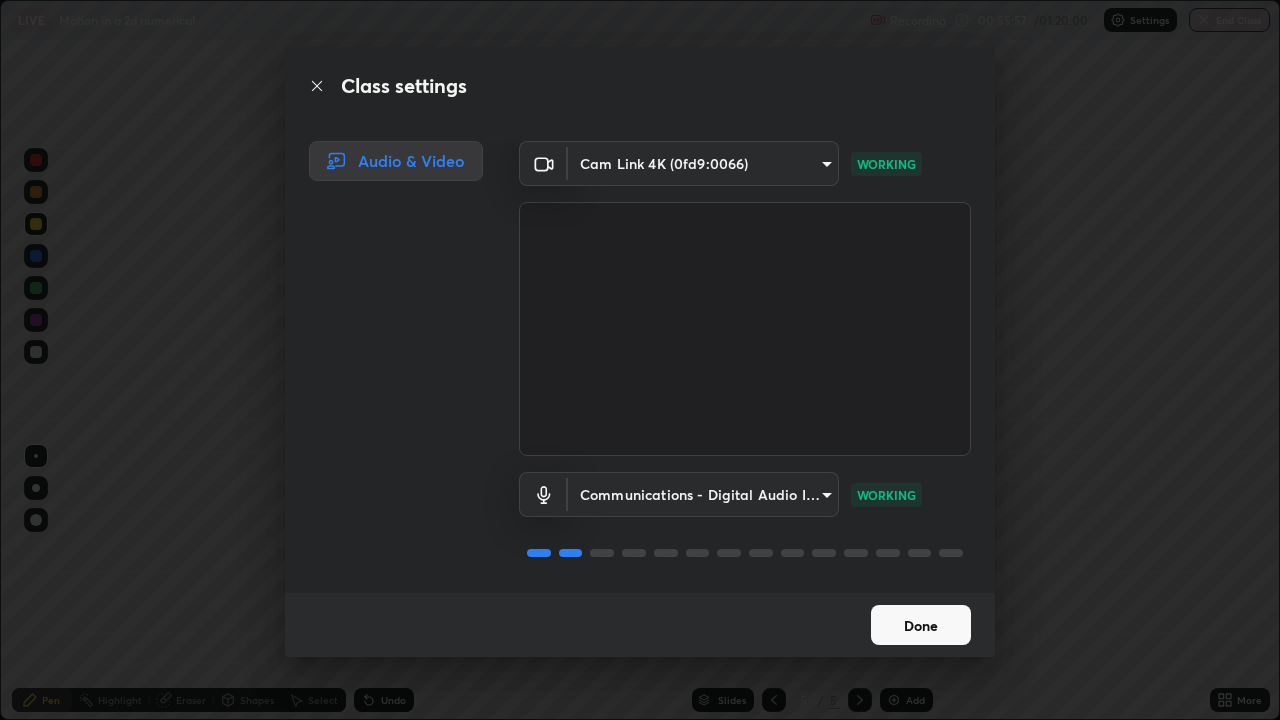 click on "Done" at bounding box center [921, 625] 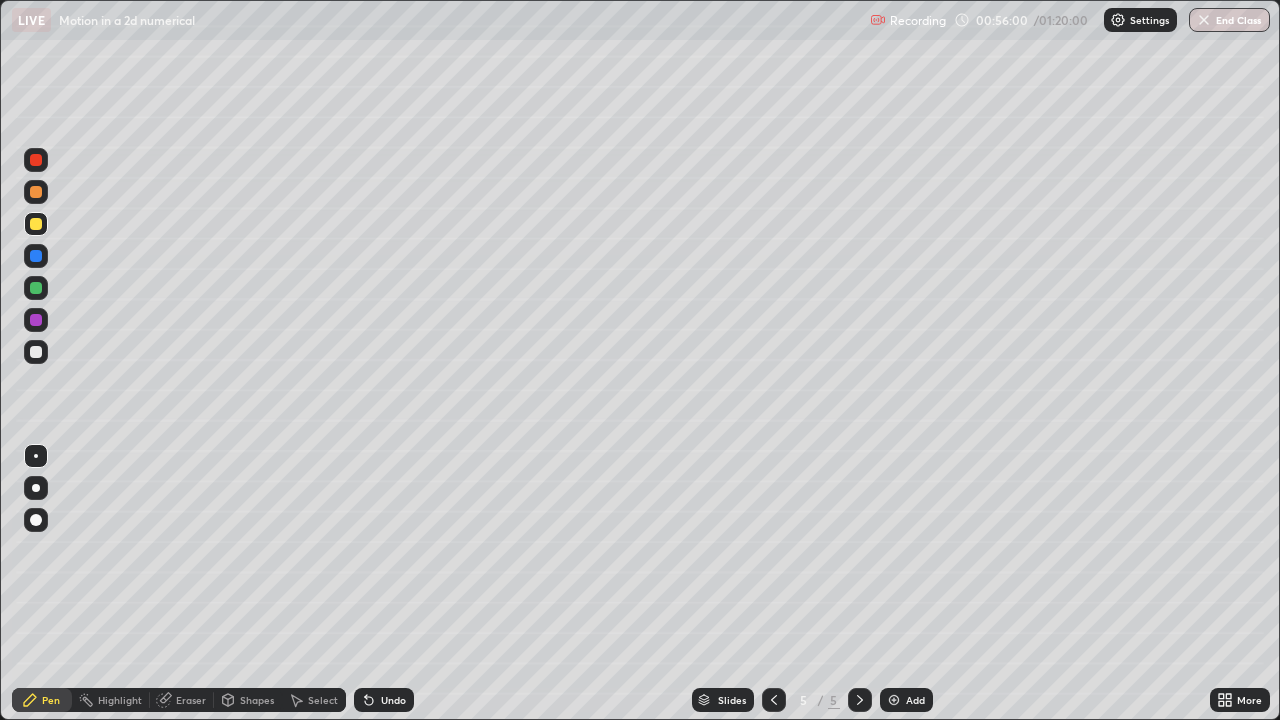 click at bounding box center [36, 288] 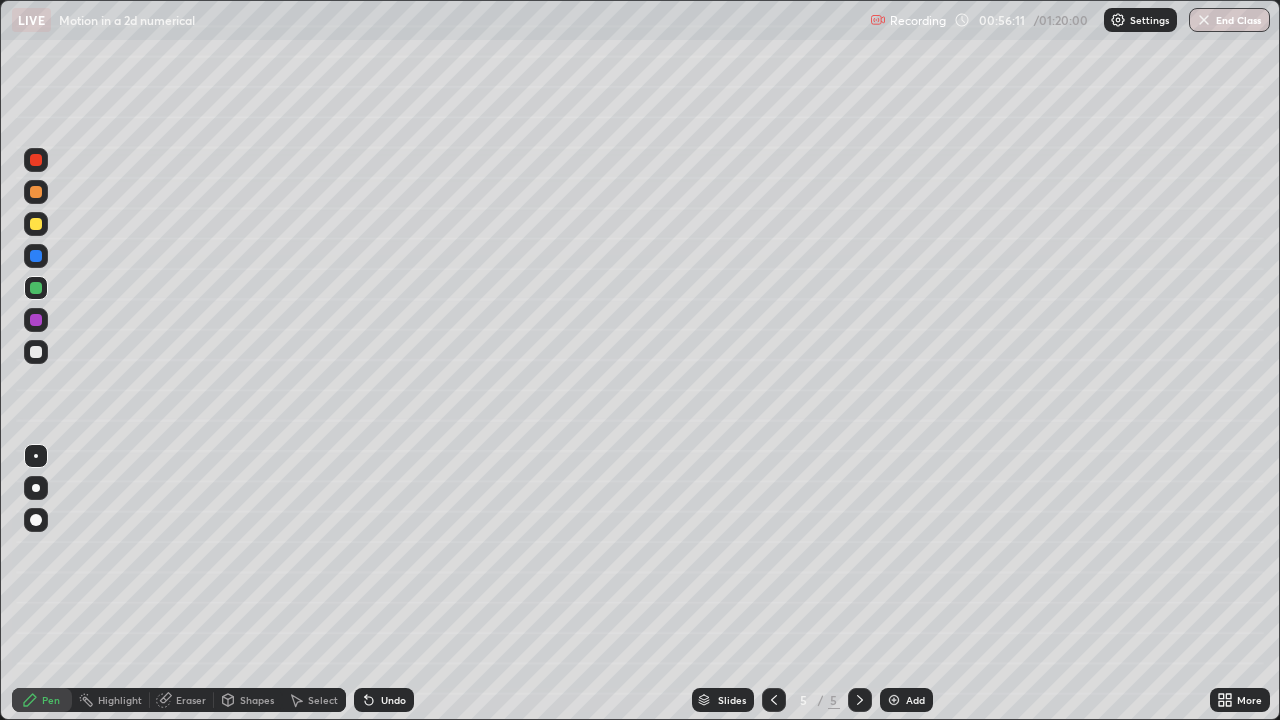 click at bounding box center [36, 224] 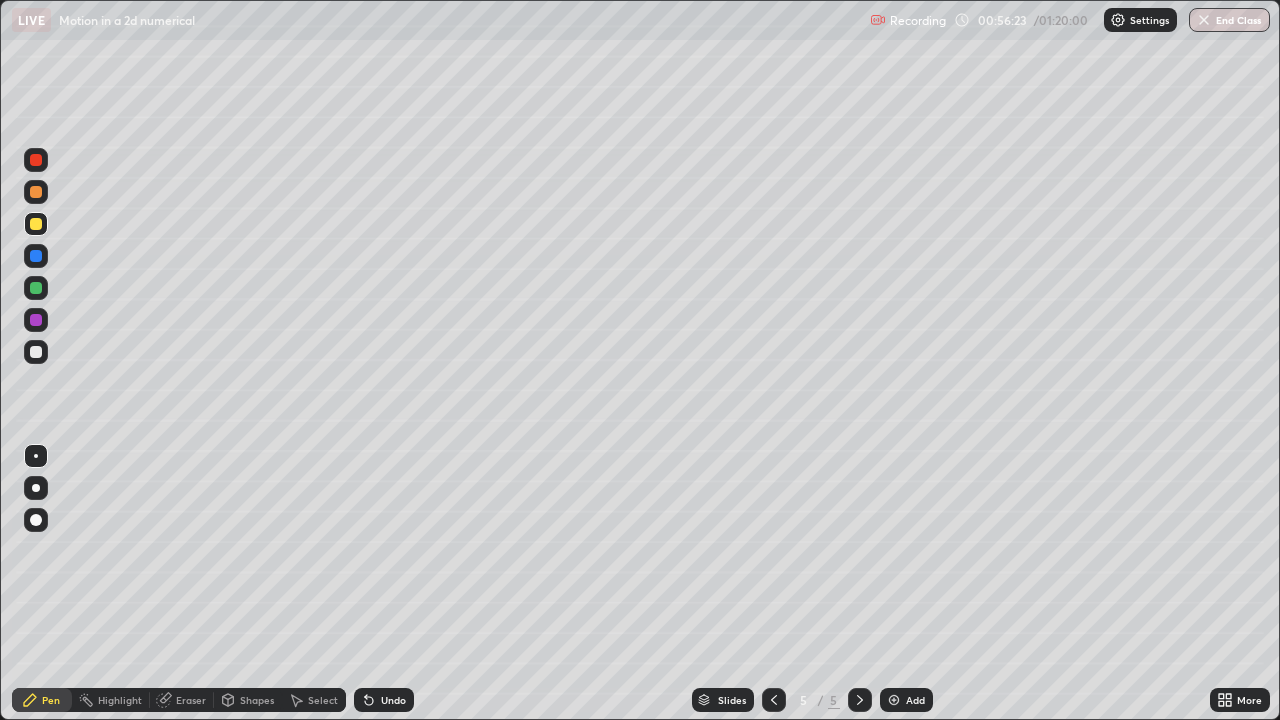 click at bounding box center (36, 288) 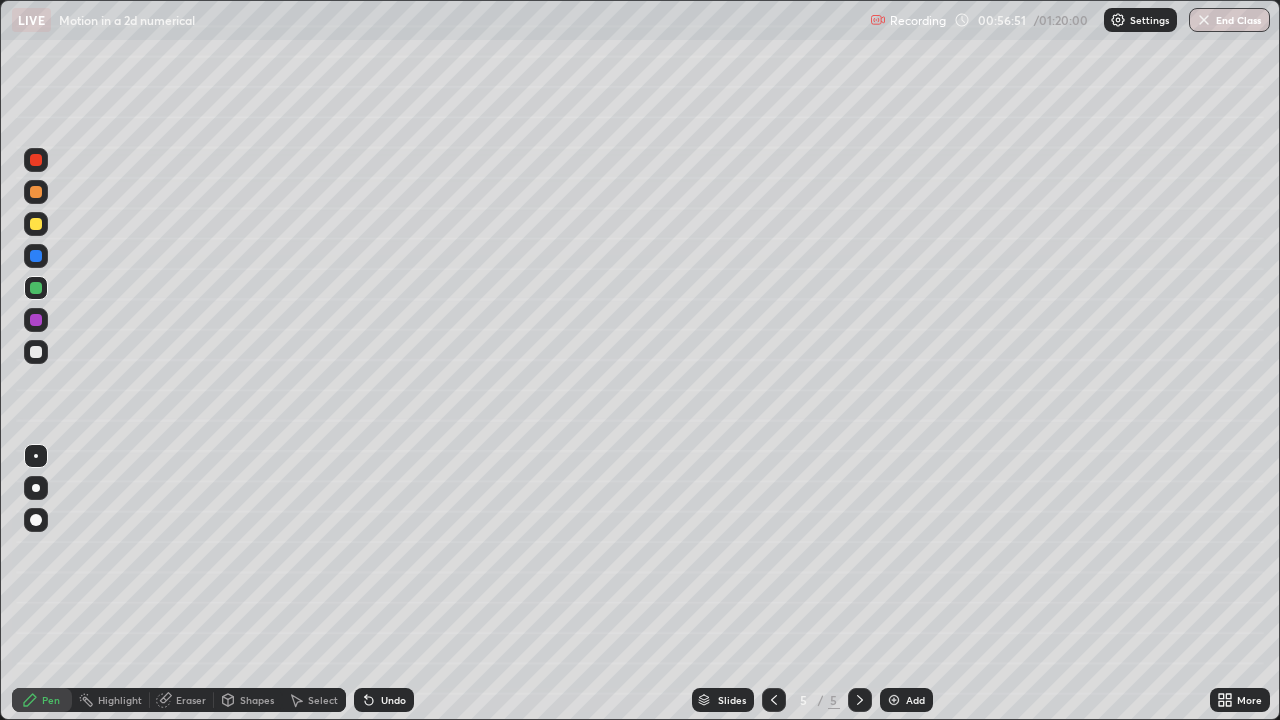 click at bounding box center [36, 352] 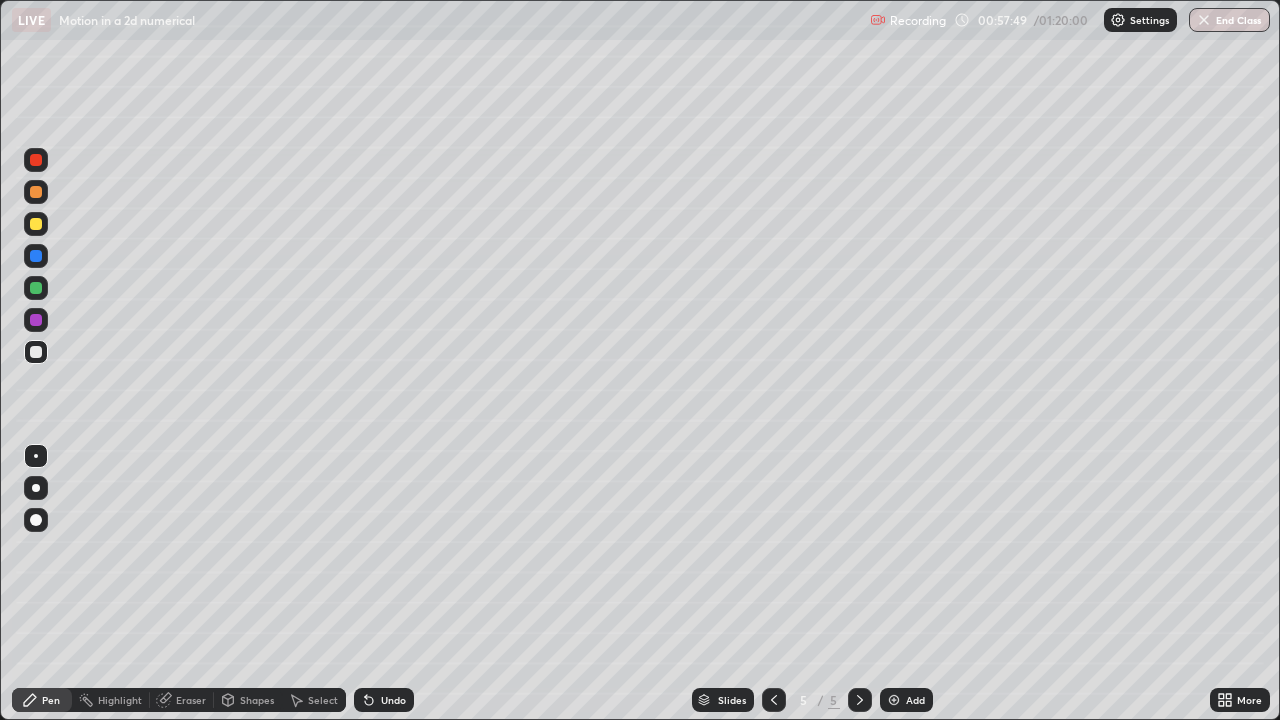 click at bounding box center [36, 224] 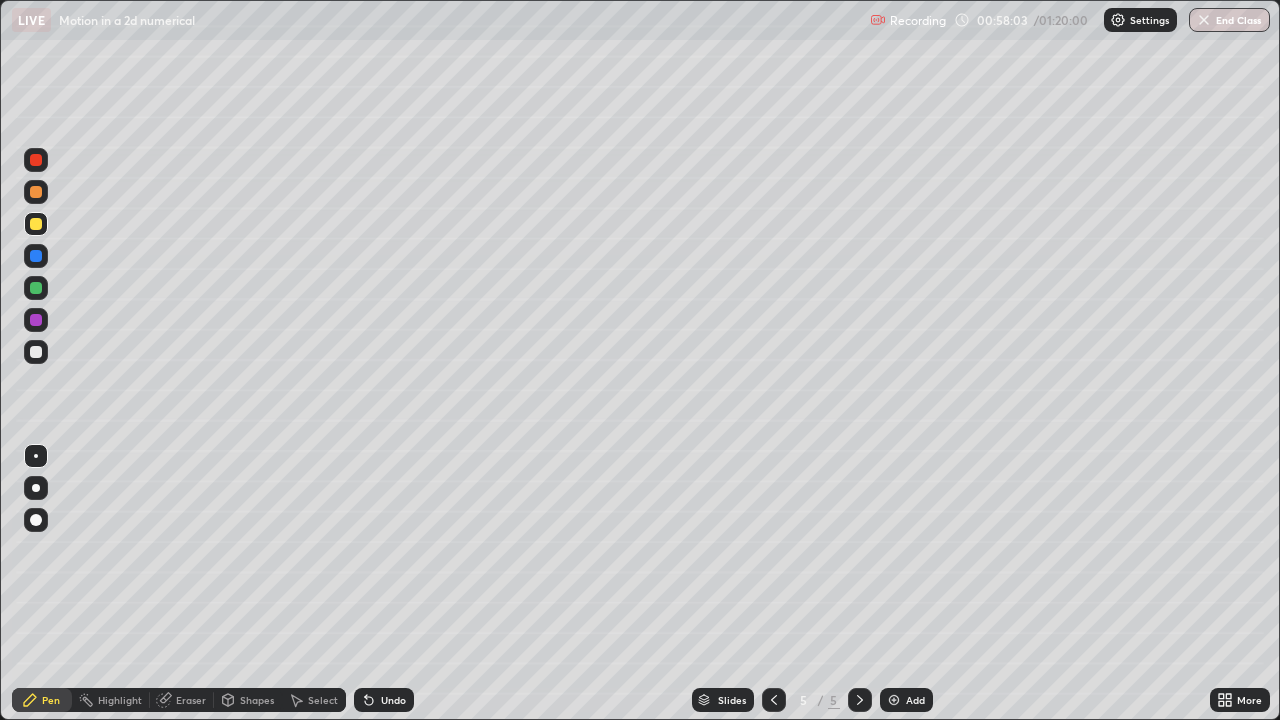 click at bounding box center [36, 352] 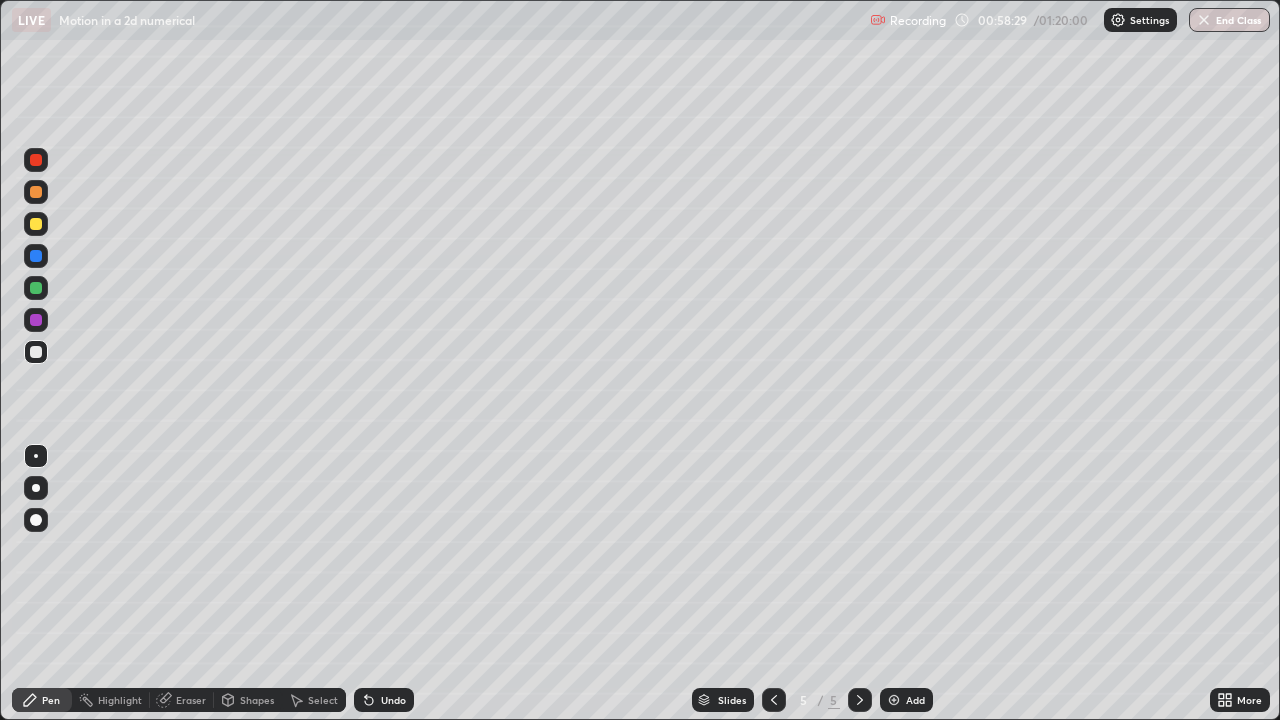 click on "Eraser" at bounding box center [191, 700] 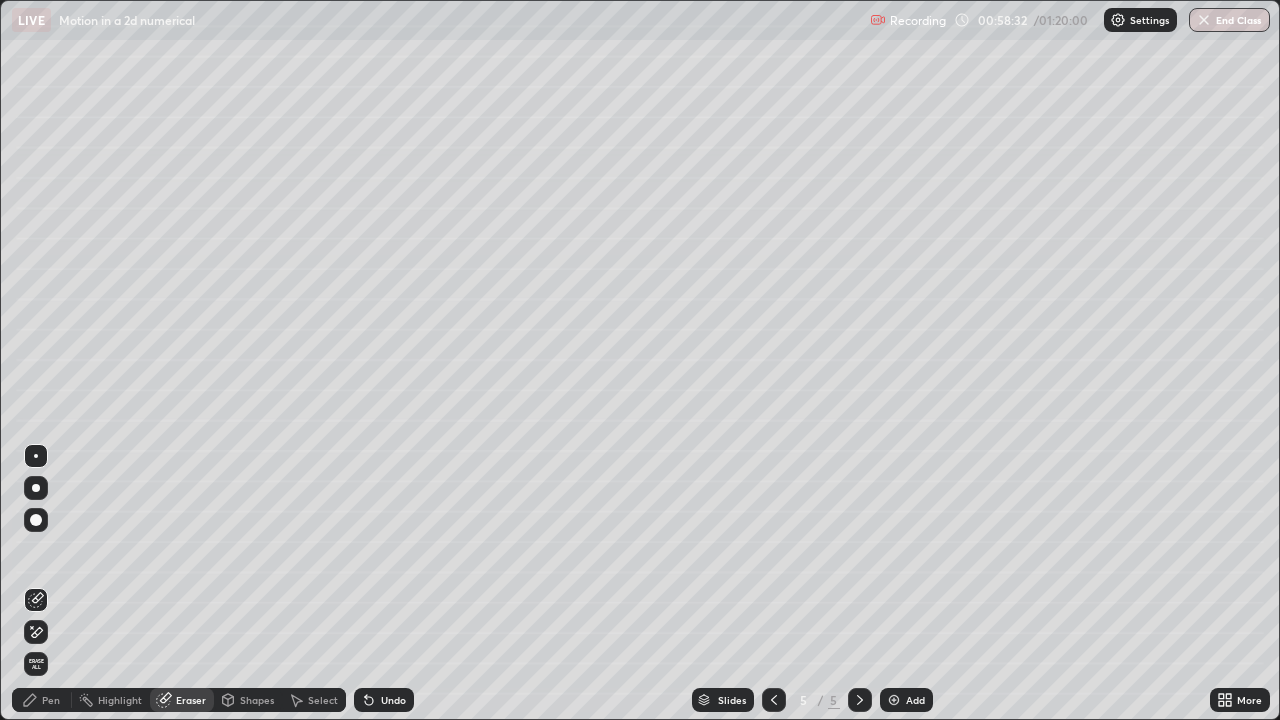 click on "Pen" at bounding box center (42, 700) 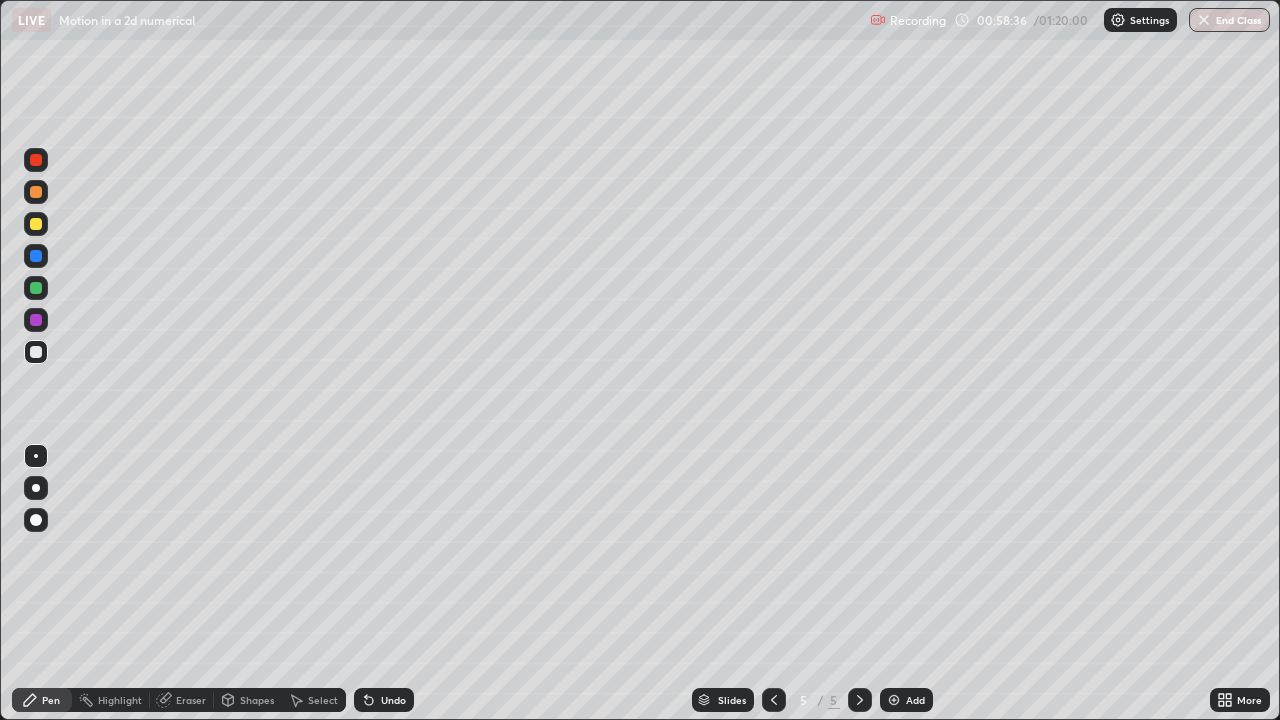 click at bounding box center [36, 192] 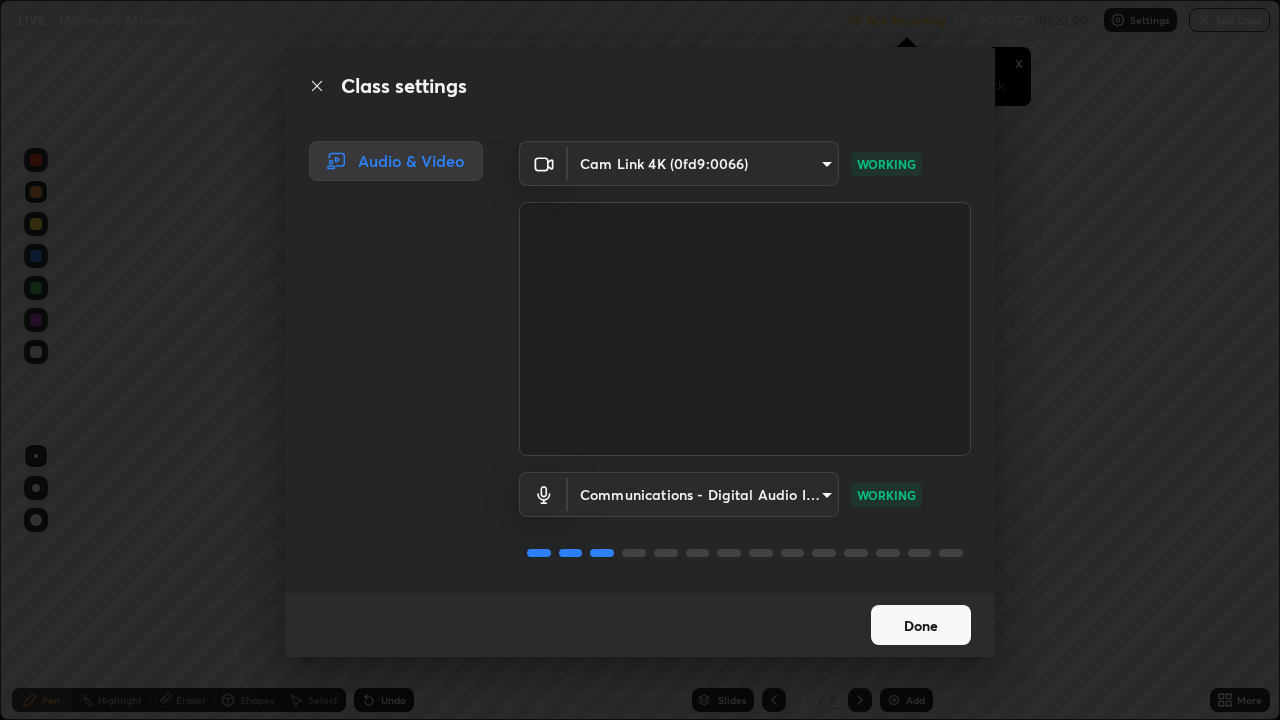 click on "Done" at bounding box center [921, 625] 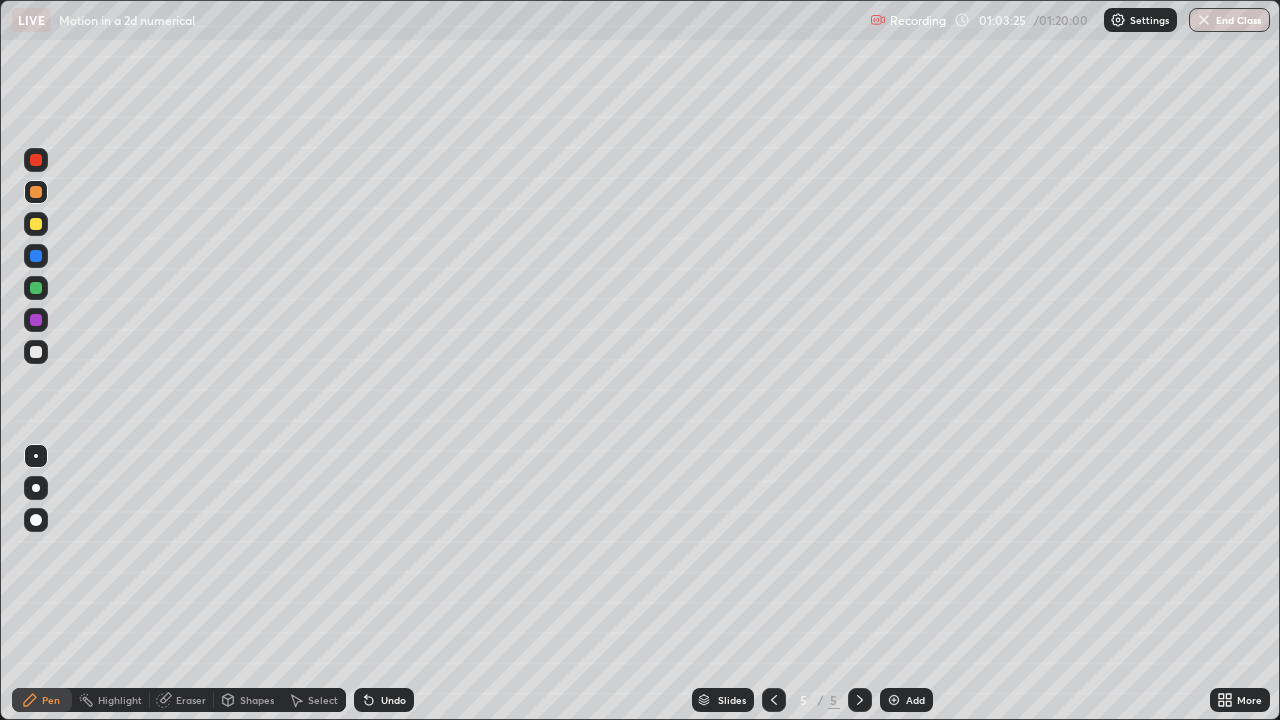 click on "Eraser" at bounding box center (191, 700) 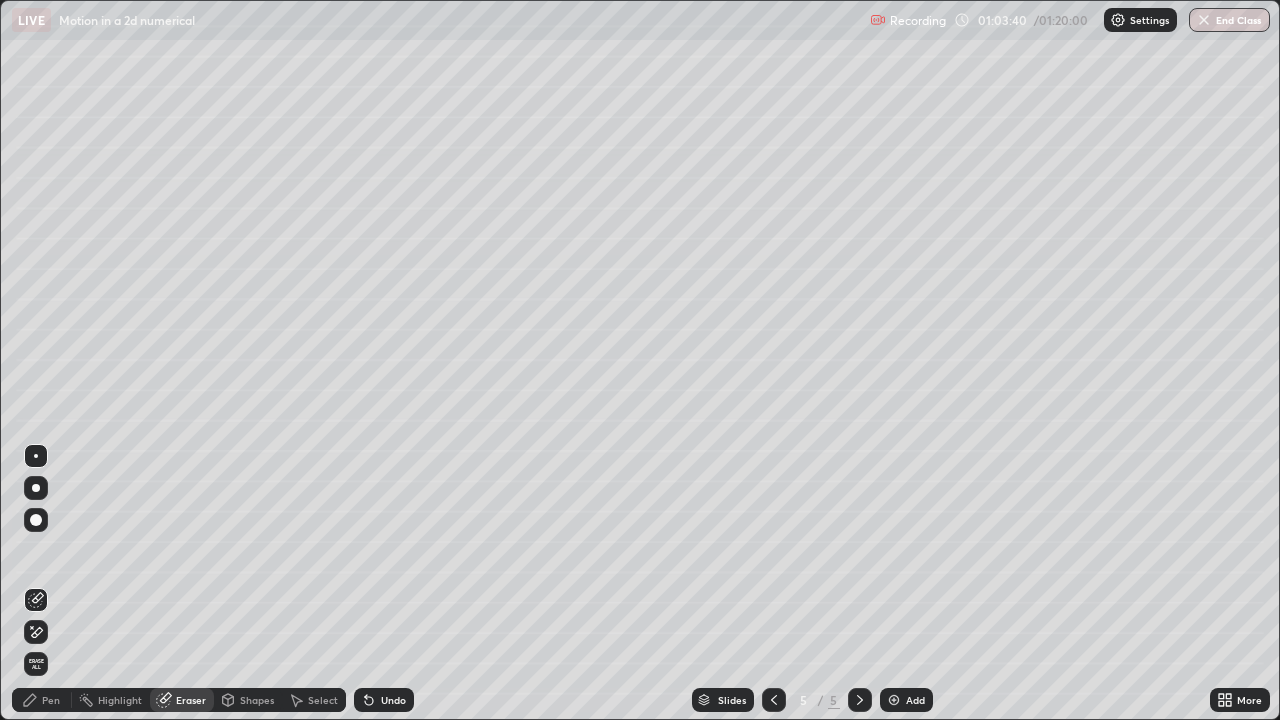 click at bounding box center (894, 700) 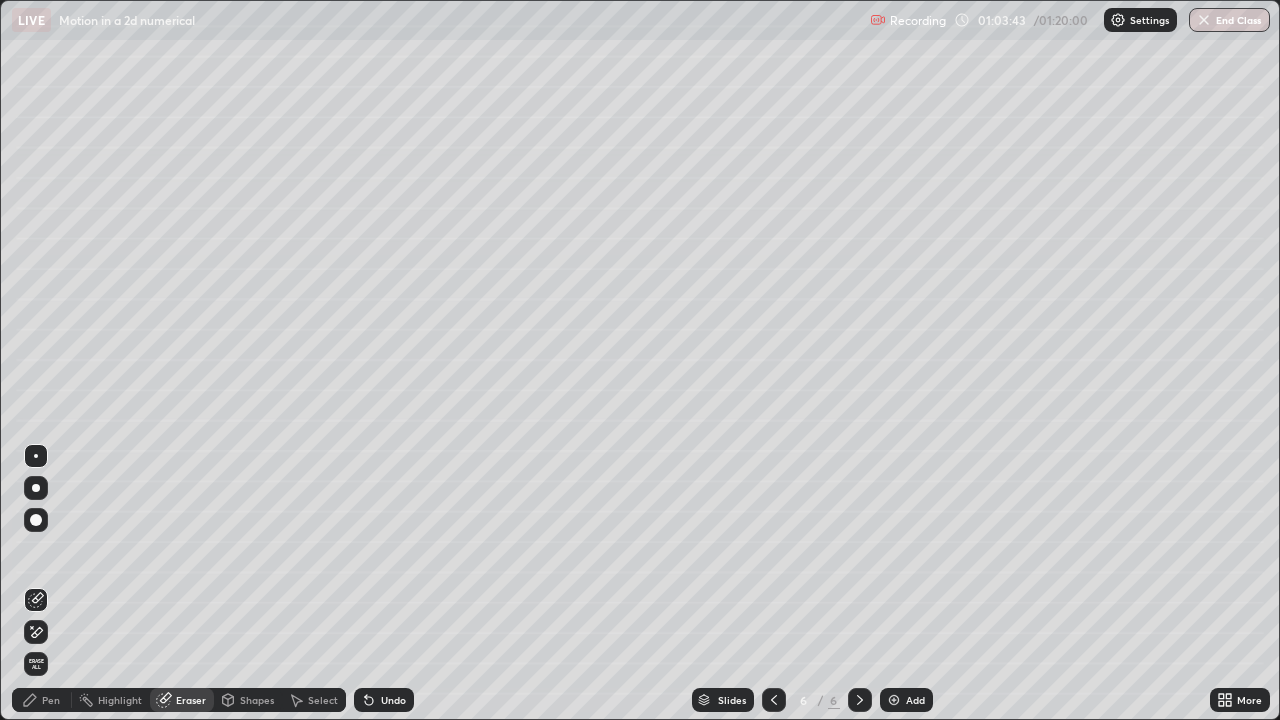 click on "Pen" at bounding box center (42, 700) 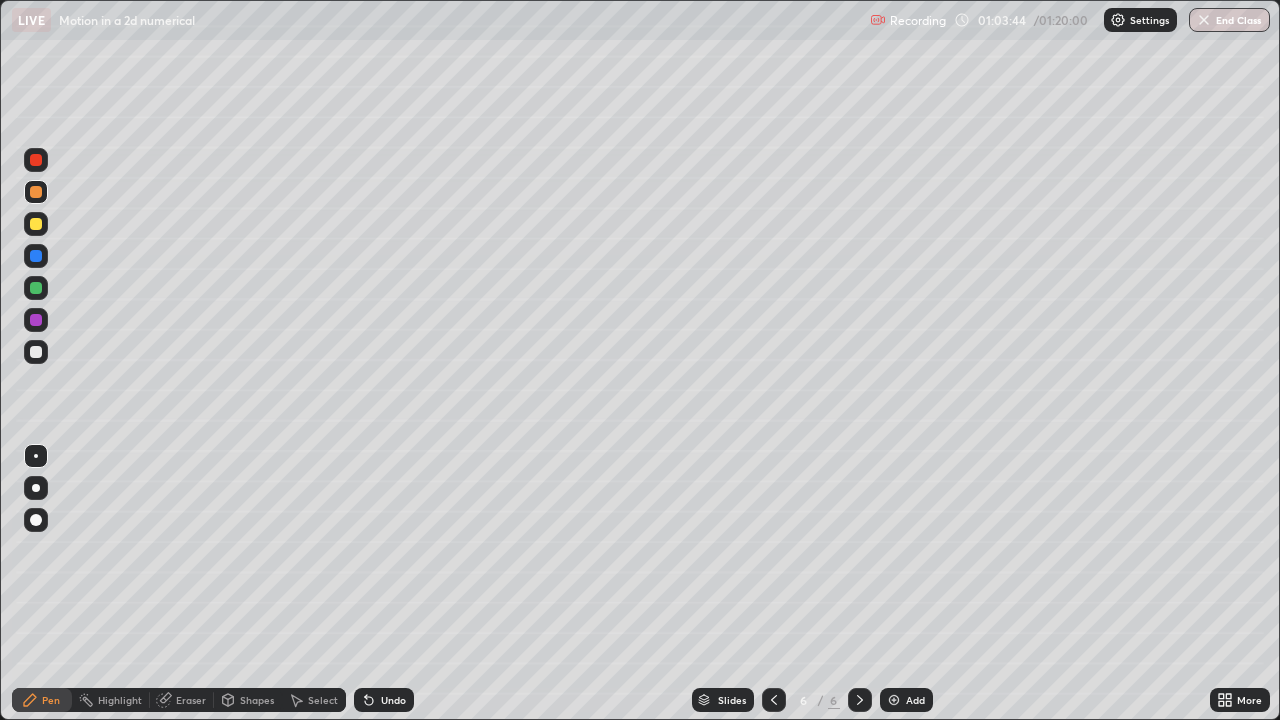 click at bounding box center (36, 224) 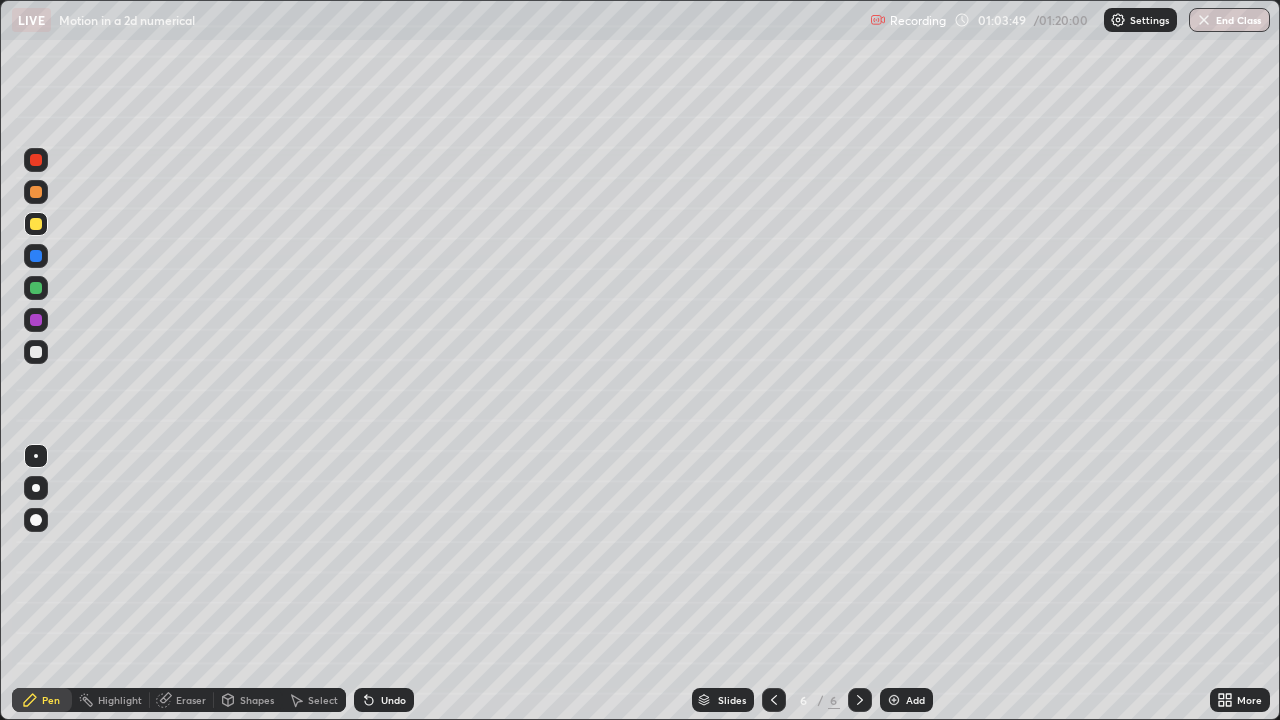 click at bounding box center (36, 352) 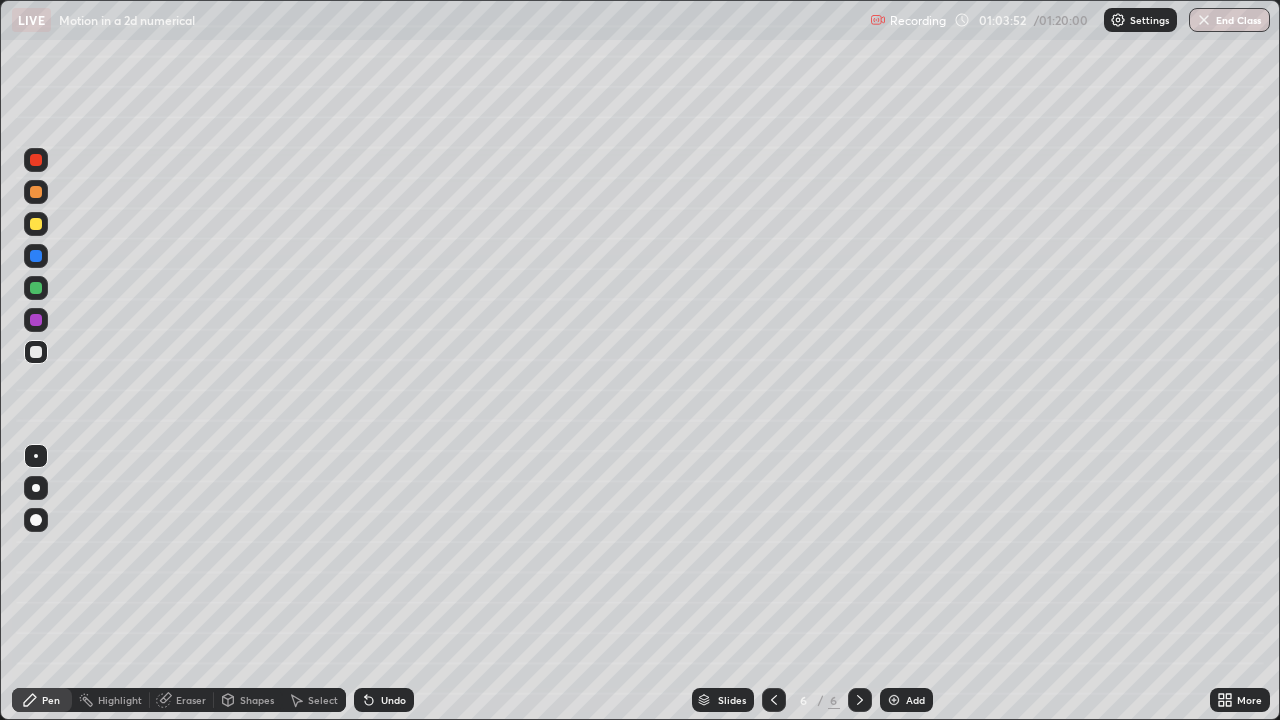 click at bounding box center [36, 224] 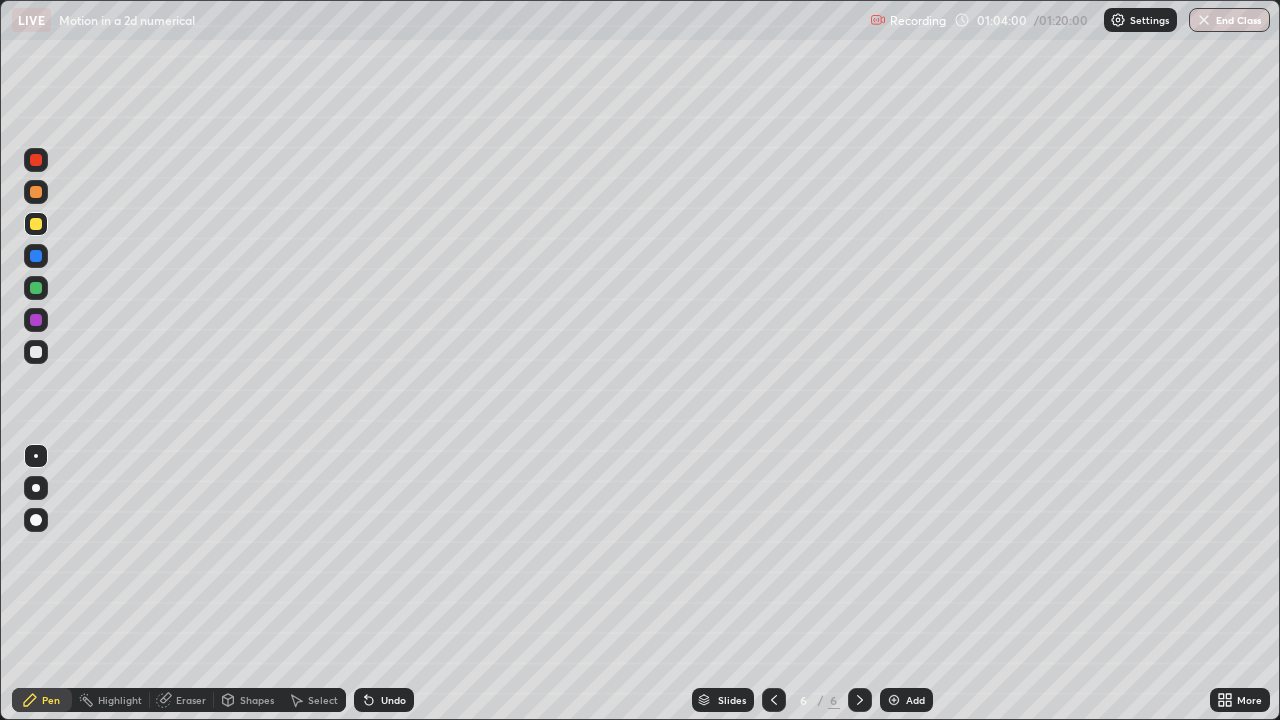 click at bounding box center (36, 288) 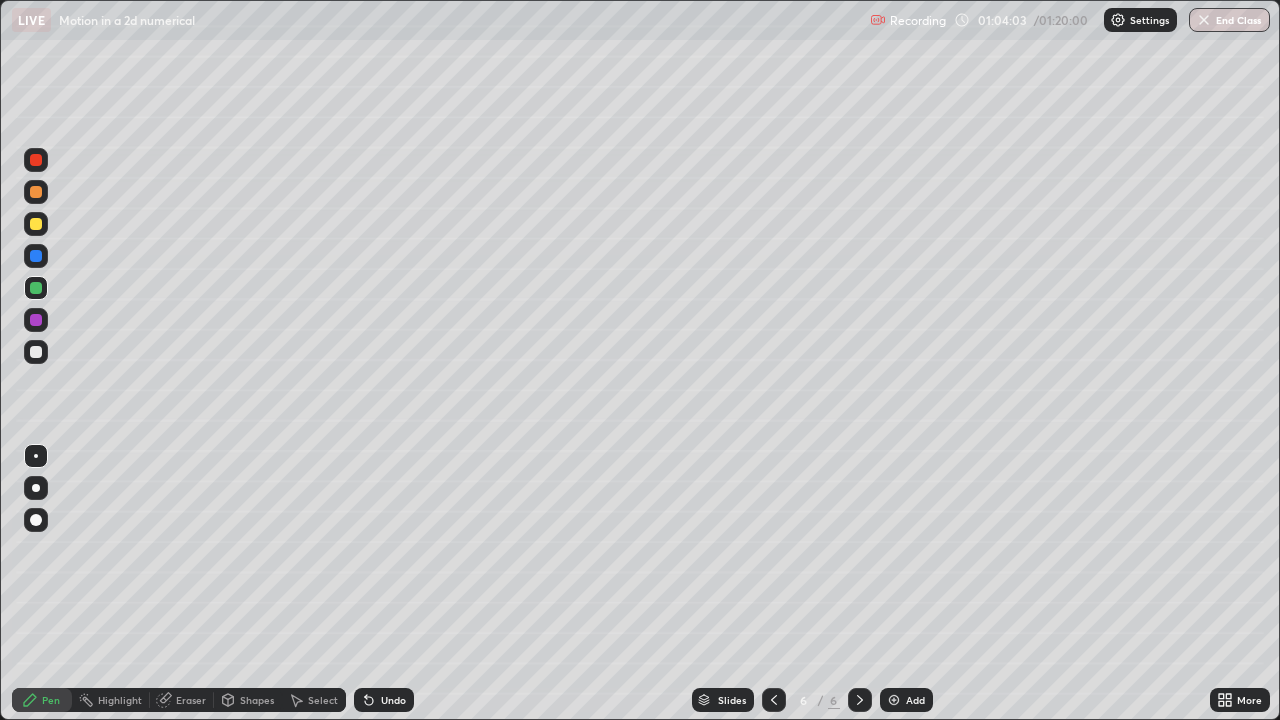 click on "Undo" at bounding box center (384, 700) 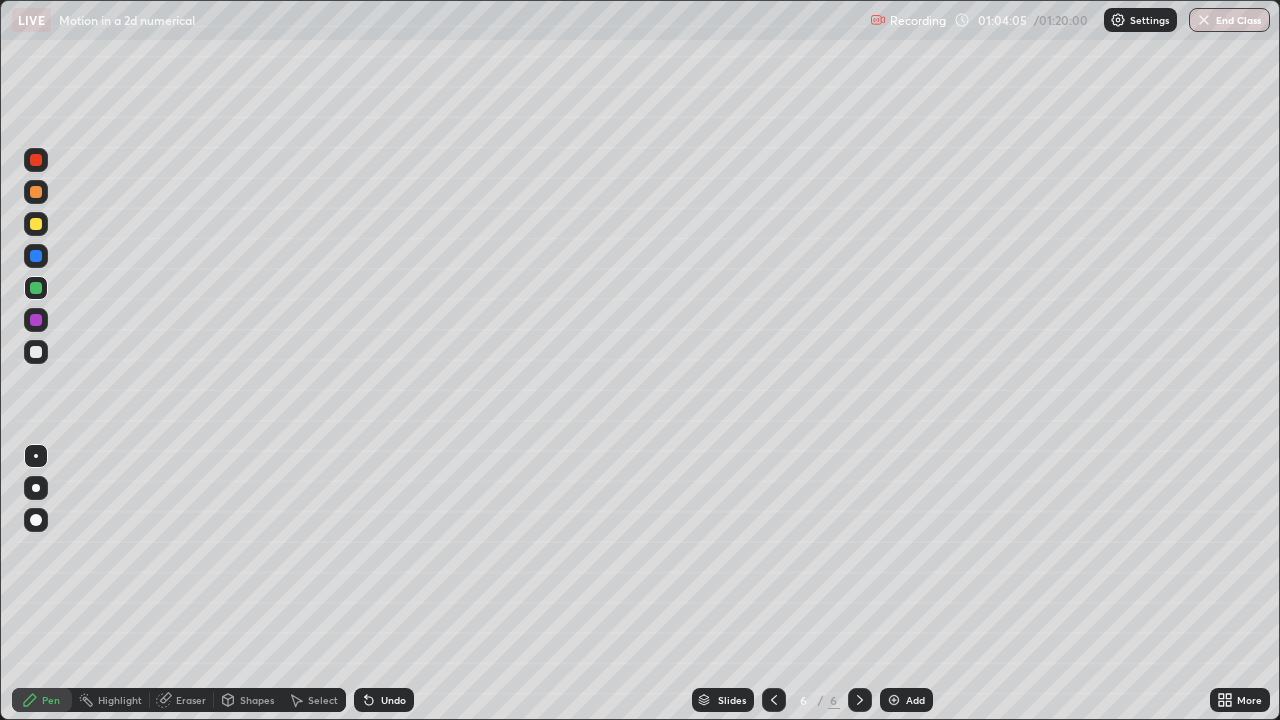click at bounding box center (36, 288) 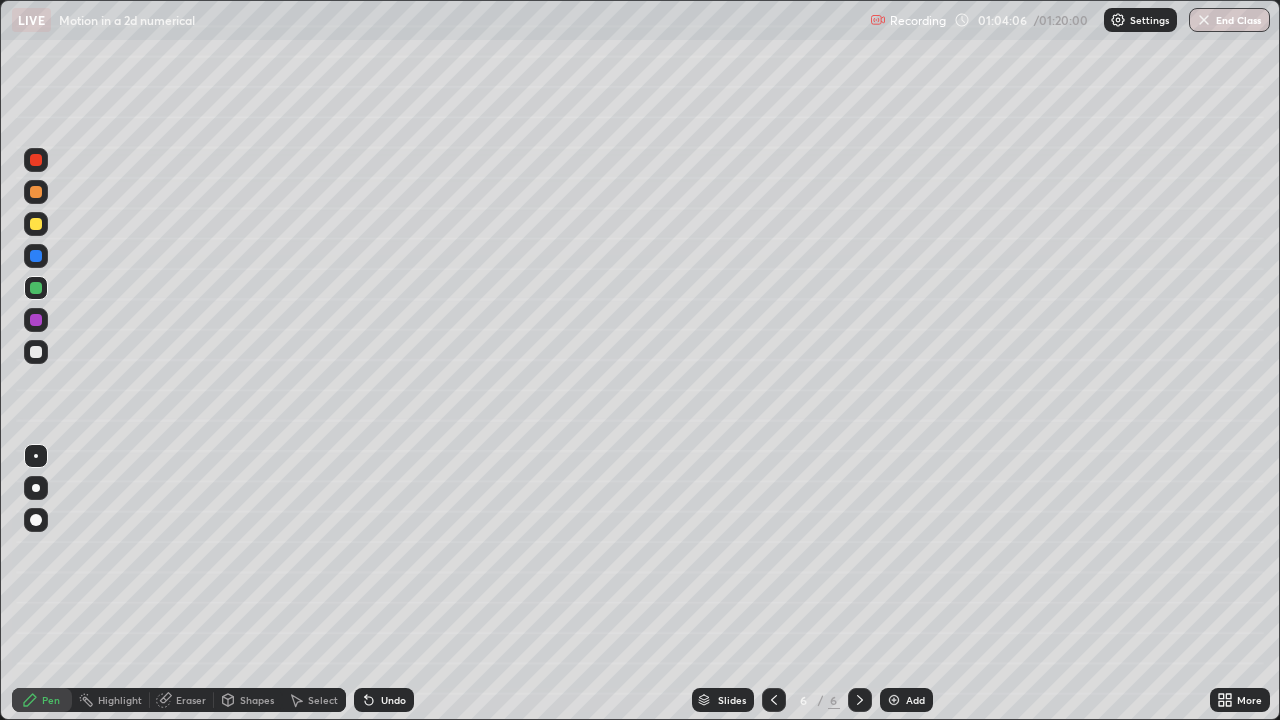 click at bounding box center [36, 224] 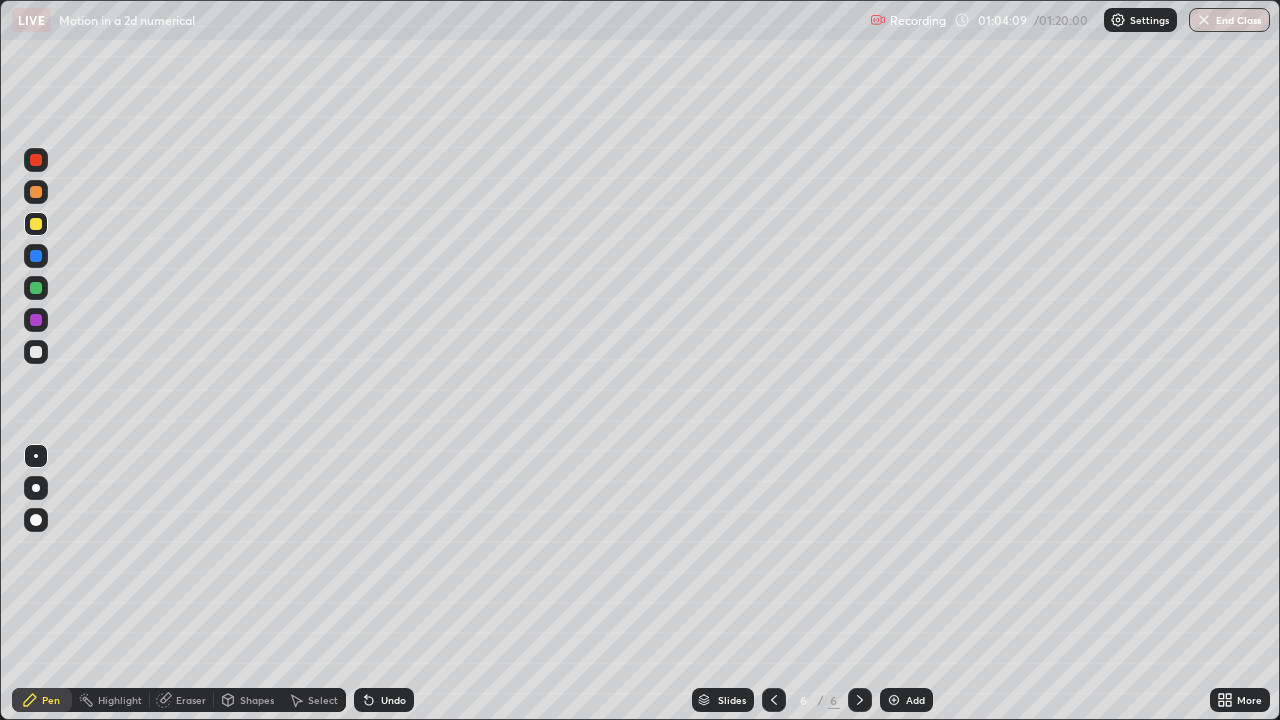 click at bounding box center (36, 288) 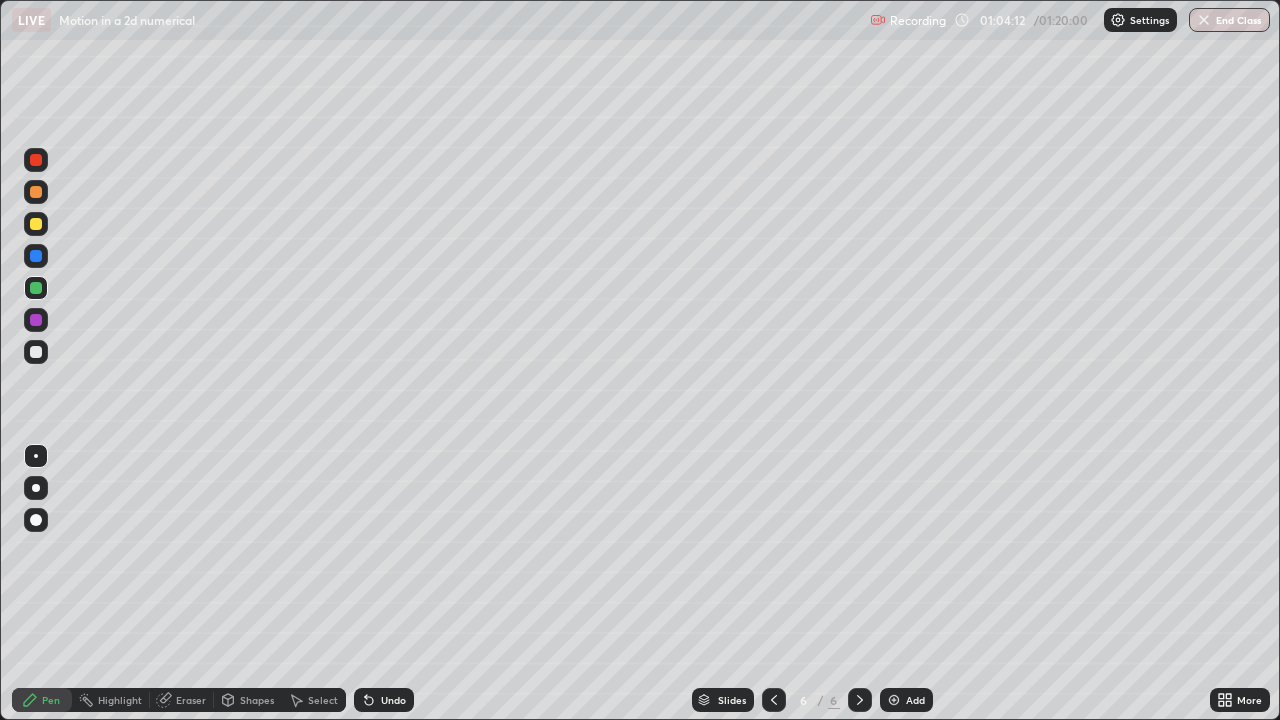 click 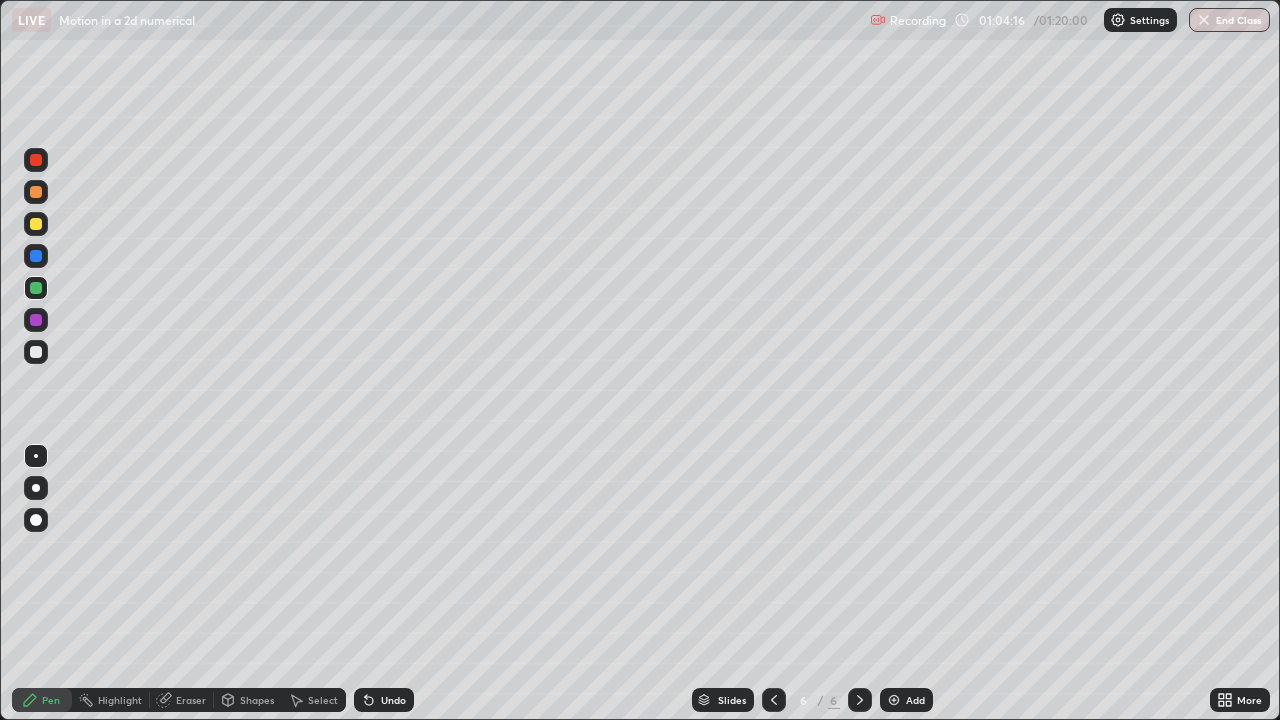 click at bounding box center [36, 192] 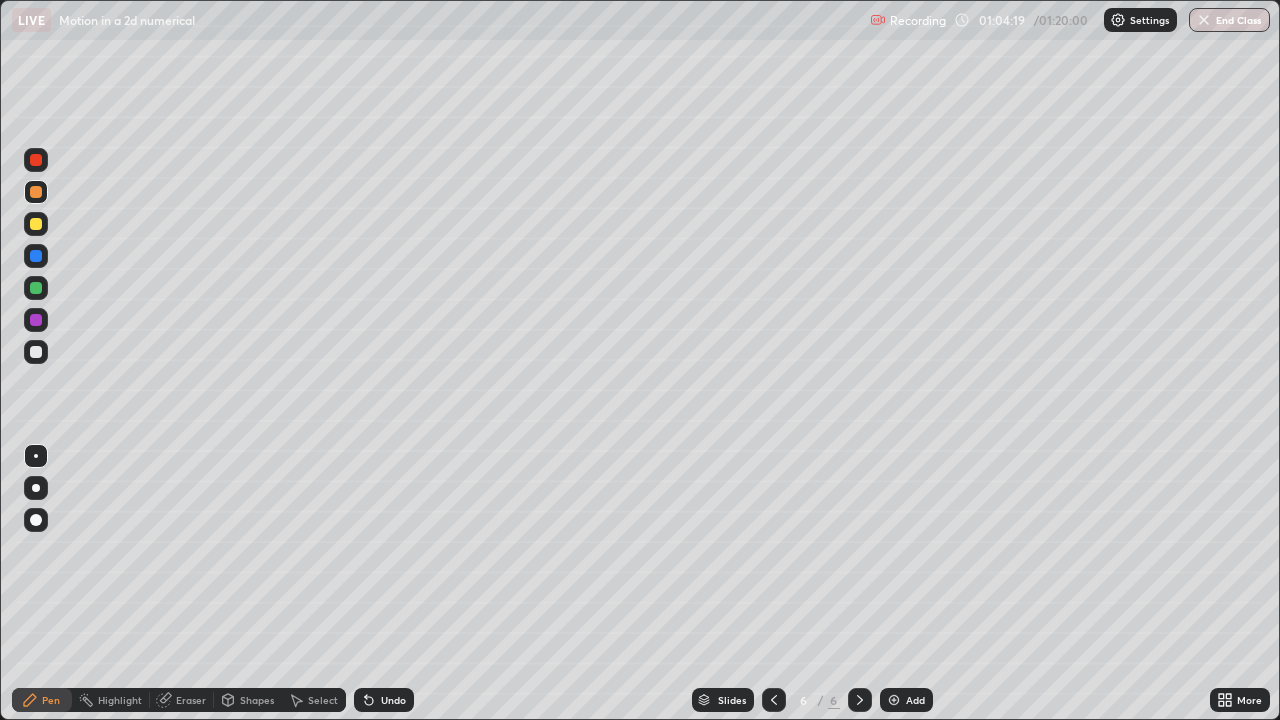 click at bounding box center (36, 288) 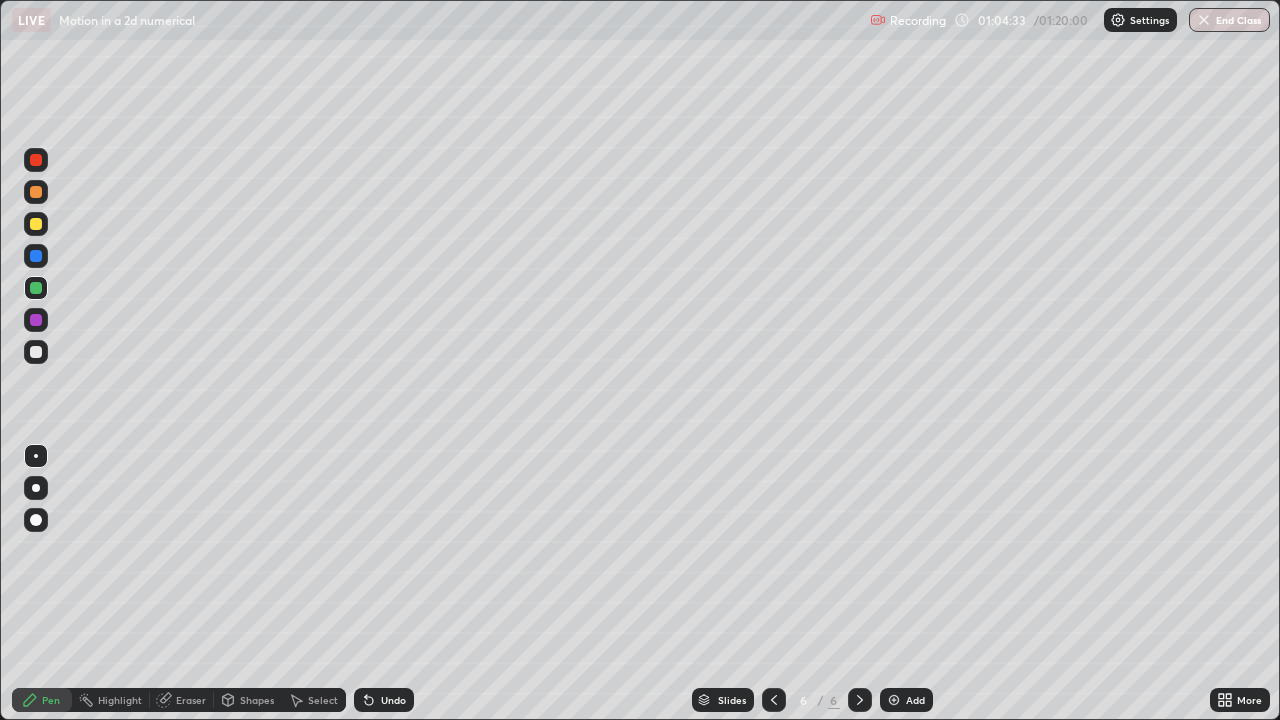 click at bounding box center (36, 224) 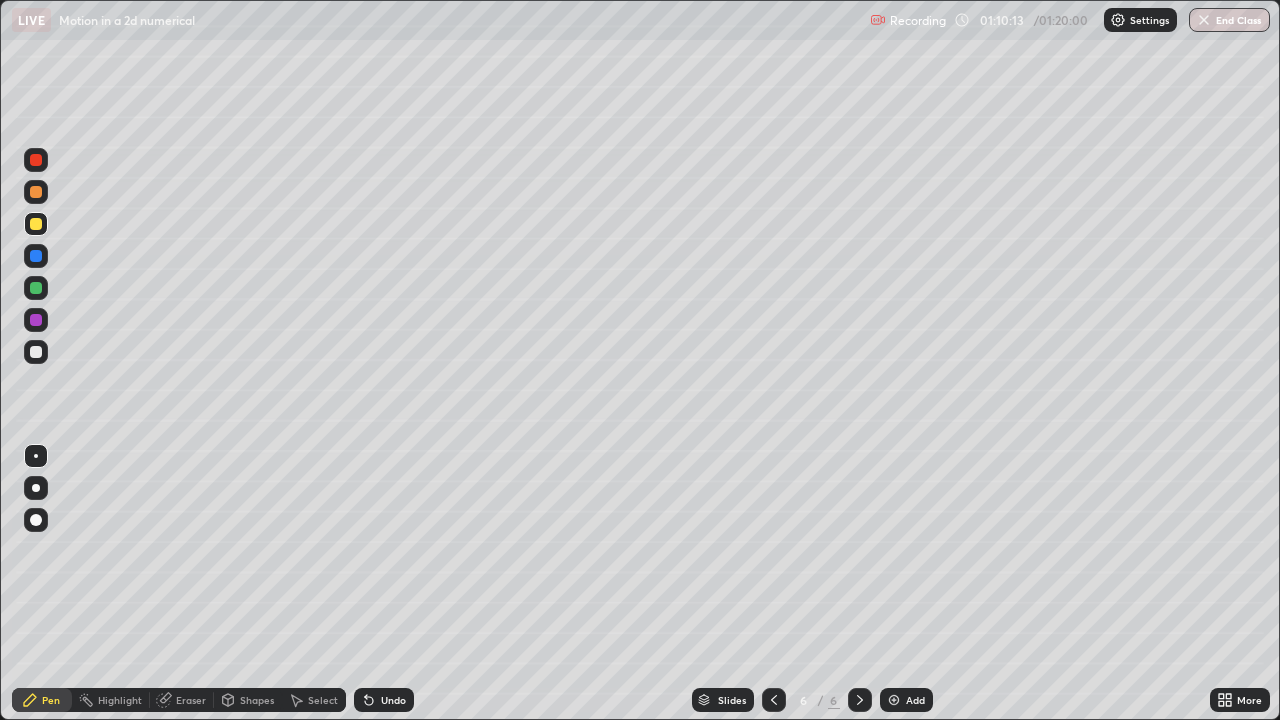 click at bounding box center (36, 192) 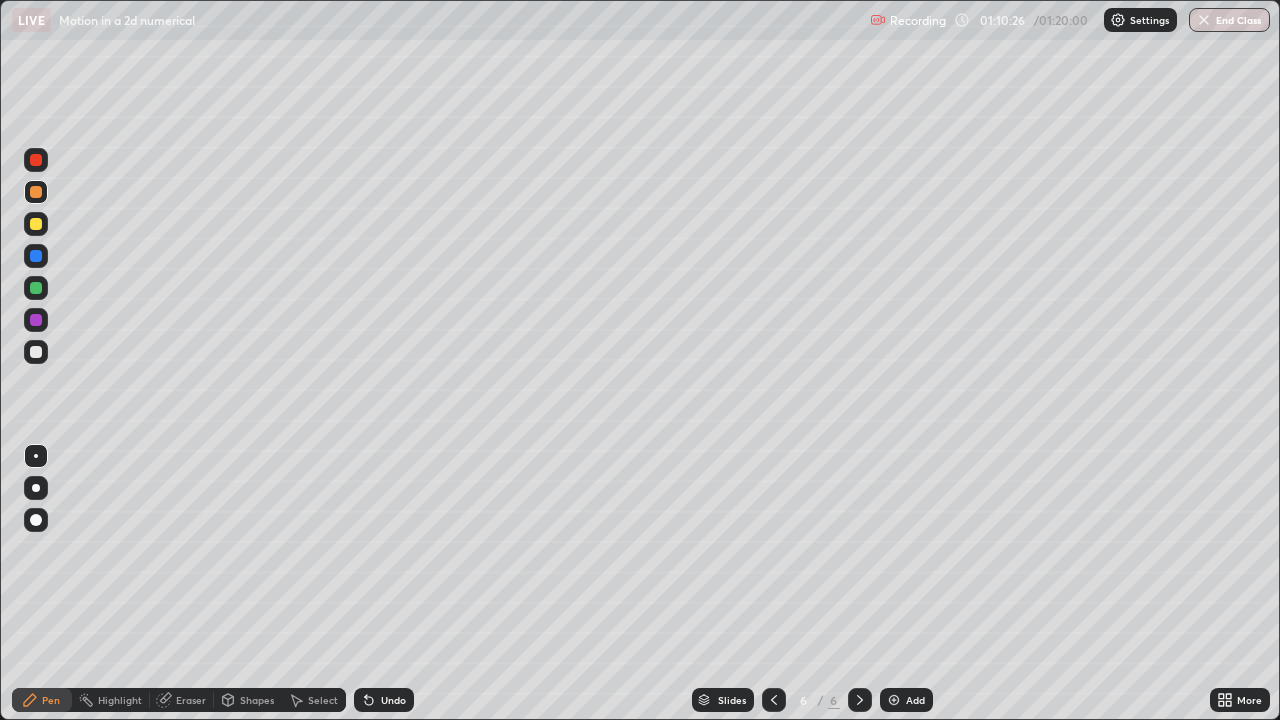 click at bounding box center [36, 352] 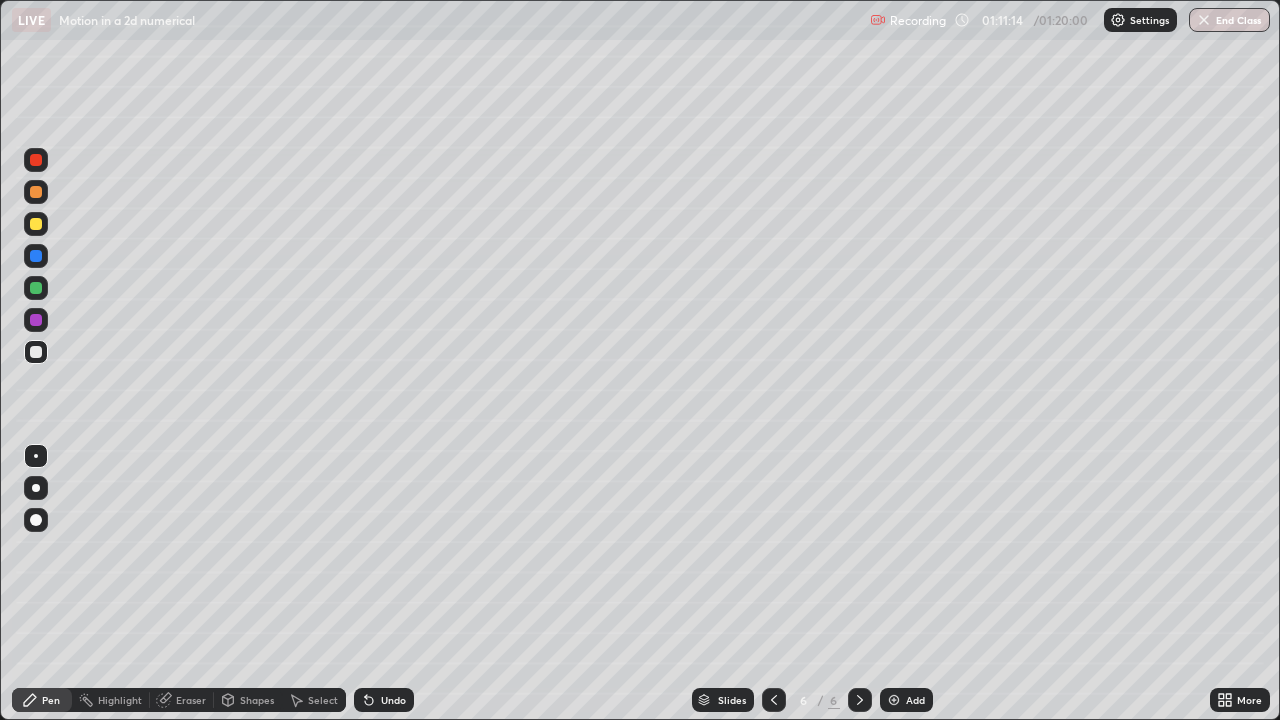 click at bounding box center [36, 224] 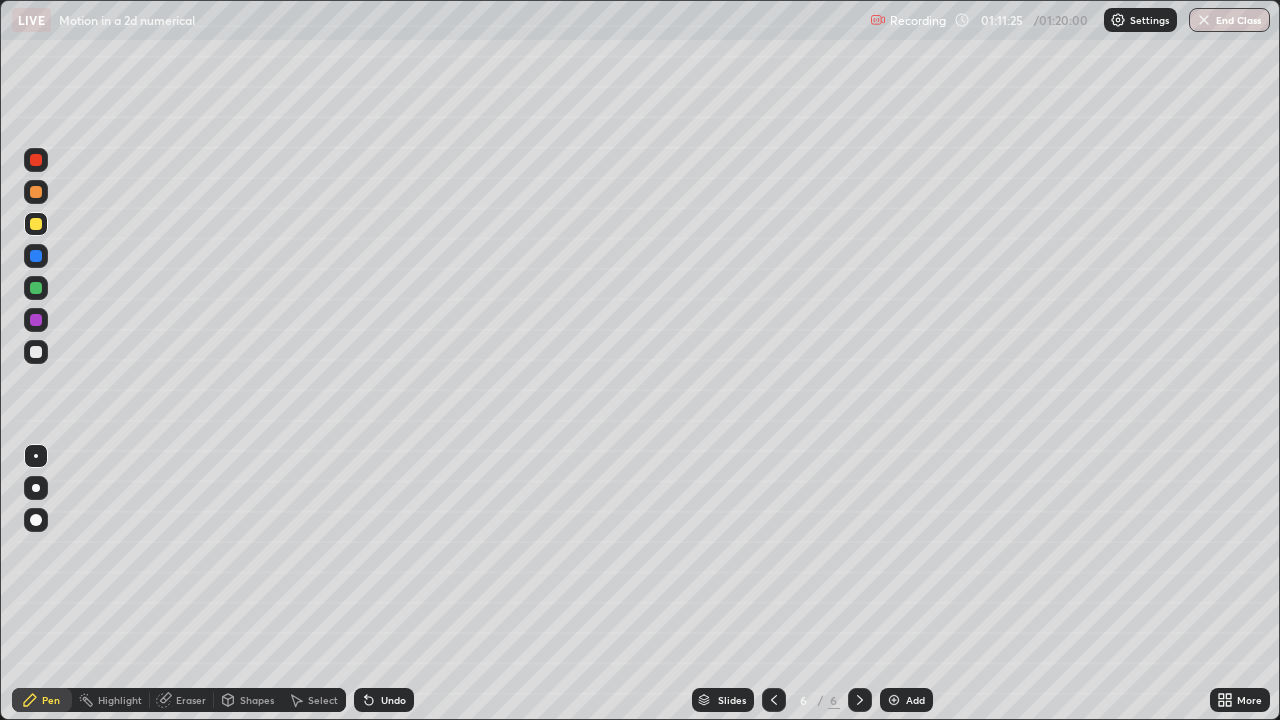 click at bounding box center (36, 352) 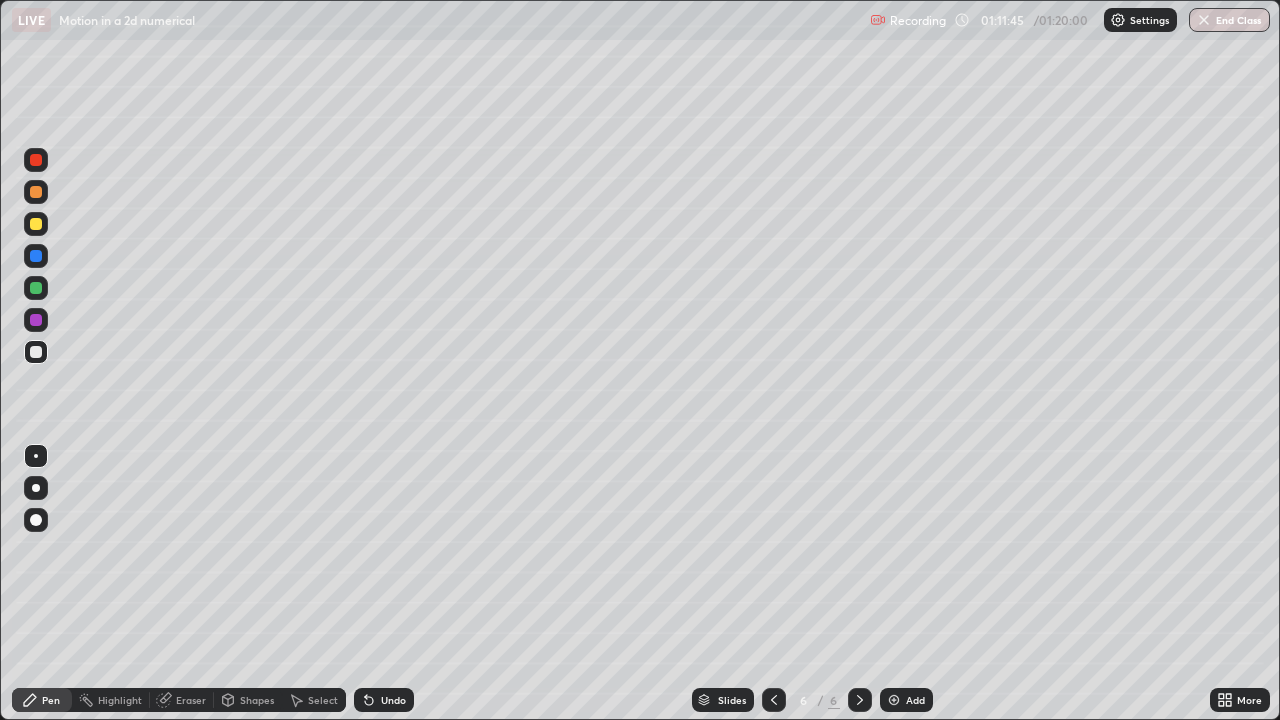 click at bounding box center (36, 192) 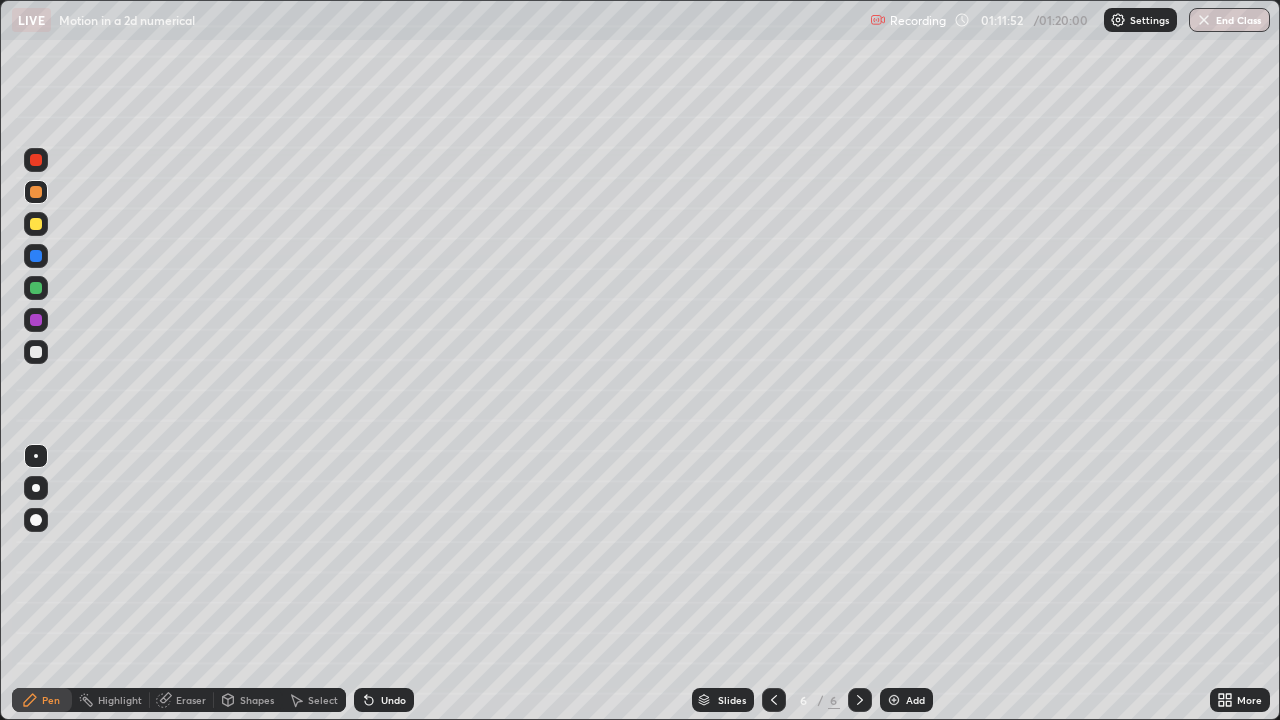 click at bounding box center (36, 352) 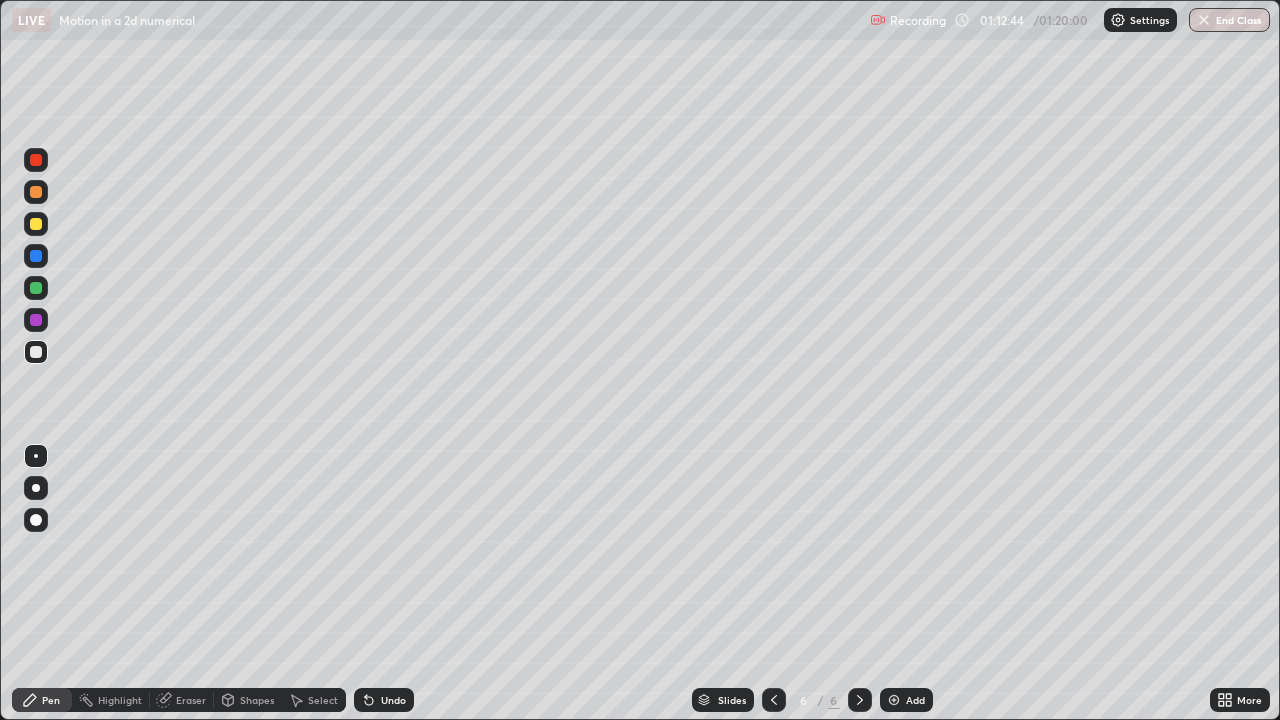 click 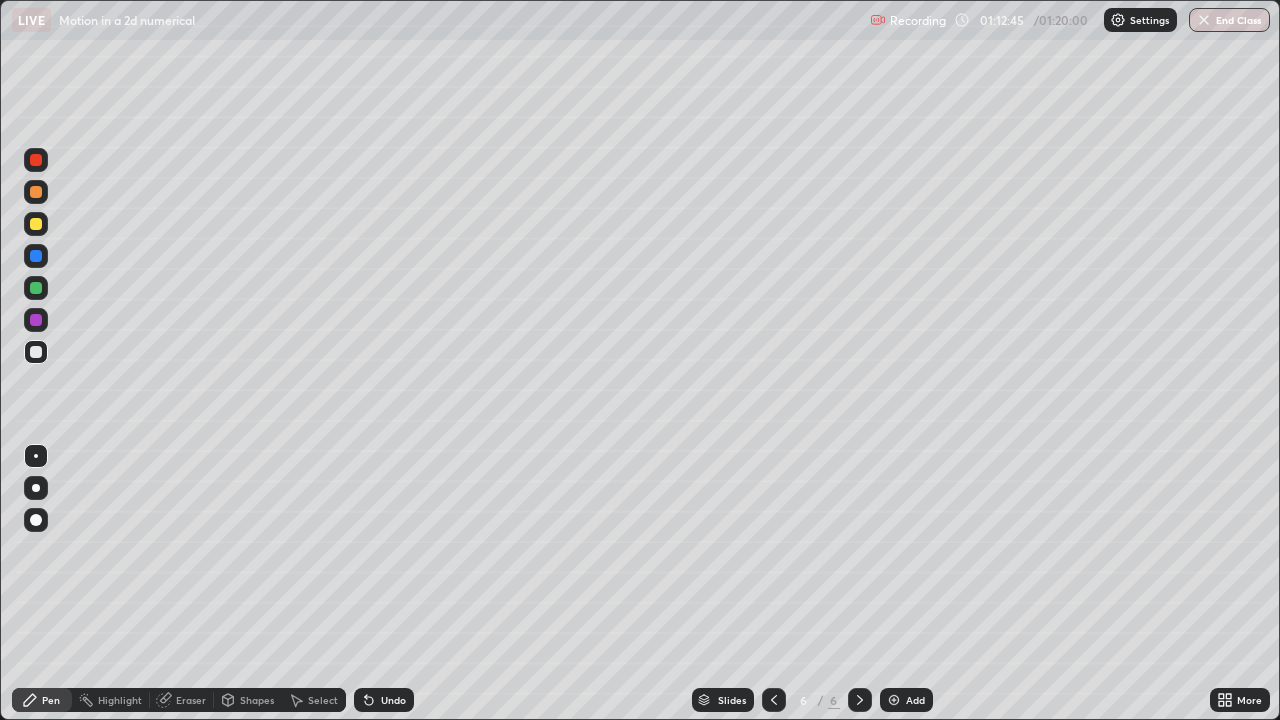 click 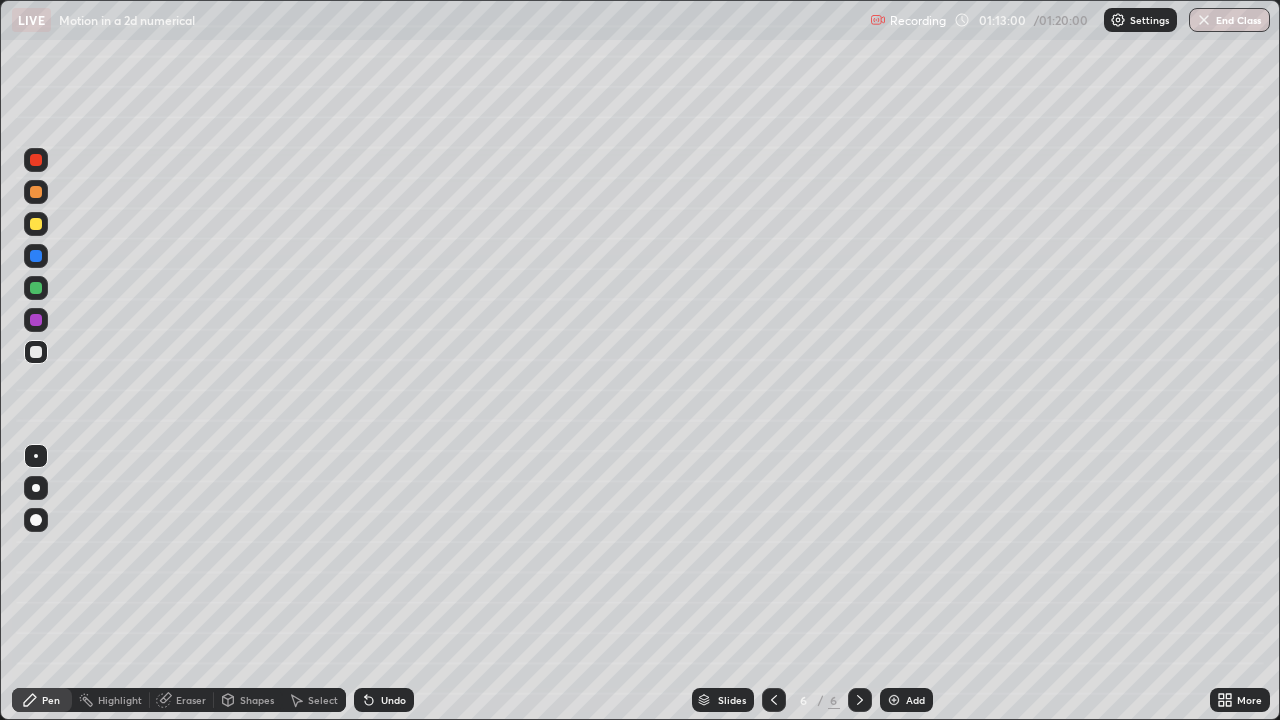 click on "Undo" at bounding box center [393, 700] 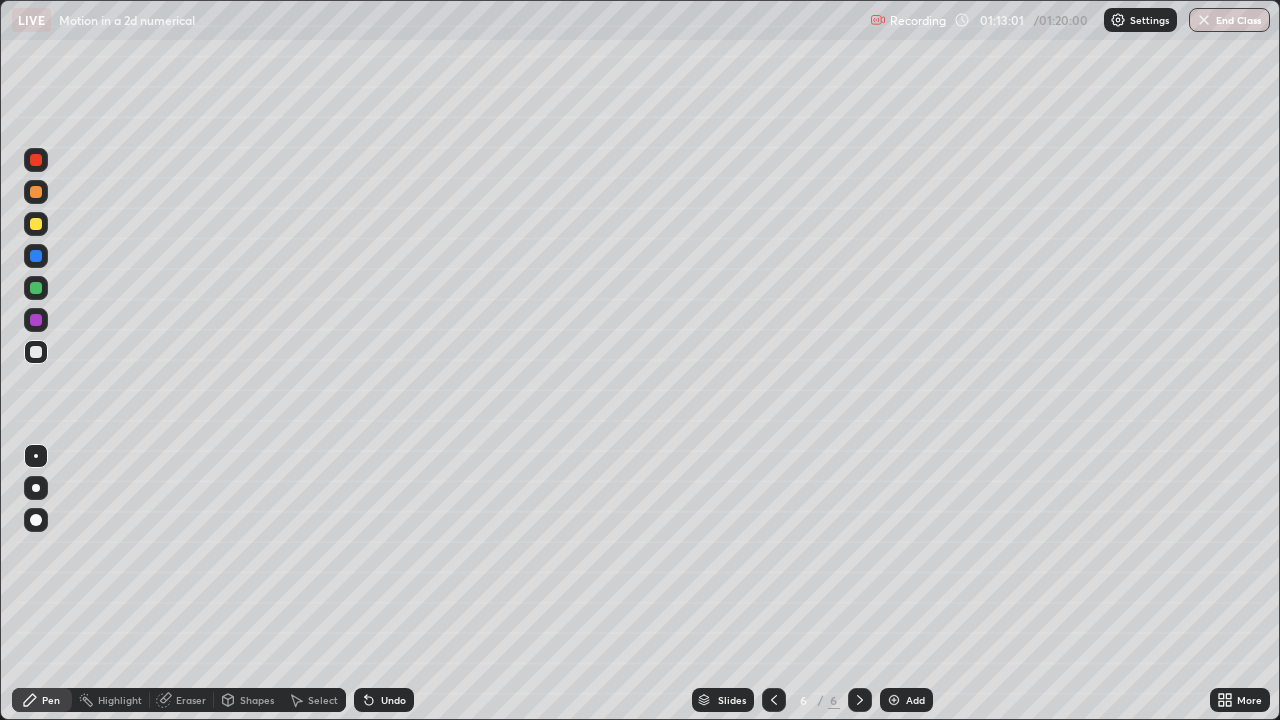 click on "Undo" at bounding box center [393, 700] 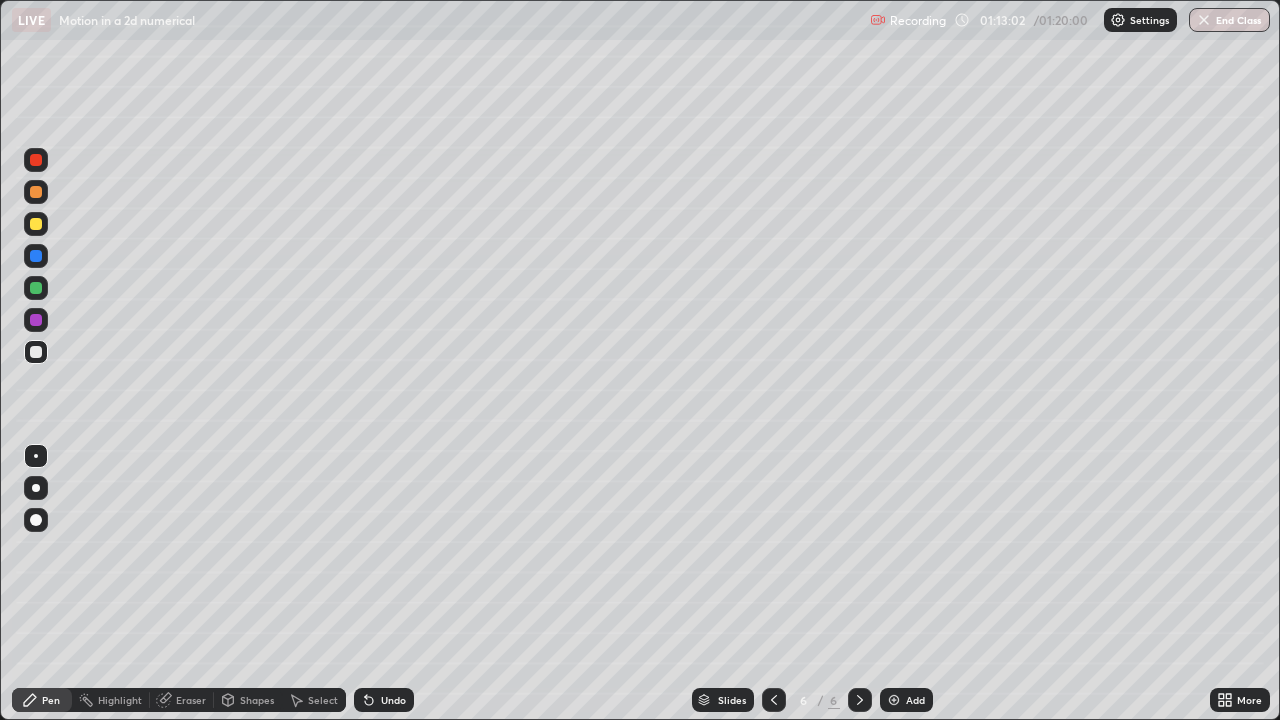 click on "Undo" at bounding box center [393, 700] 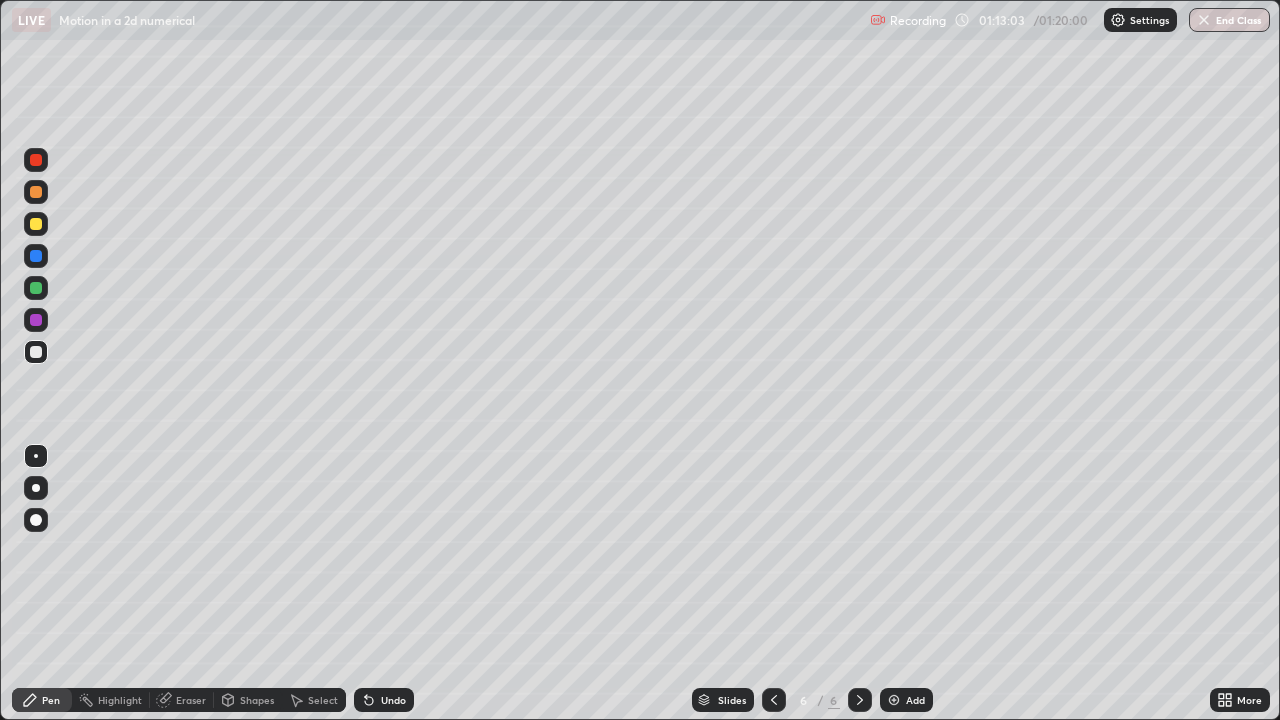 click on "Undo" at bounding box center [393, 700] 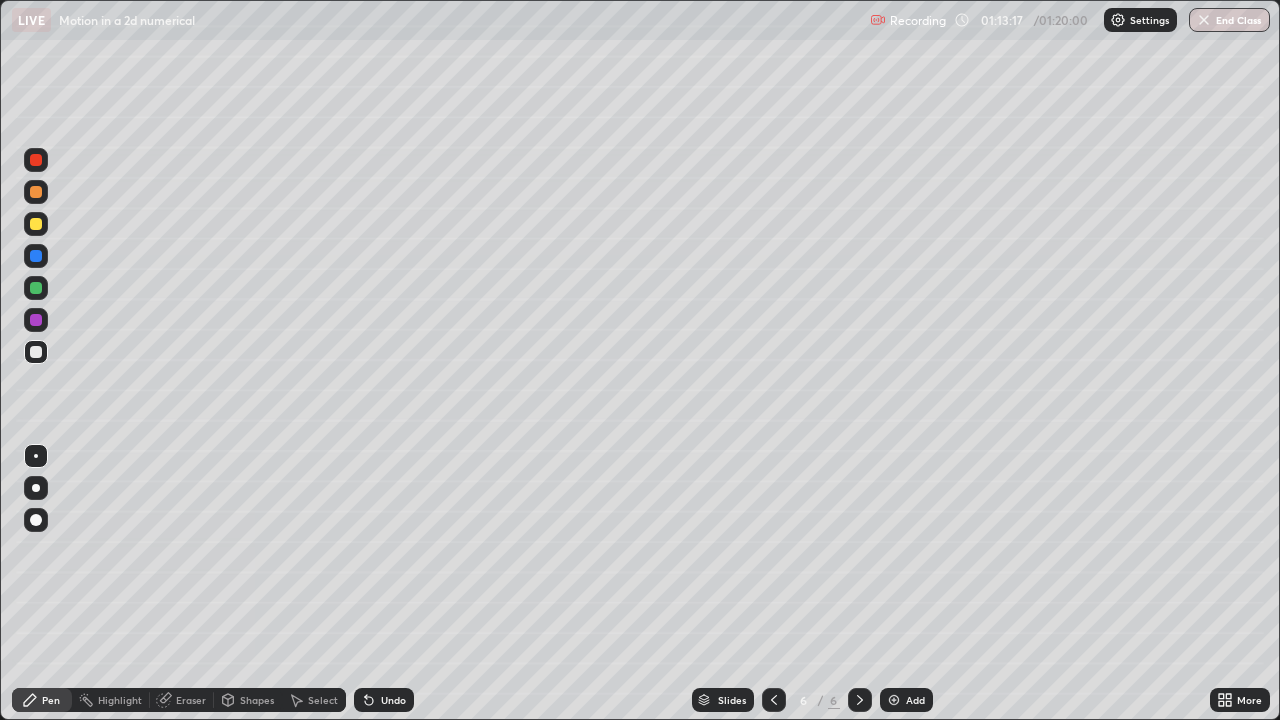 click at bounding box center (36, 192) 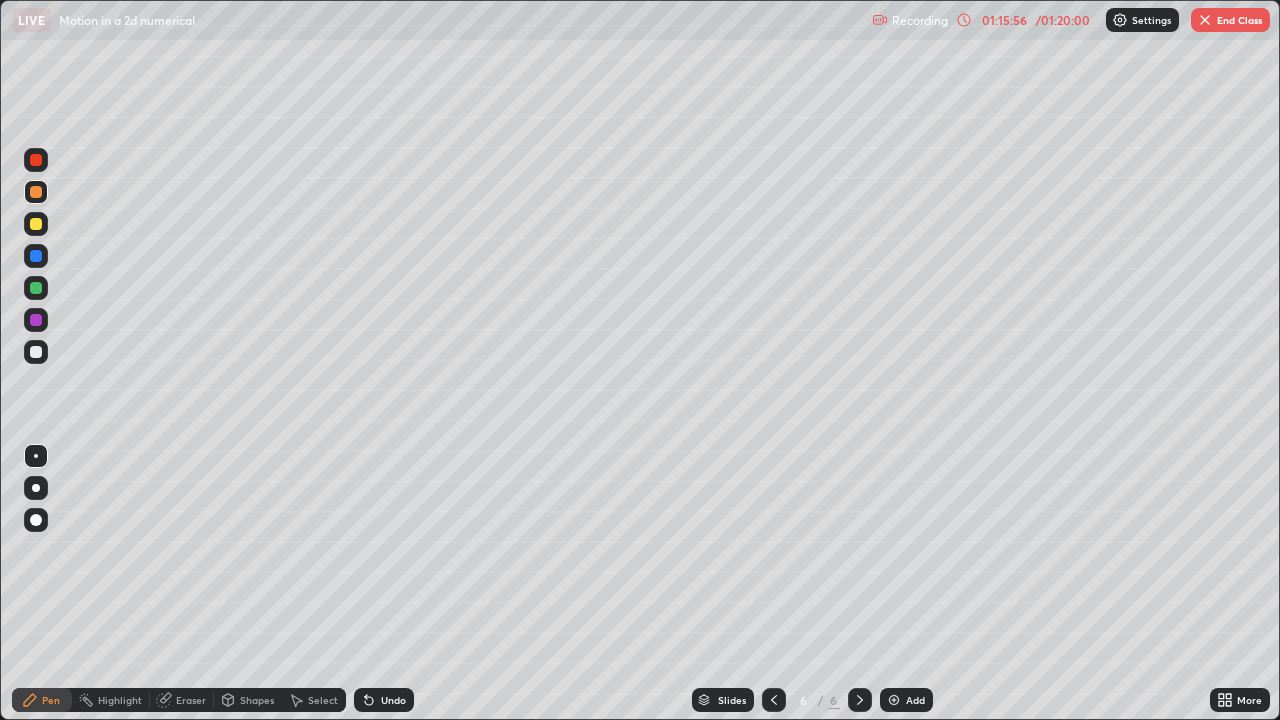 click on "Add" at bounding box center [915, 700] 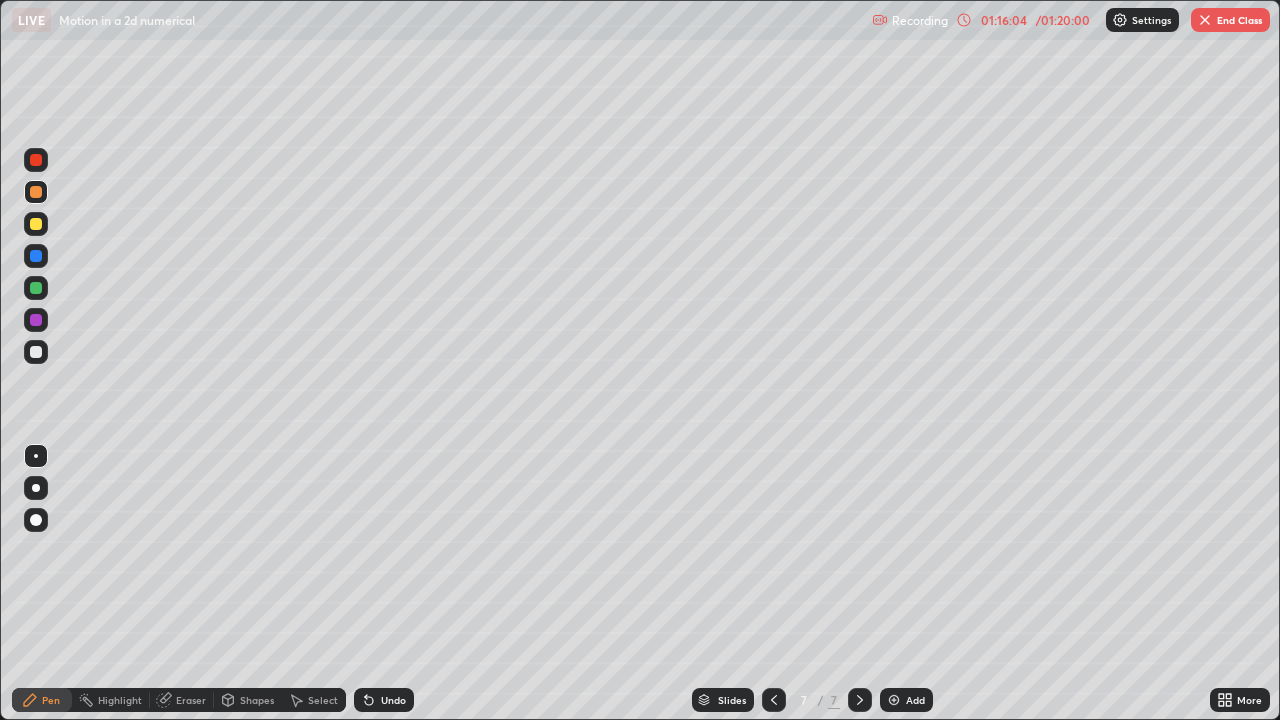 click at bounding box center [36, 224] 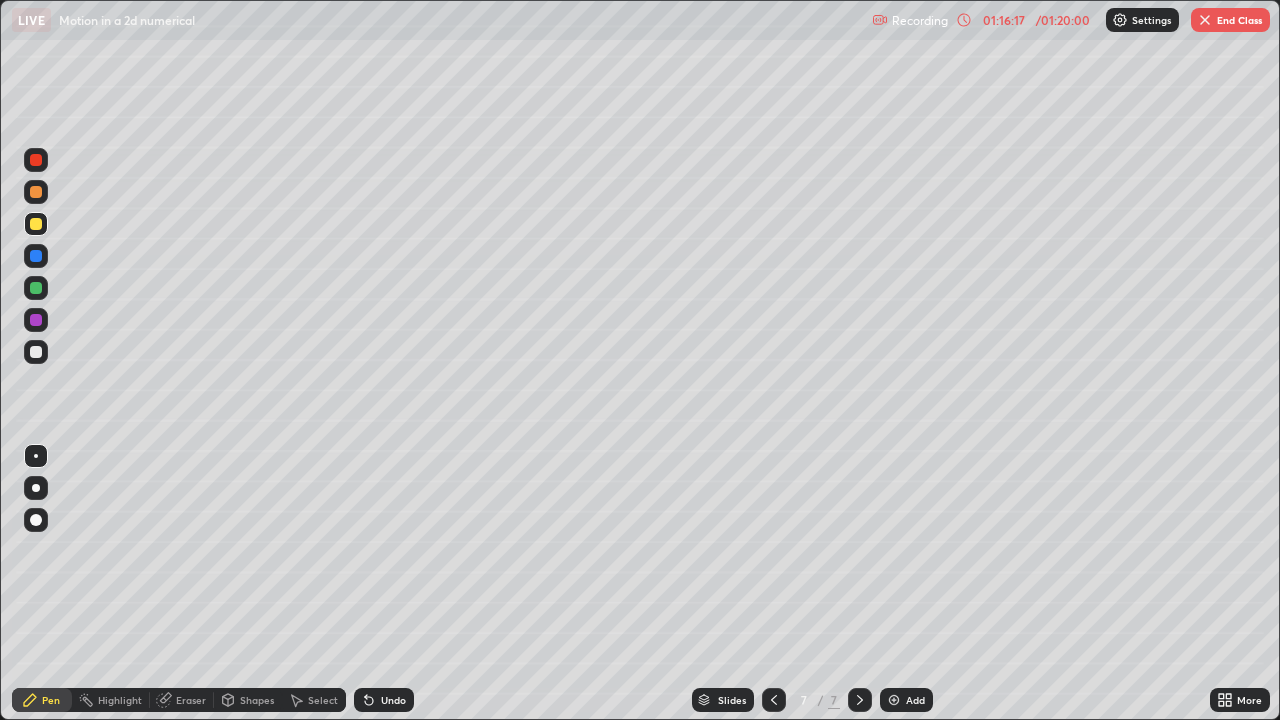 click on "Undo" at bounding box center [384, 700] 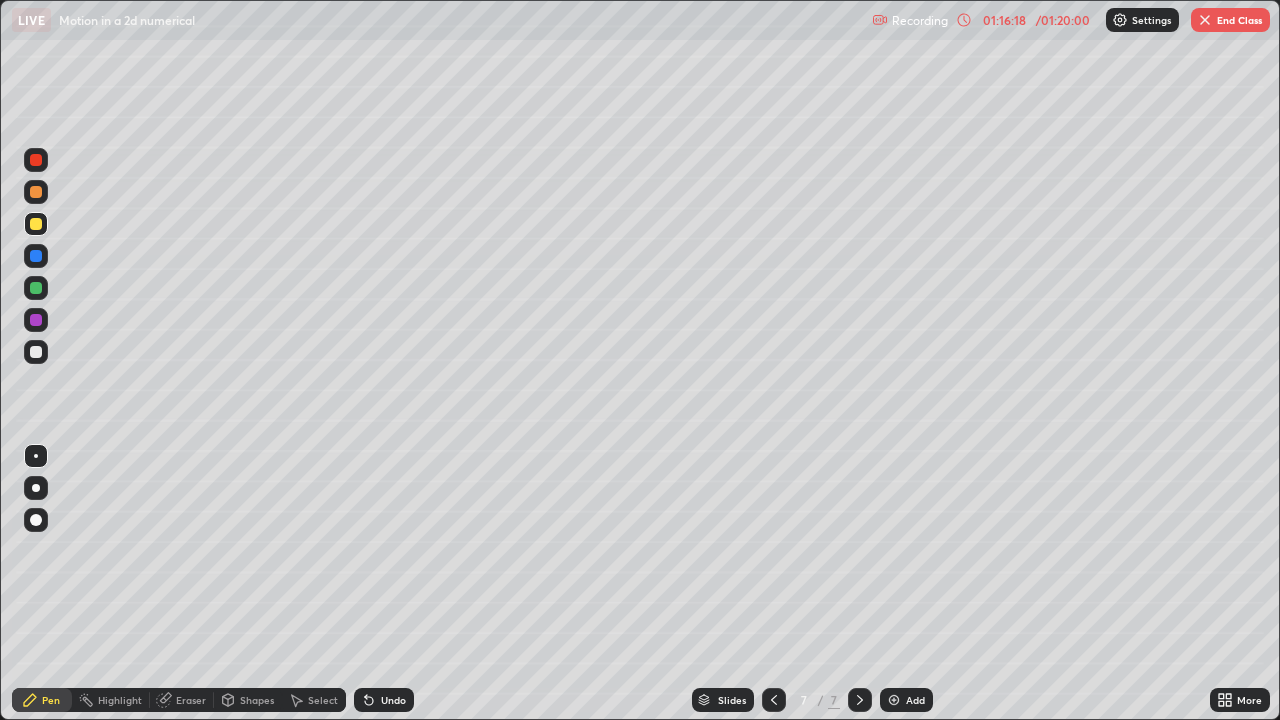 click on "Undo" at bounding box center (384, 700) 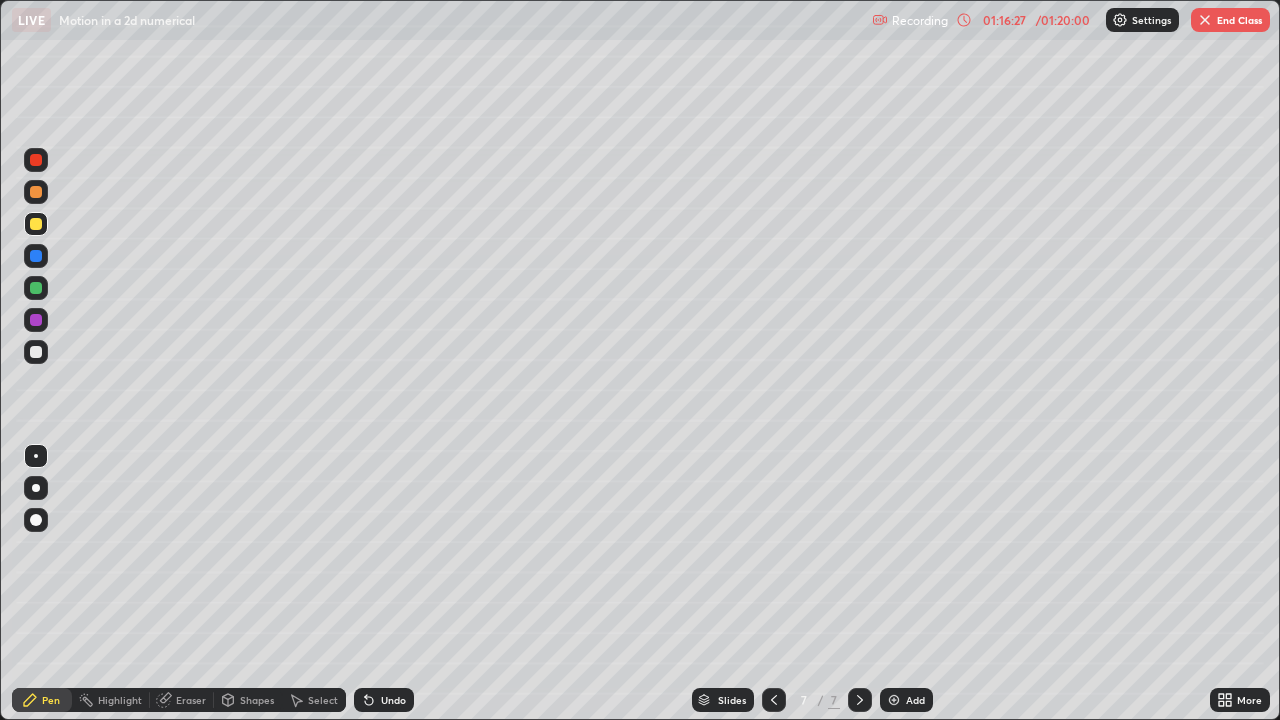 click on "Undo" at bounding box center [384, 700] 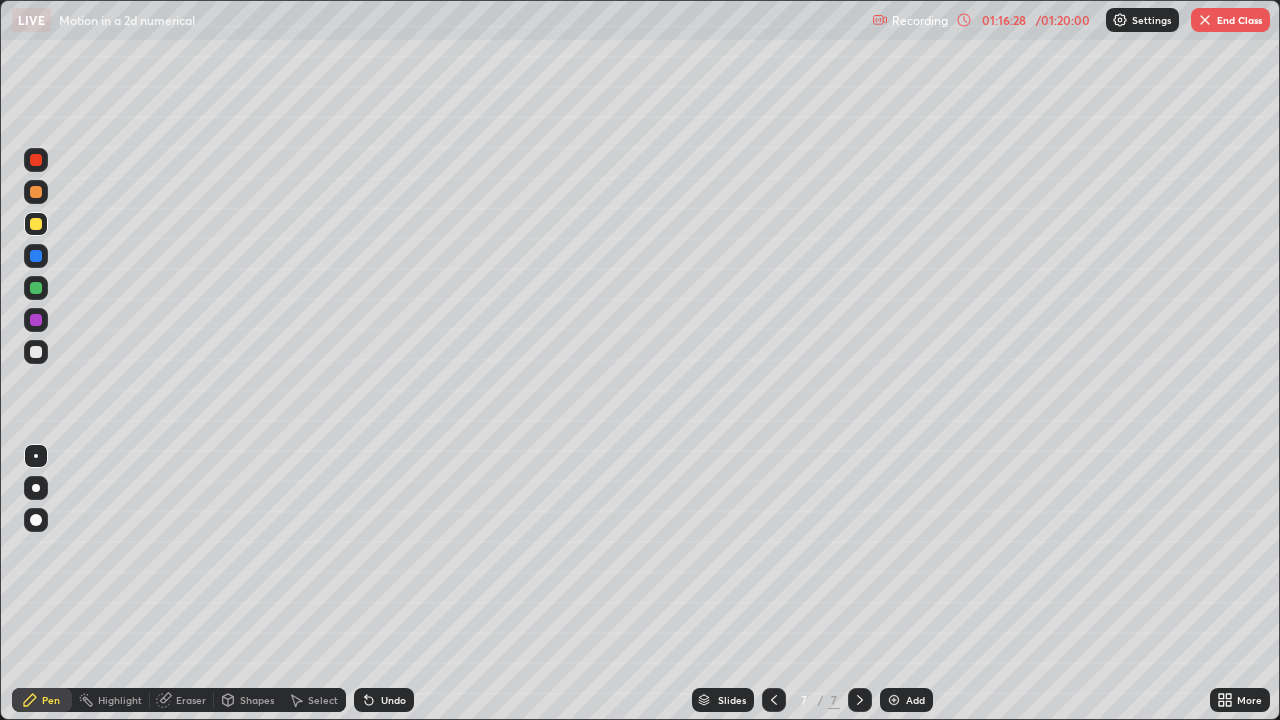 click on "Undo" at bounding box center (384, 700) 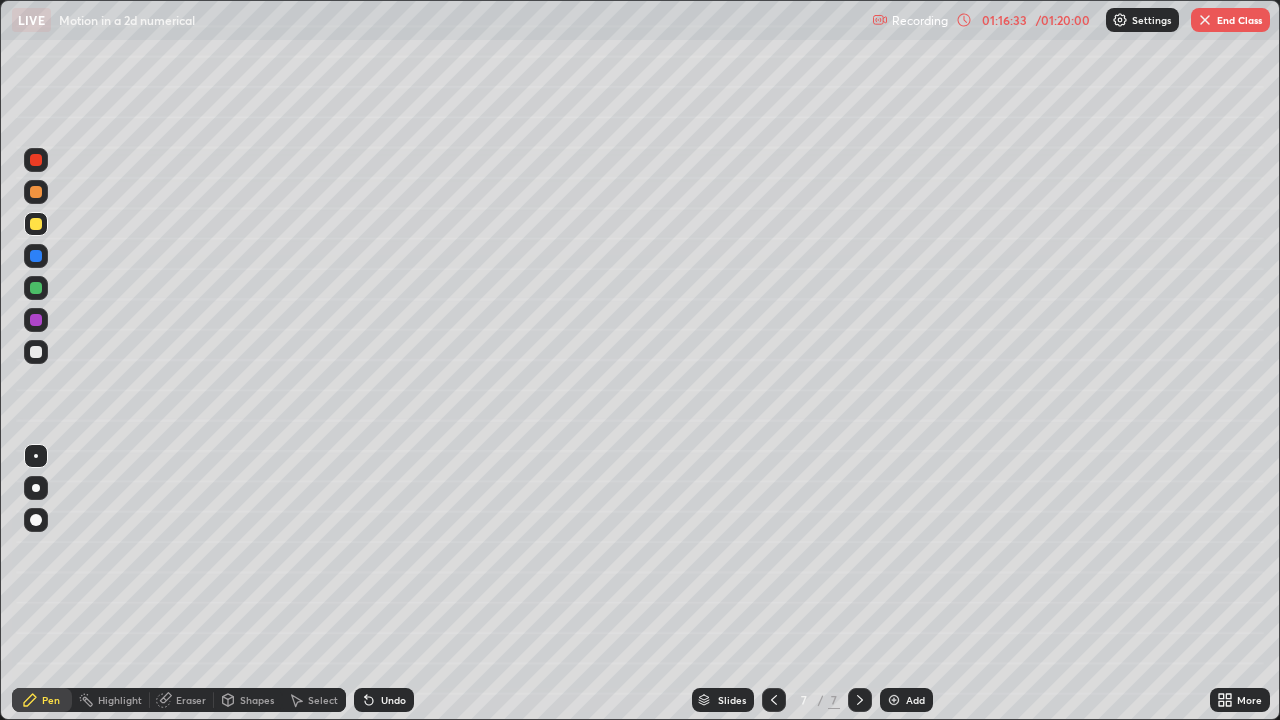 click on "Undo" at bounding box center [384, 700] 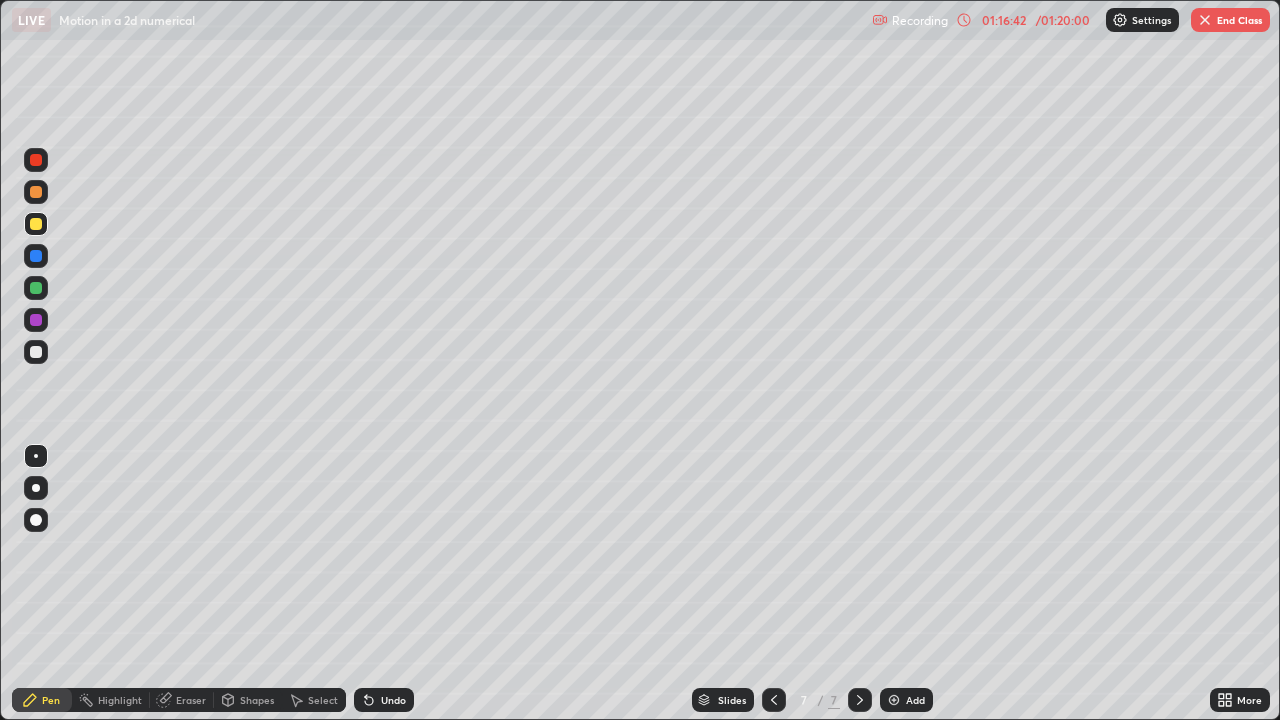 click at bounding box center (36, 288) 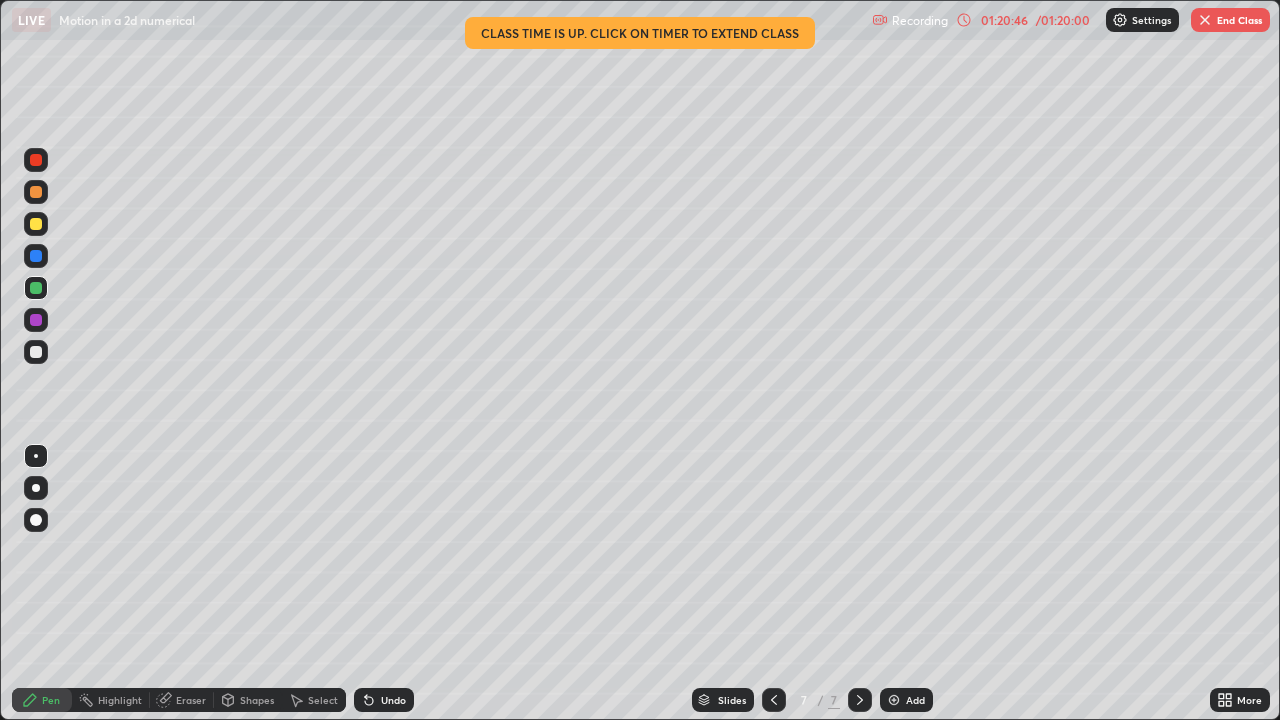 click at bounding box center (36, 224) 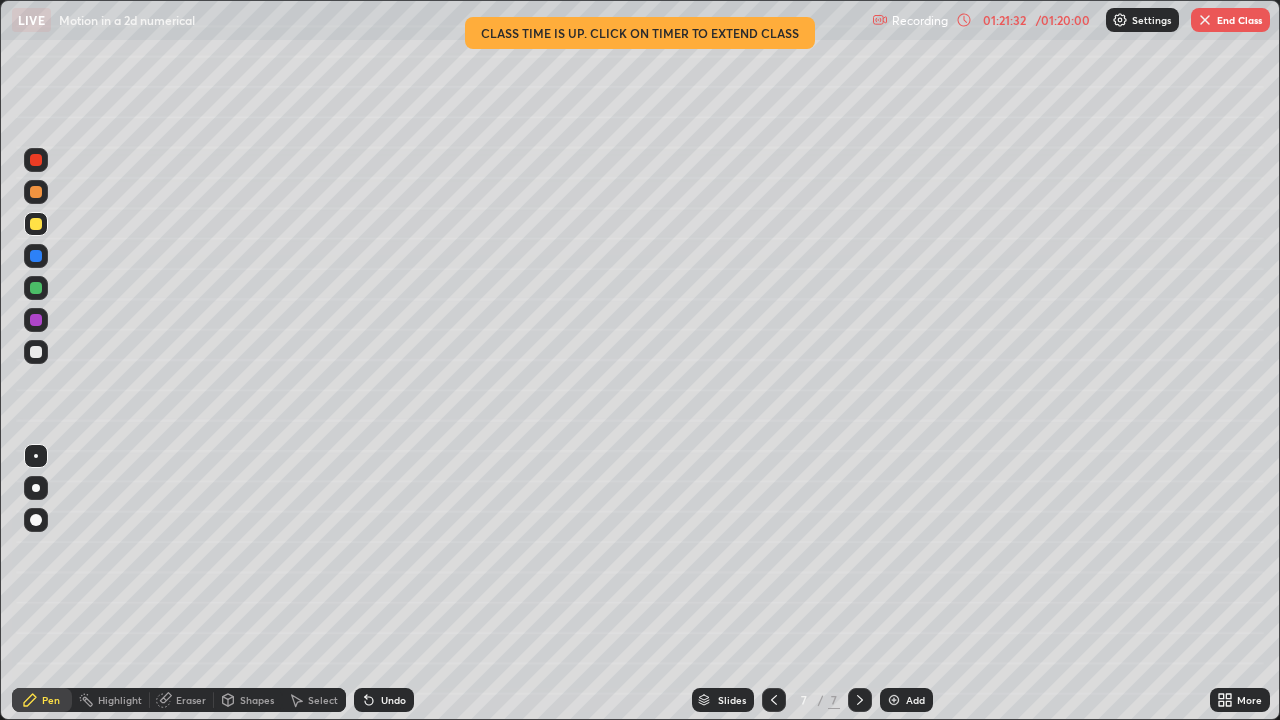click at bounding box center (36, 288) 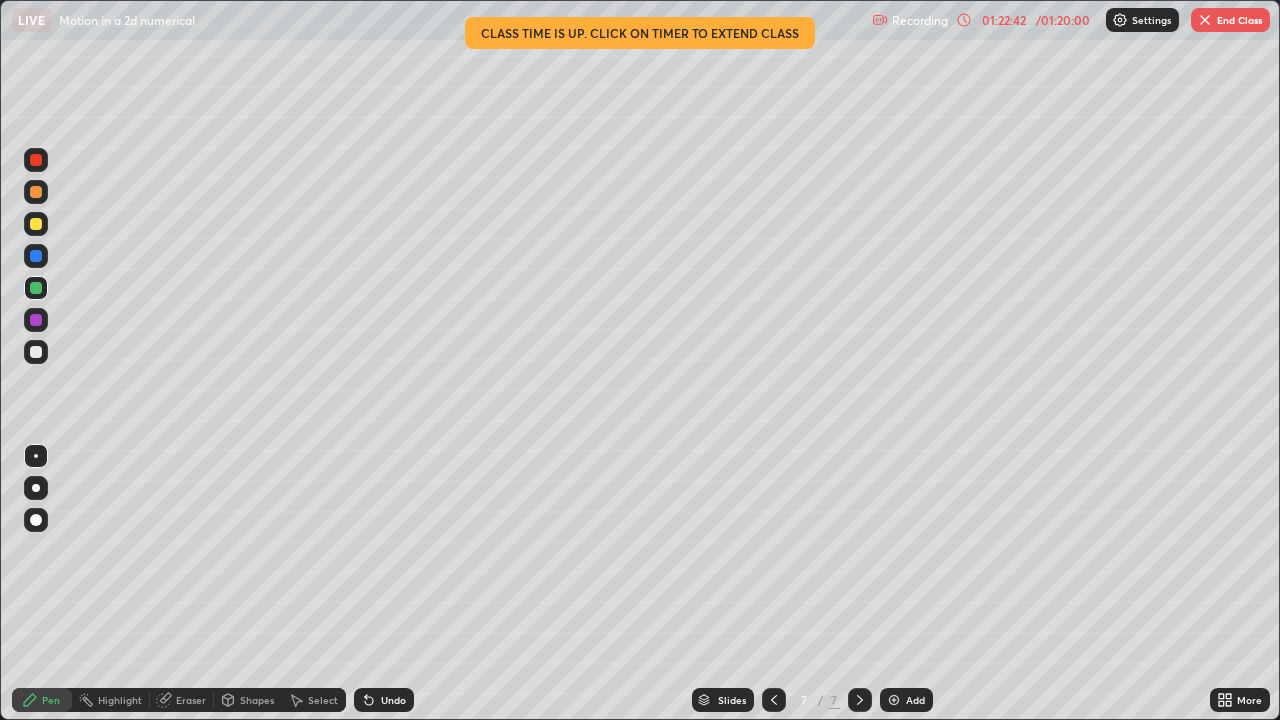 click 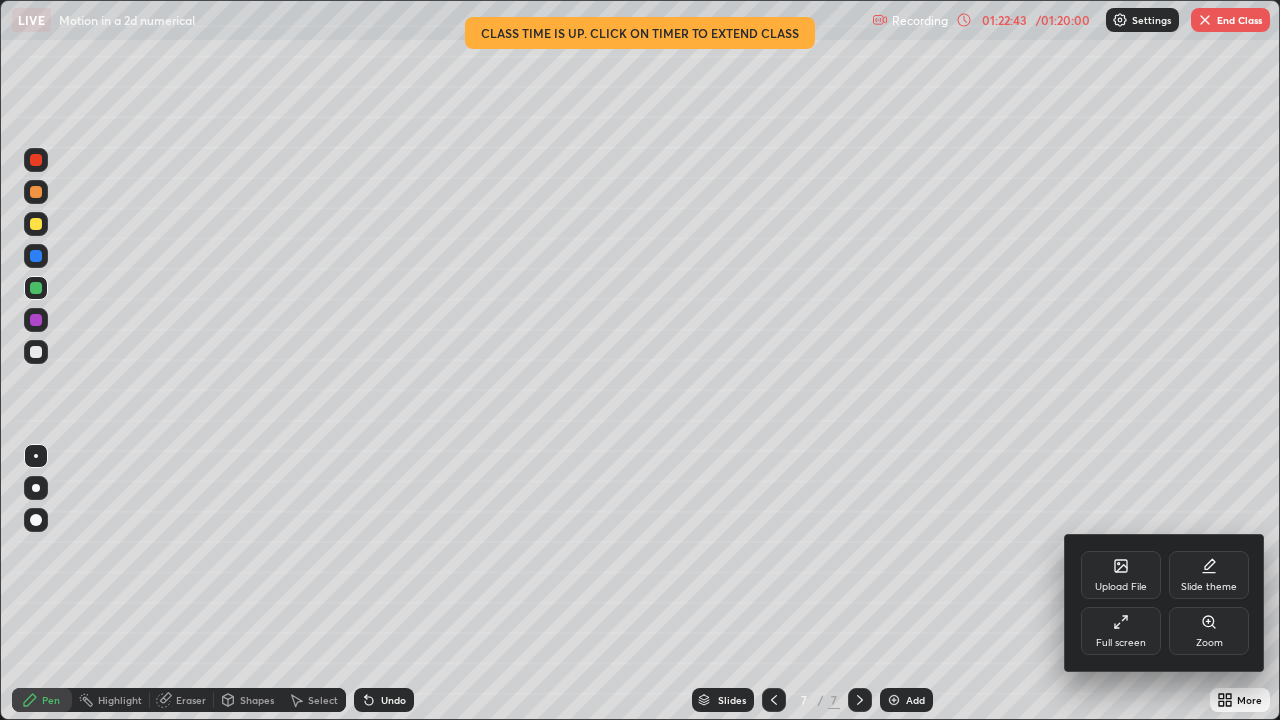 click on "Full screen" at bounding box center [1121, 631] 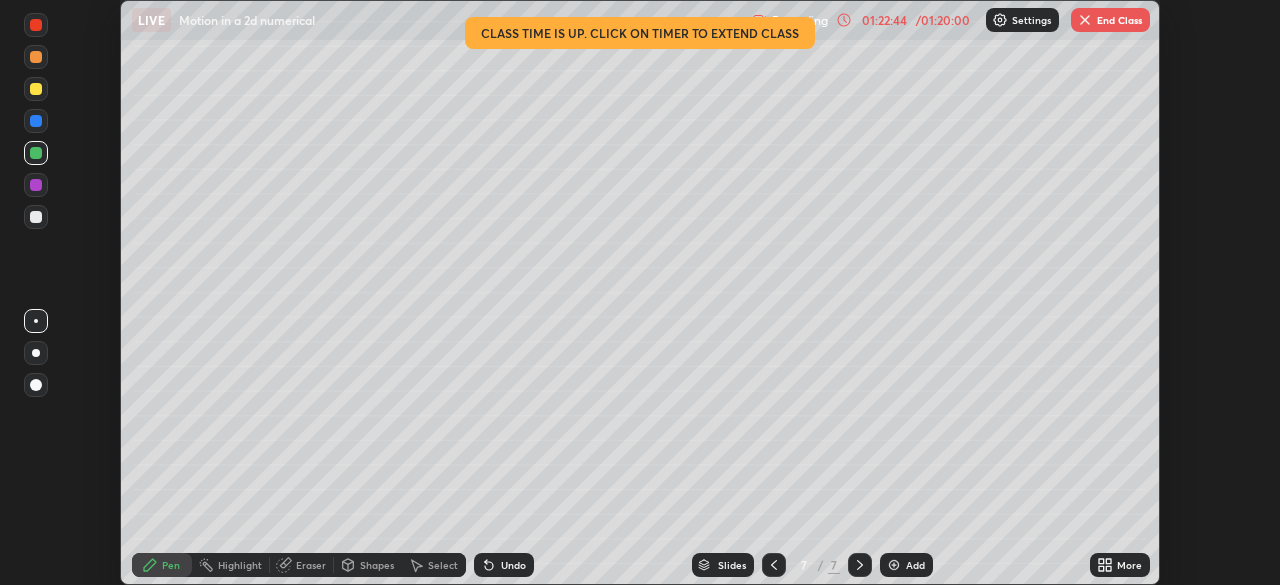 scroll, scrollTop: 585, scrollLeft: 1280, axis: both 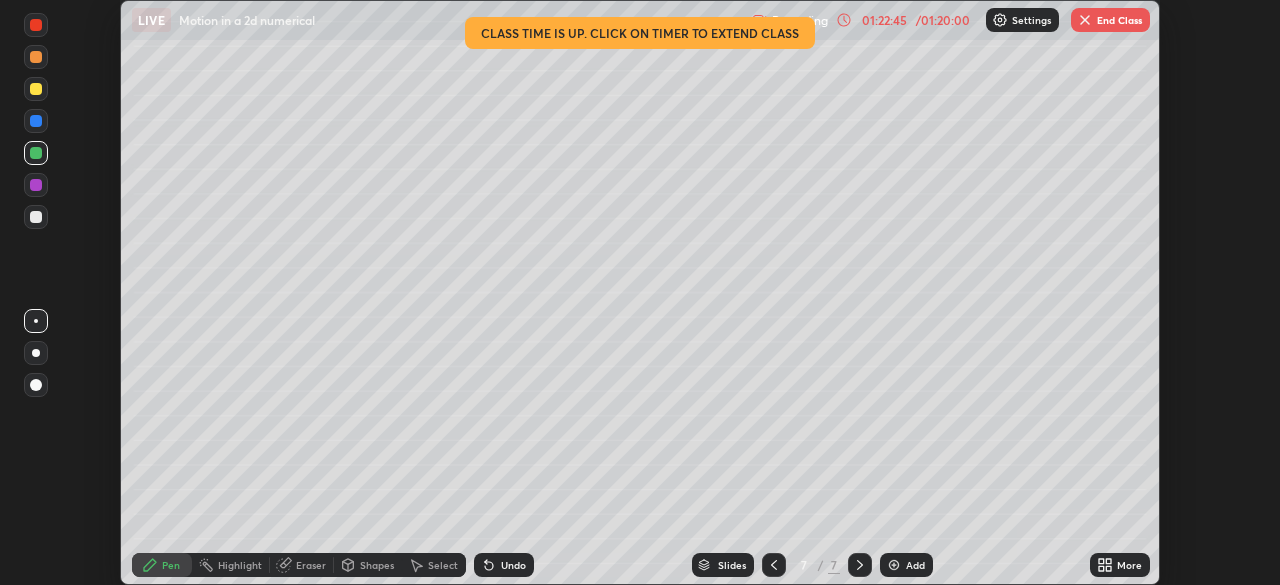 click on "End Class" at bounding box center (1110, 20) 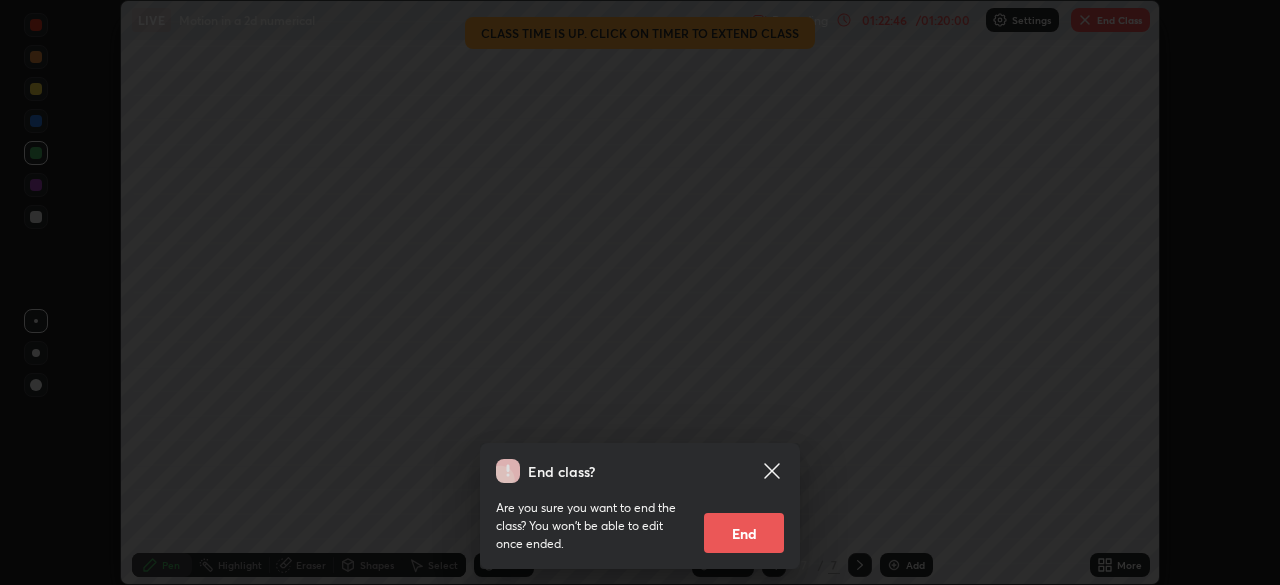 click on "End" at bounding box center (744, 533) 